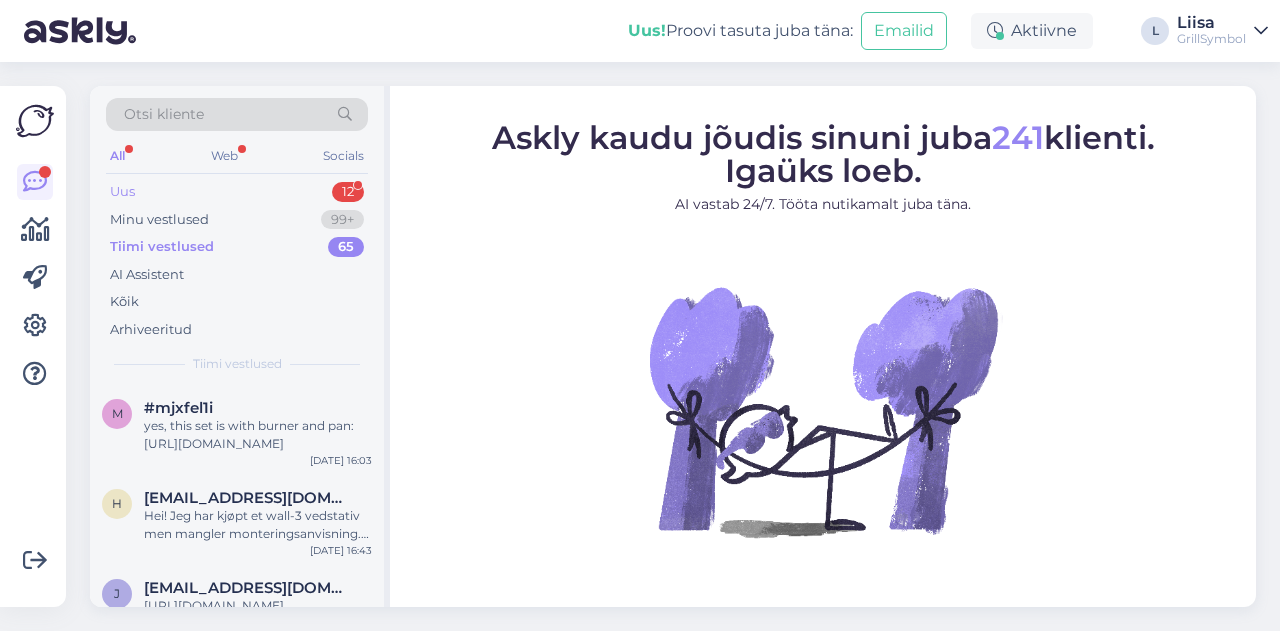 scroll, scrollTop: 0, scrollLeft: 0, axis: both 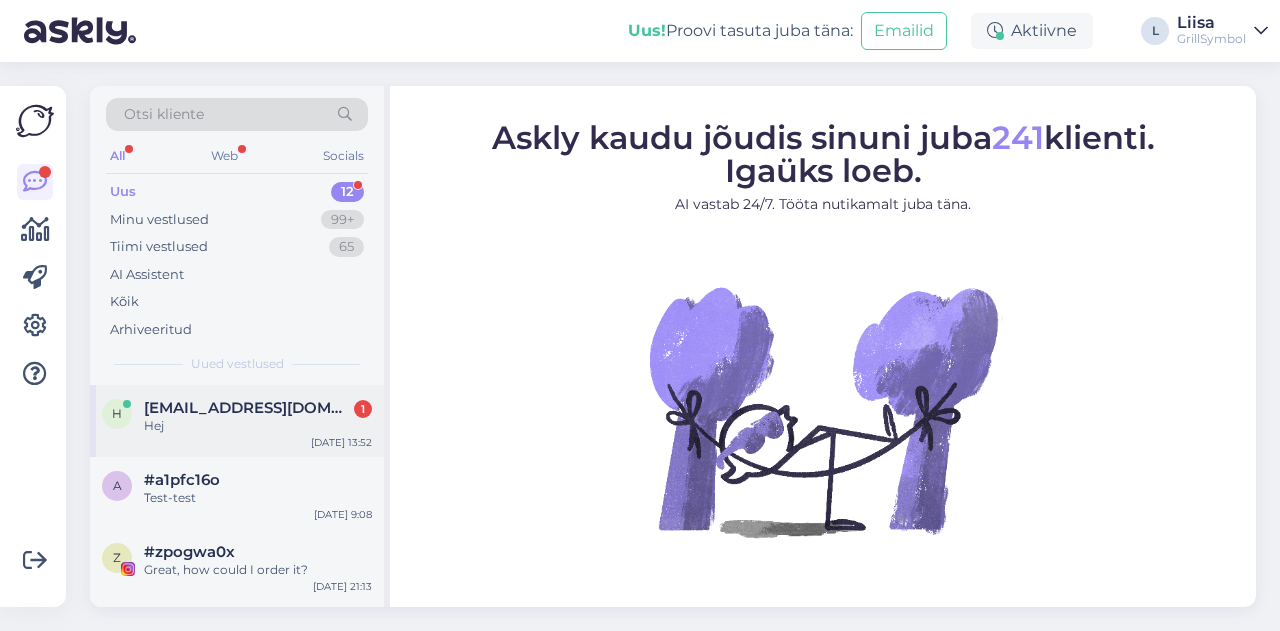 click on "Hej" at bounding box center [258, 426] 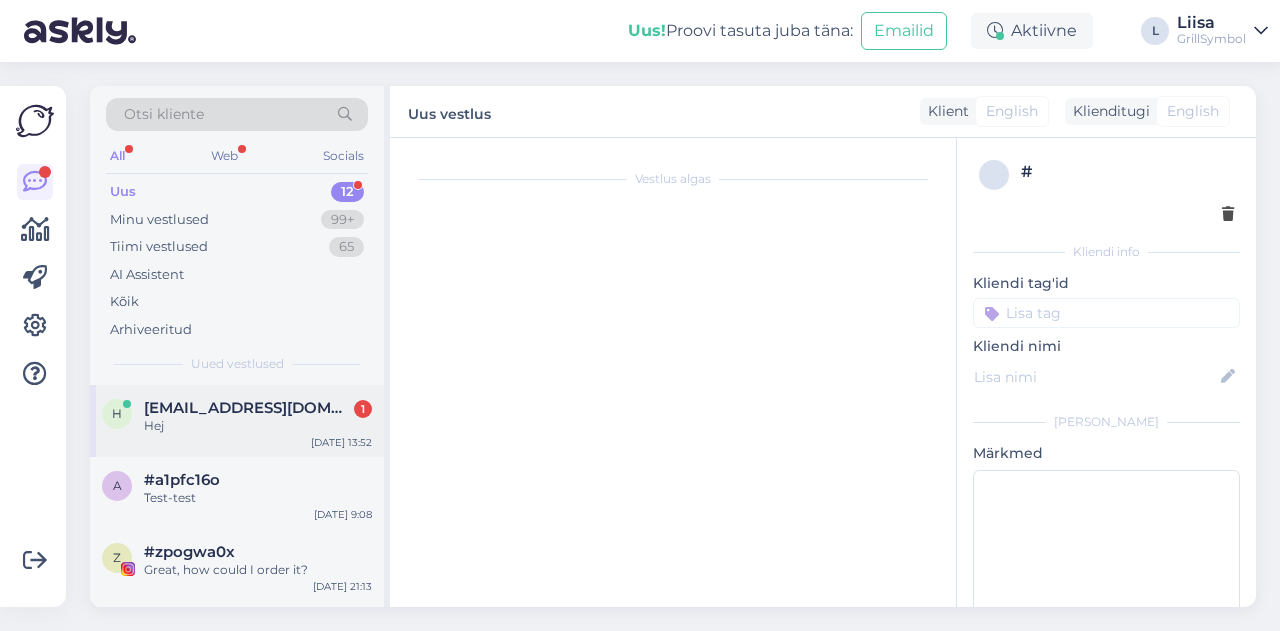 scroll, scrollTop: 358, scrollLeft: 0, axis: vertical 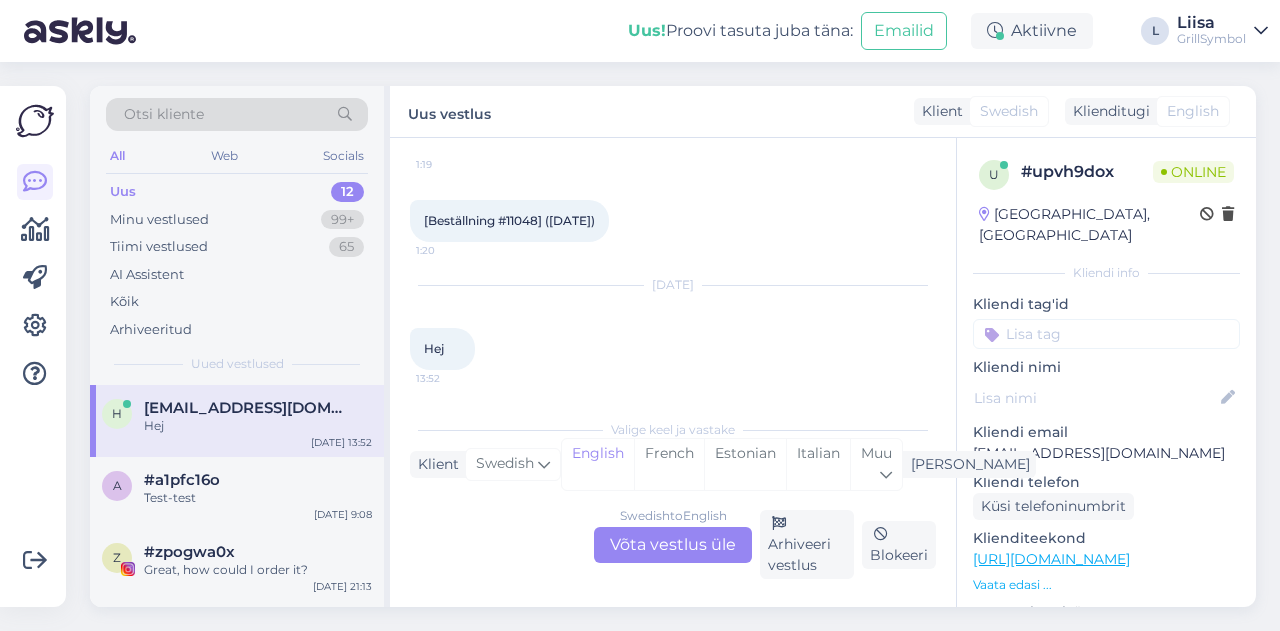 click on "Swedish  to  English Võta vestlus üle" at bounding box center (673, 545) 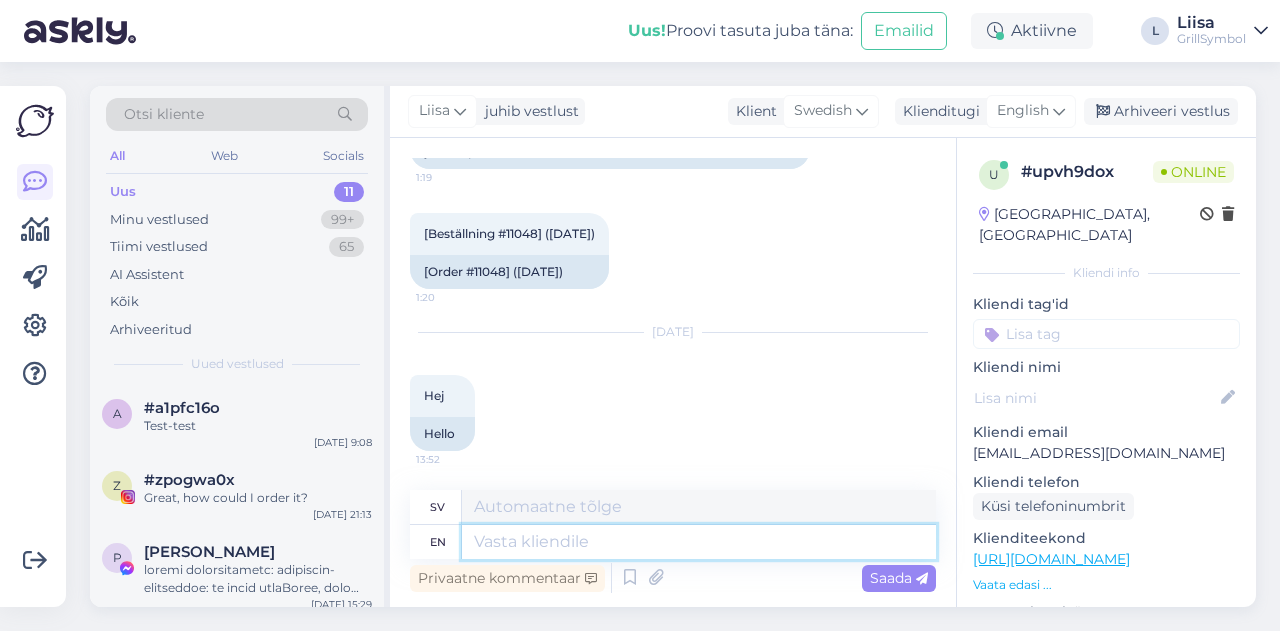 click at bounding box center (699, 542) 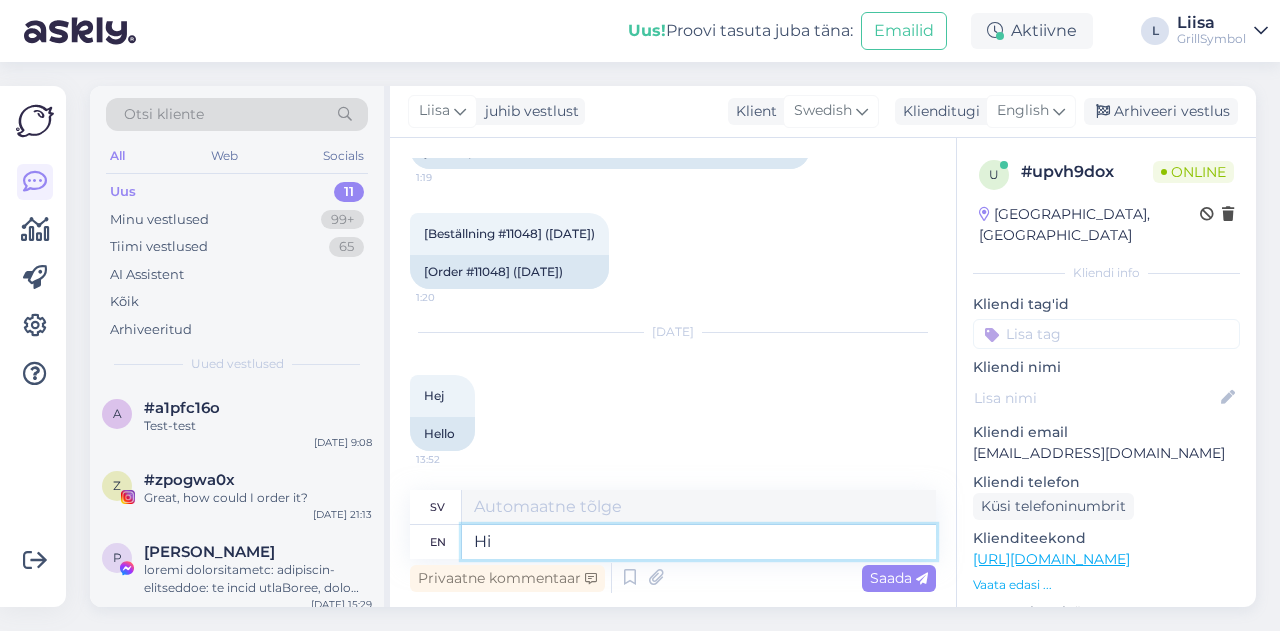 type on "Hi!" 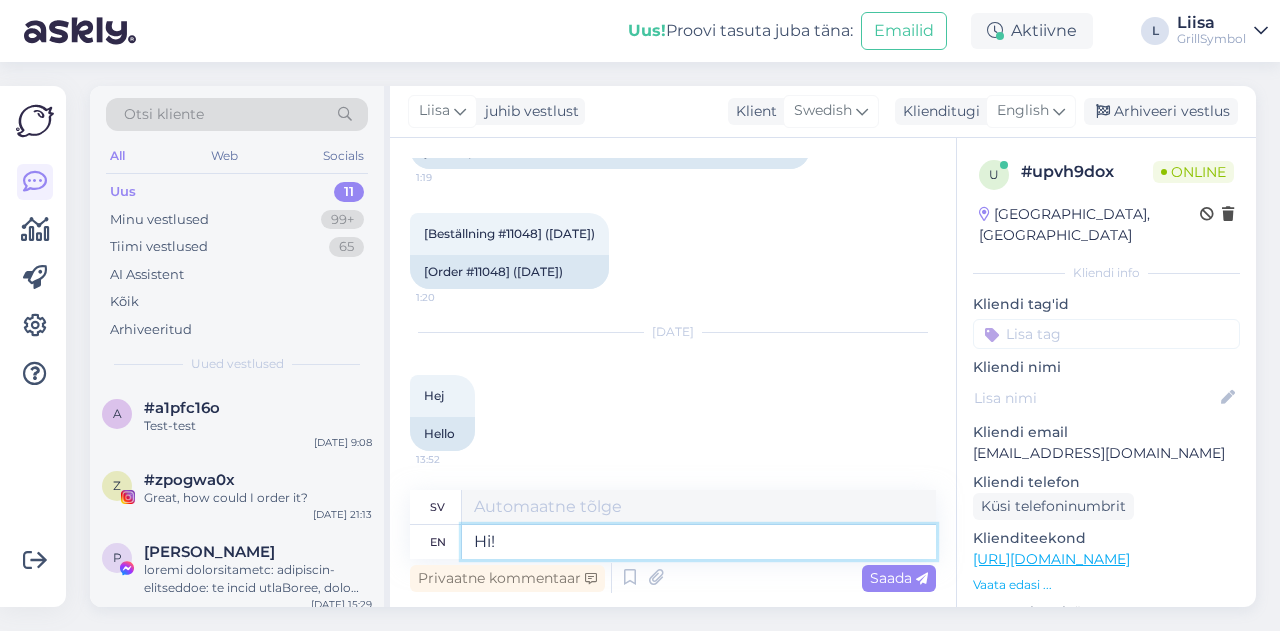 type on "Hej!" 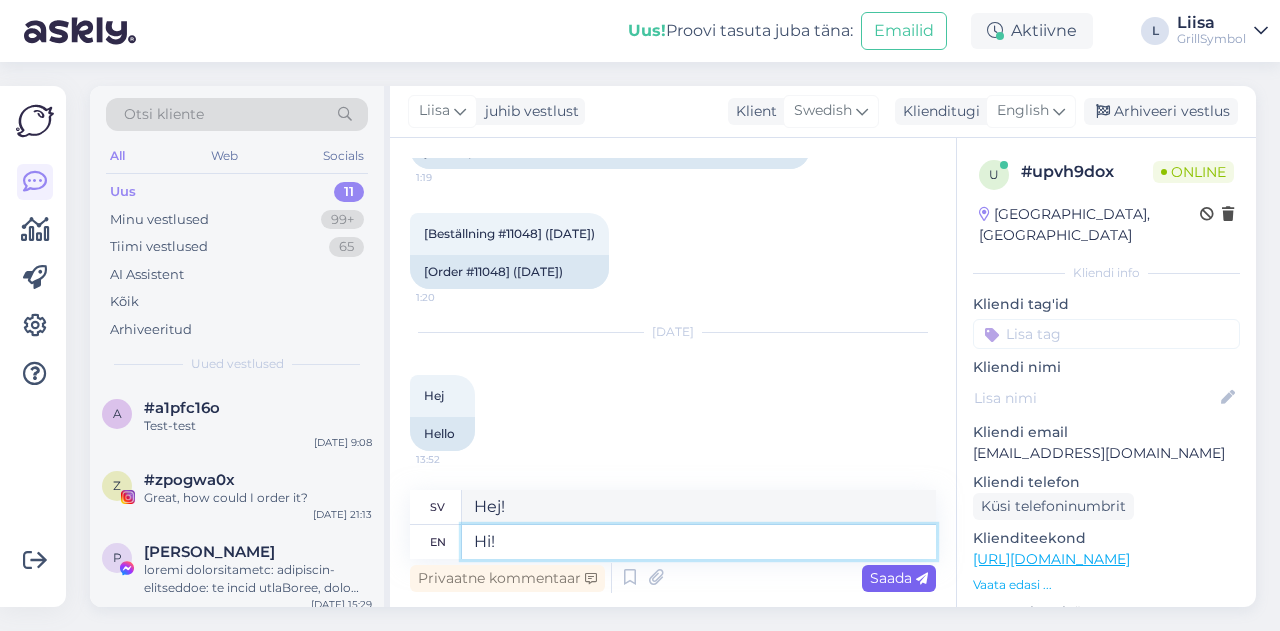 type on "Hi!" 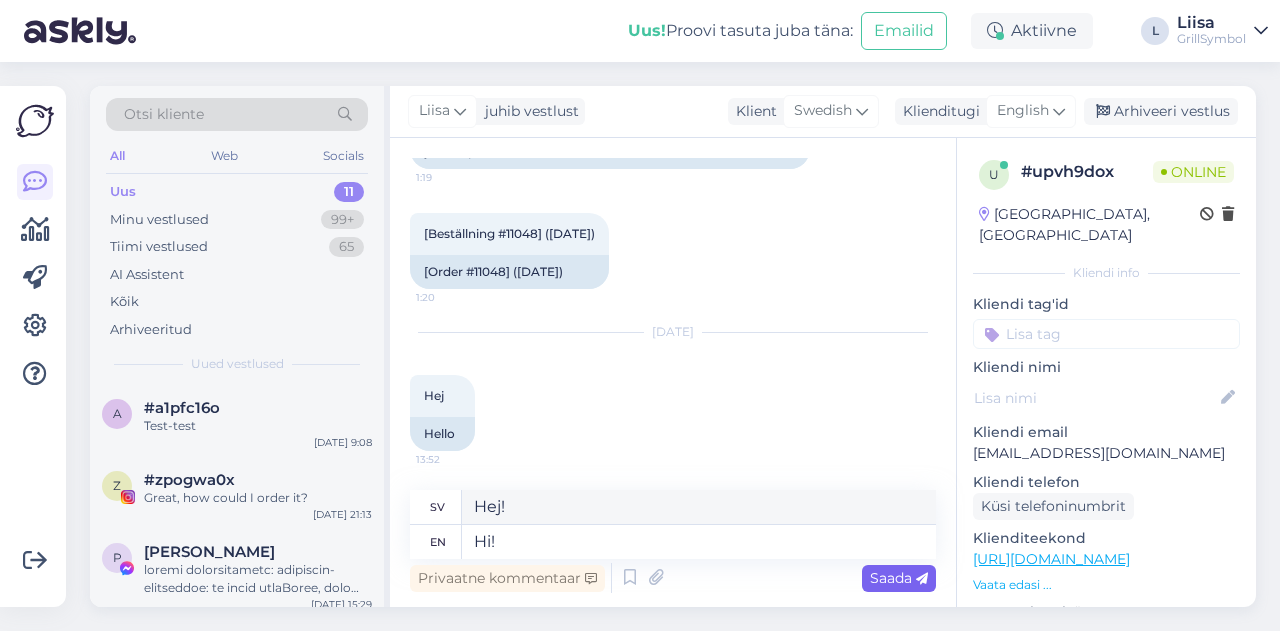 click on "Saada" at bounding box center [899, 578] 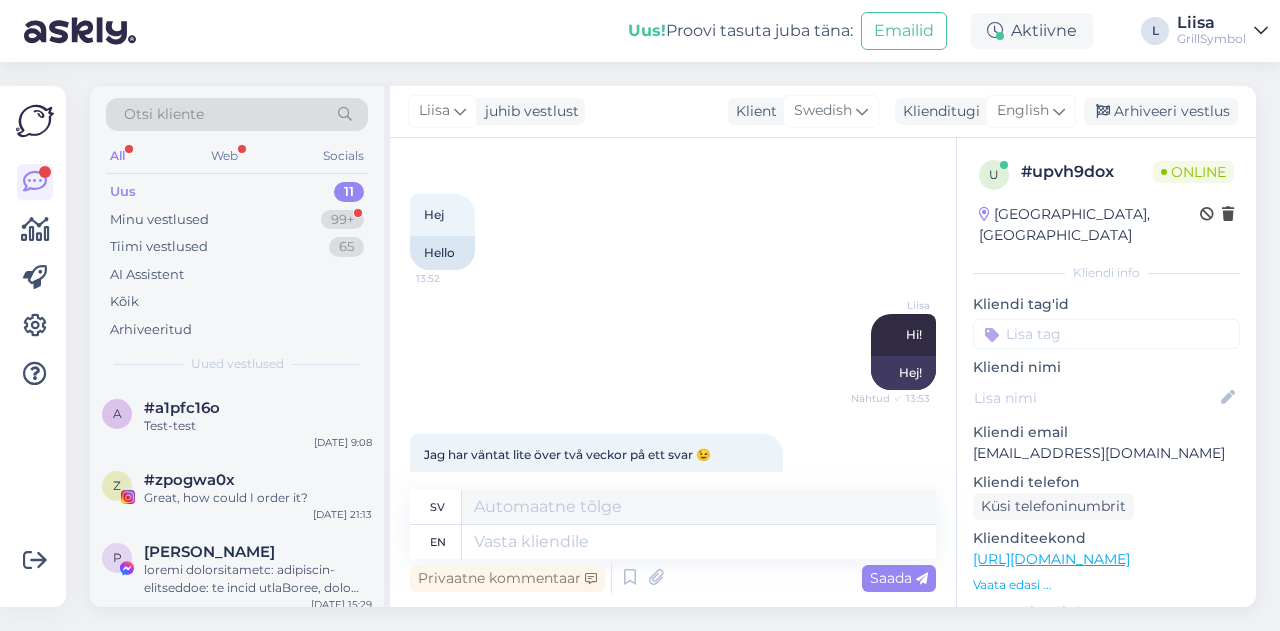 scroll, scrollTop: 723, scrollLeft: 0, axis: vertical 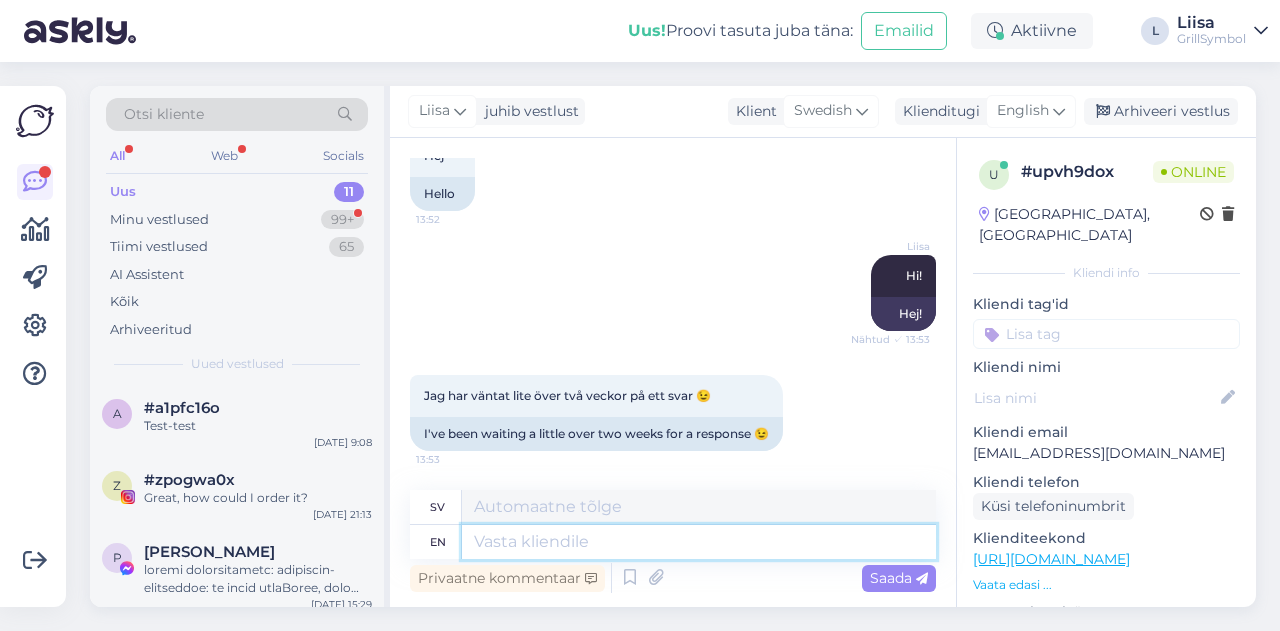 click at bounding box center [699, 542] 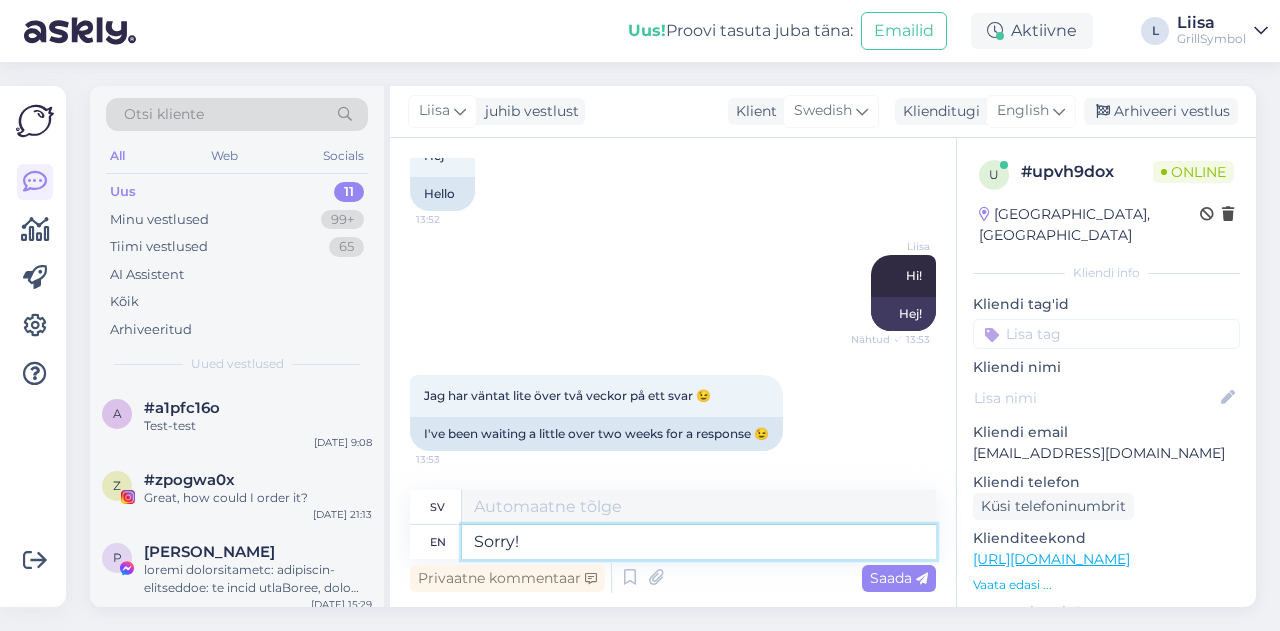 type on "Sorry!" 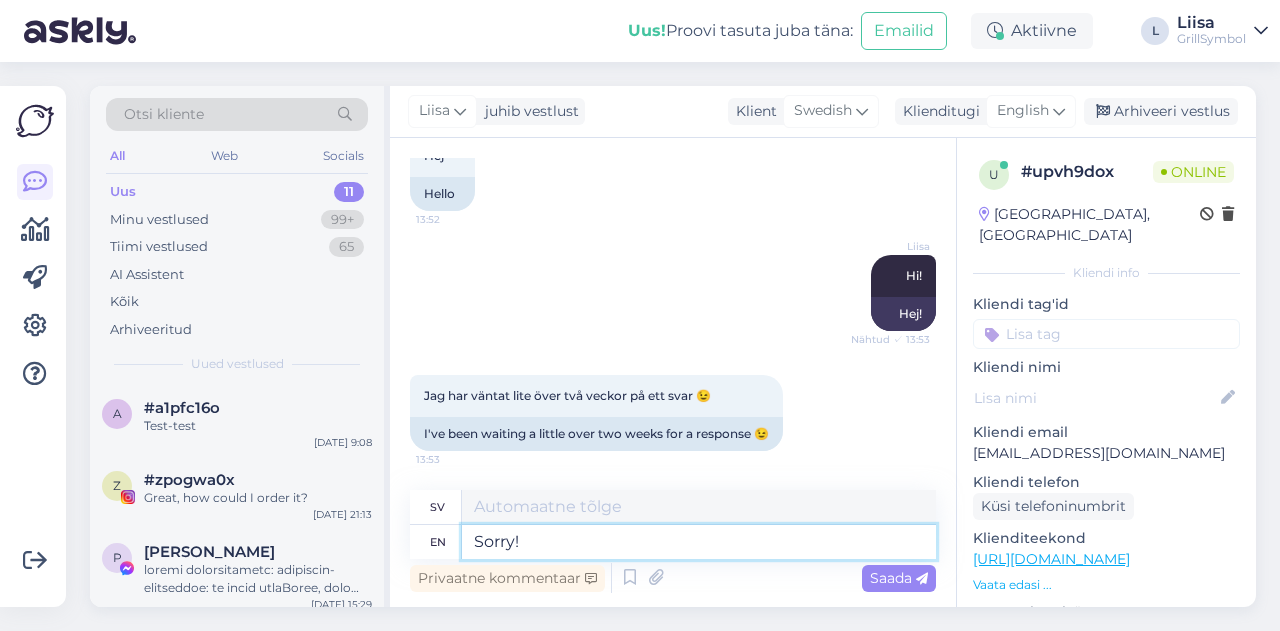 type on "Ledsen!" 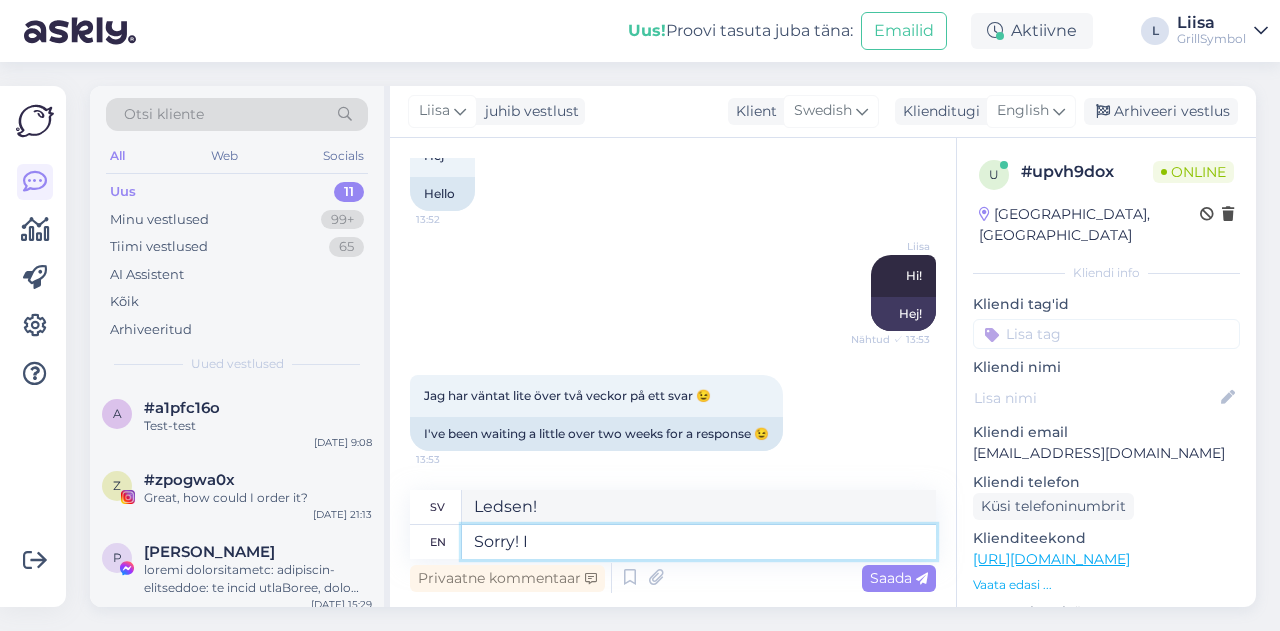 type on "Sorry! I c" 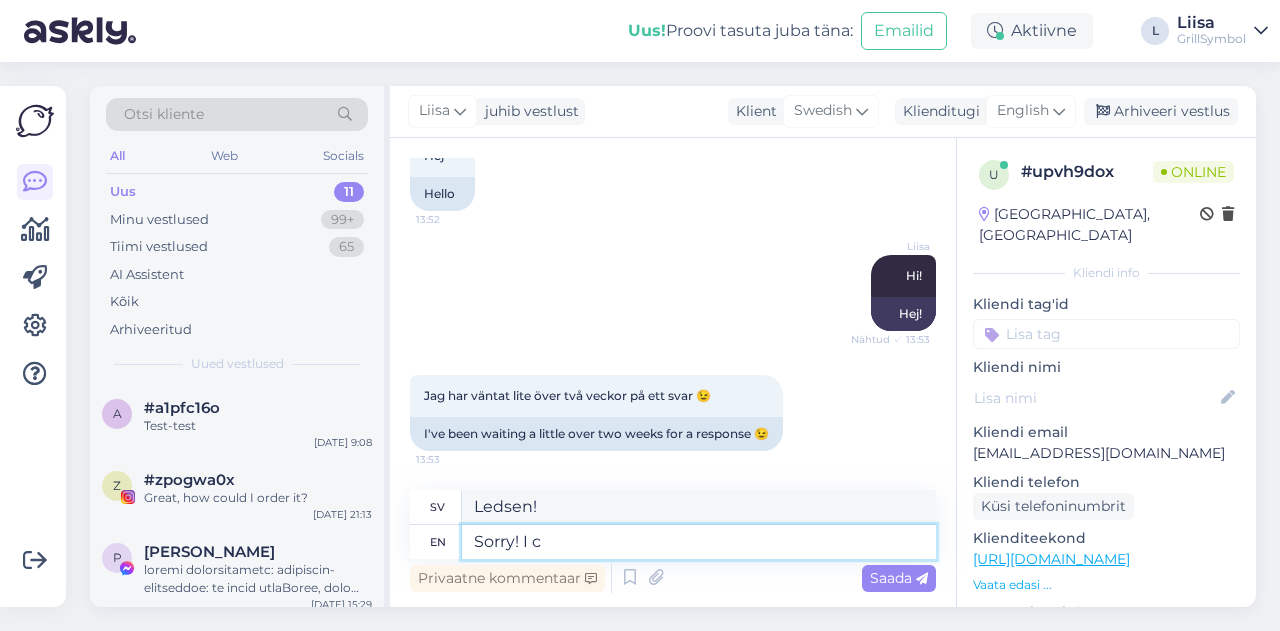 type on "Förlåt! Jag" 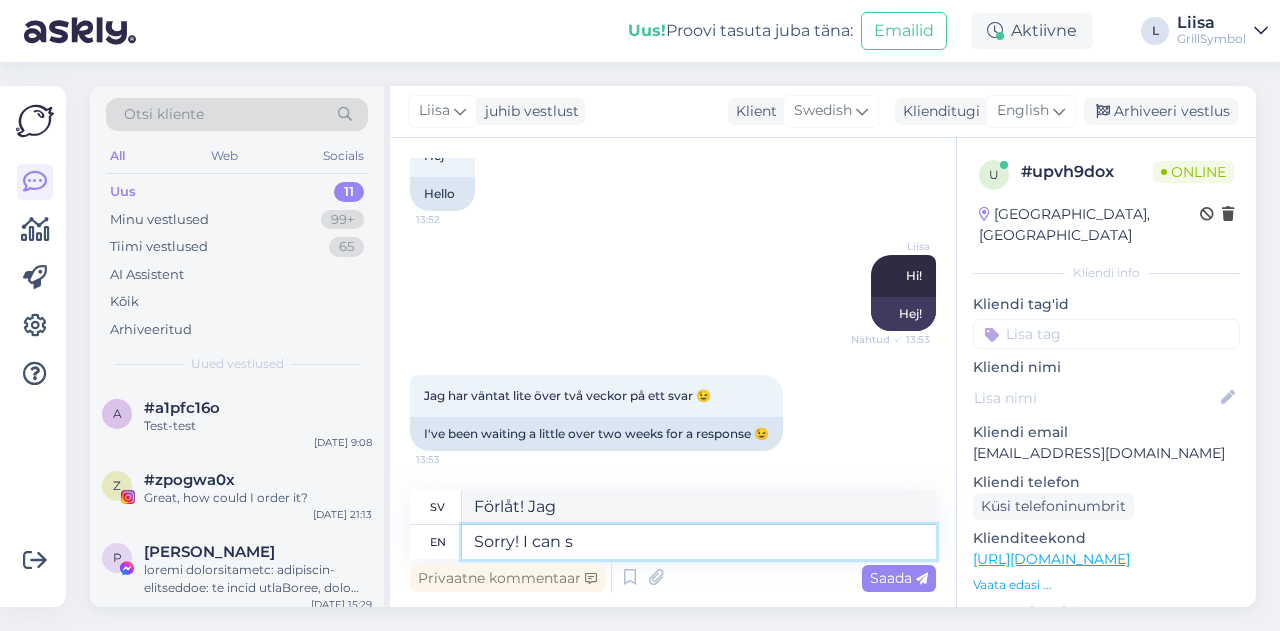 type on "Sorry! I can se" 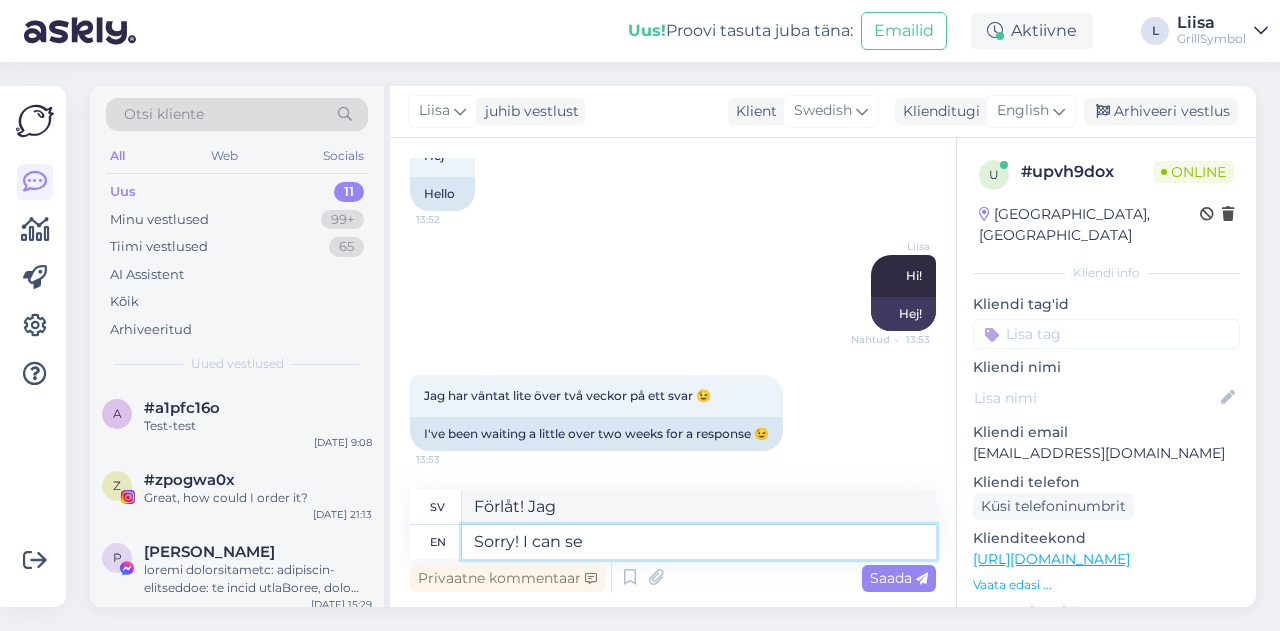 type on "Förlåt! Jag kan" 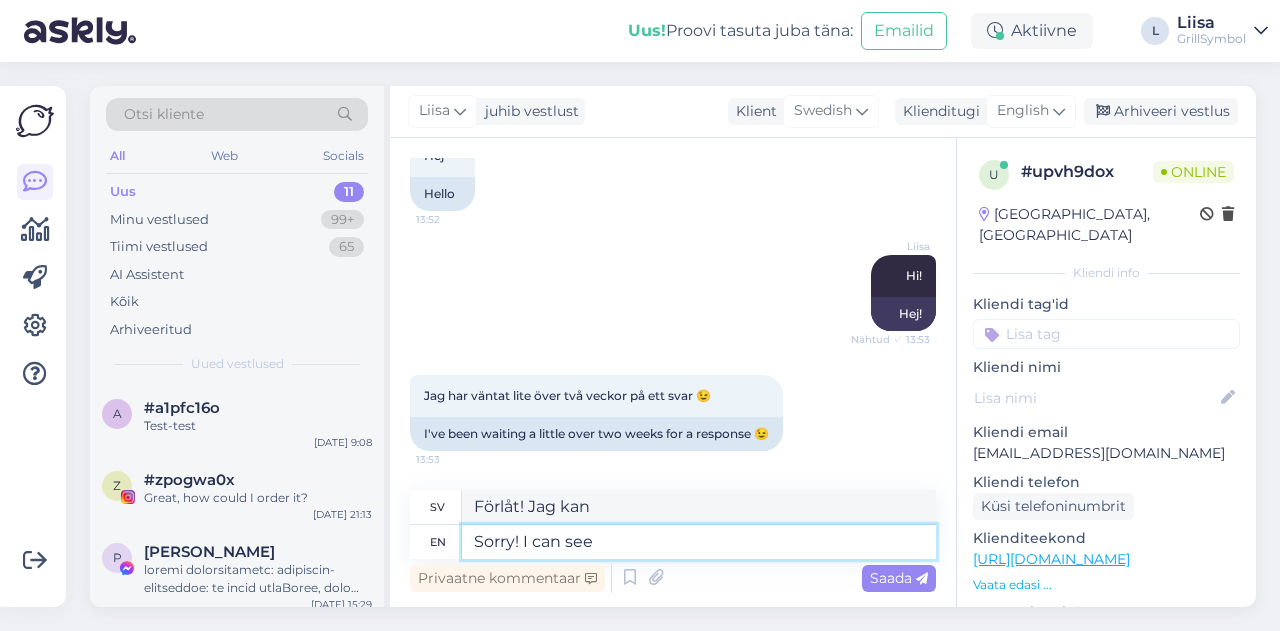 type on "Sorry! I can see i" 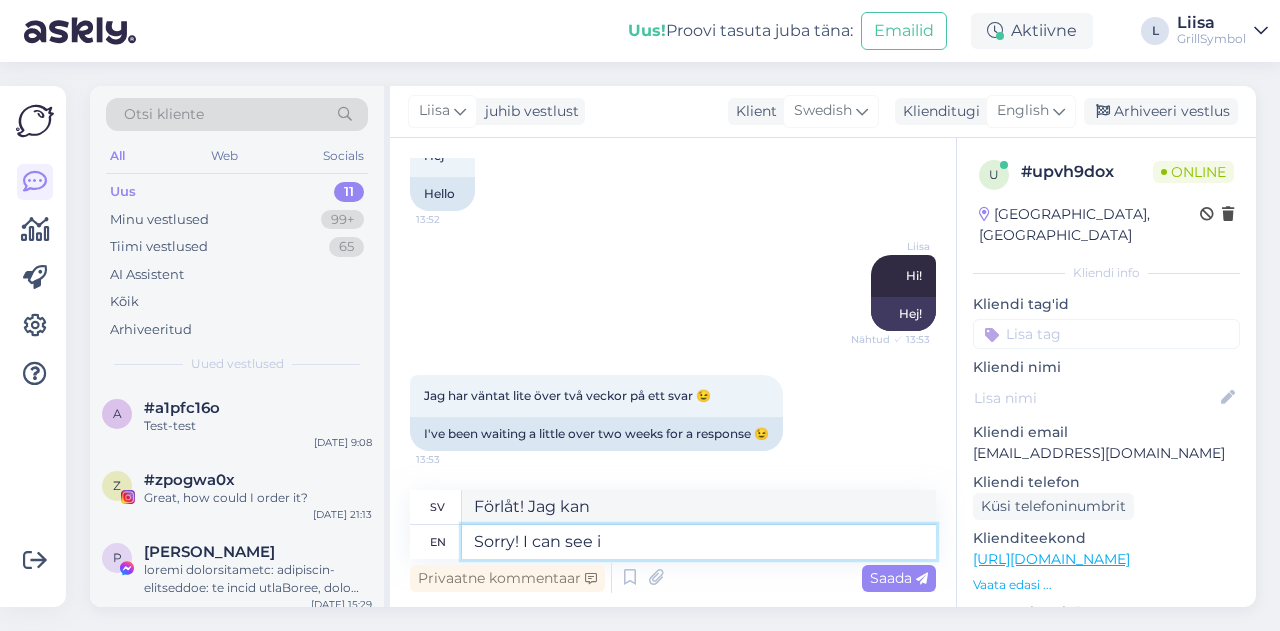 type on "Förlåt! Jag kan se" 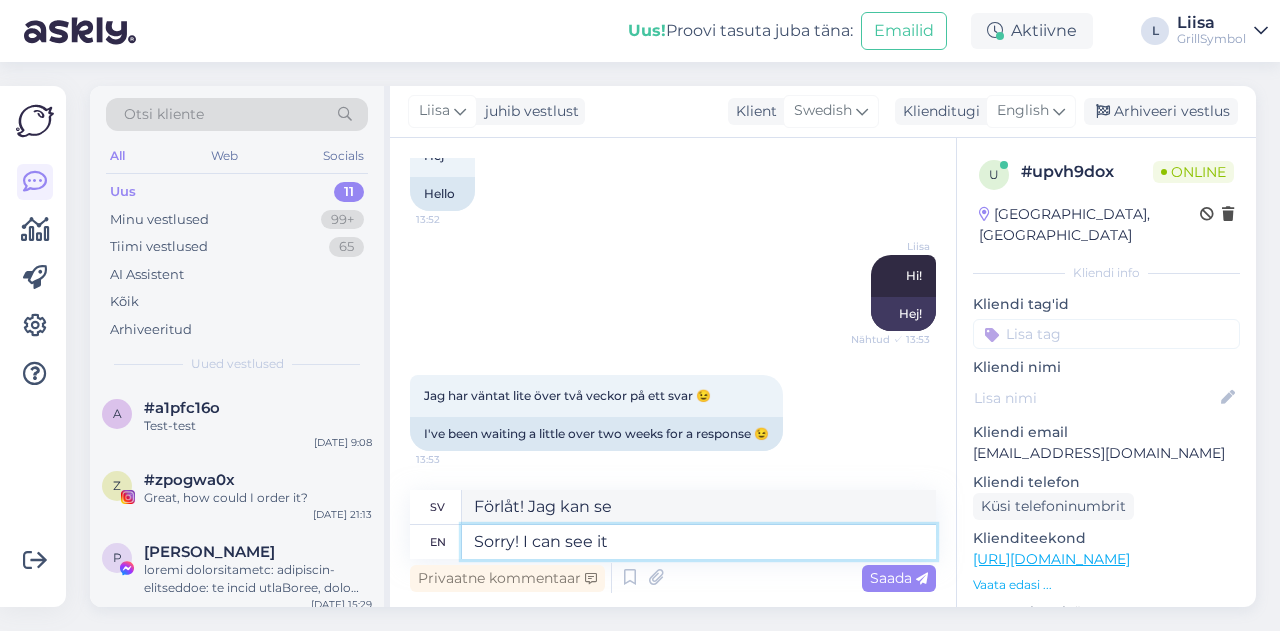 type on "Sorry! I can see it n" 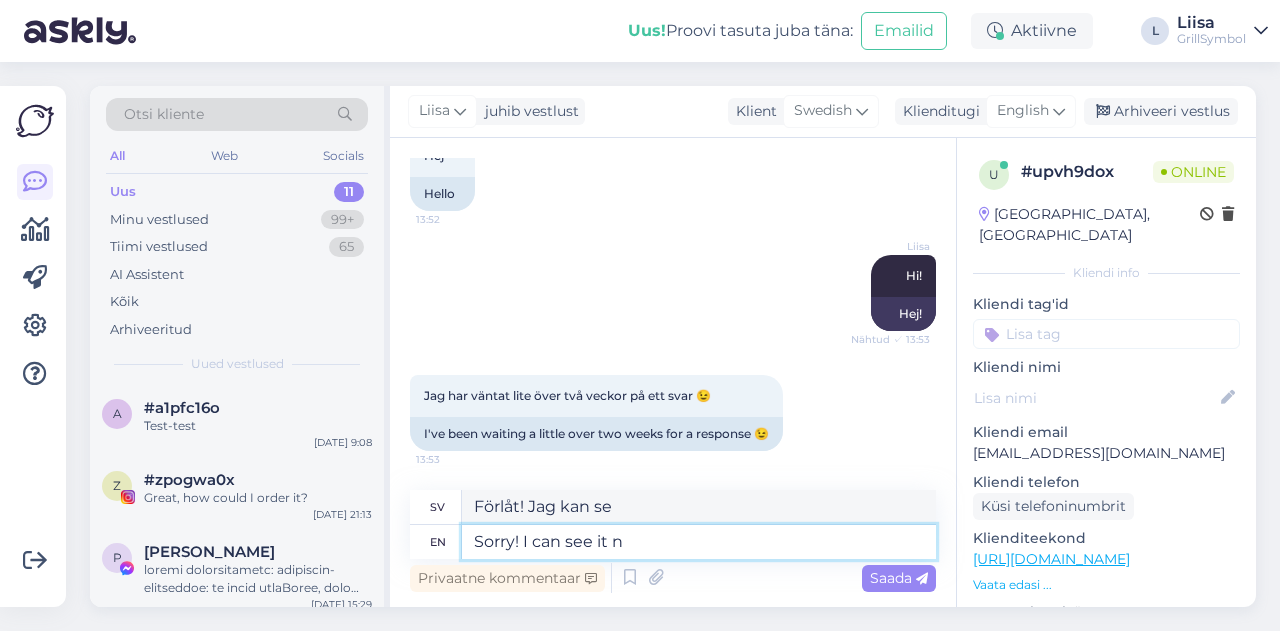 type on "Förlåt! Jag kan se det" 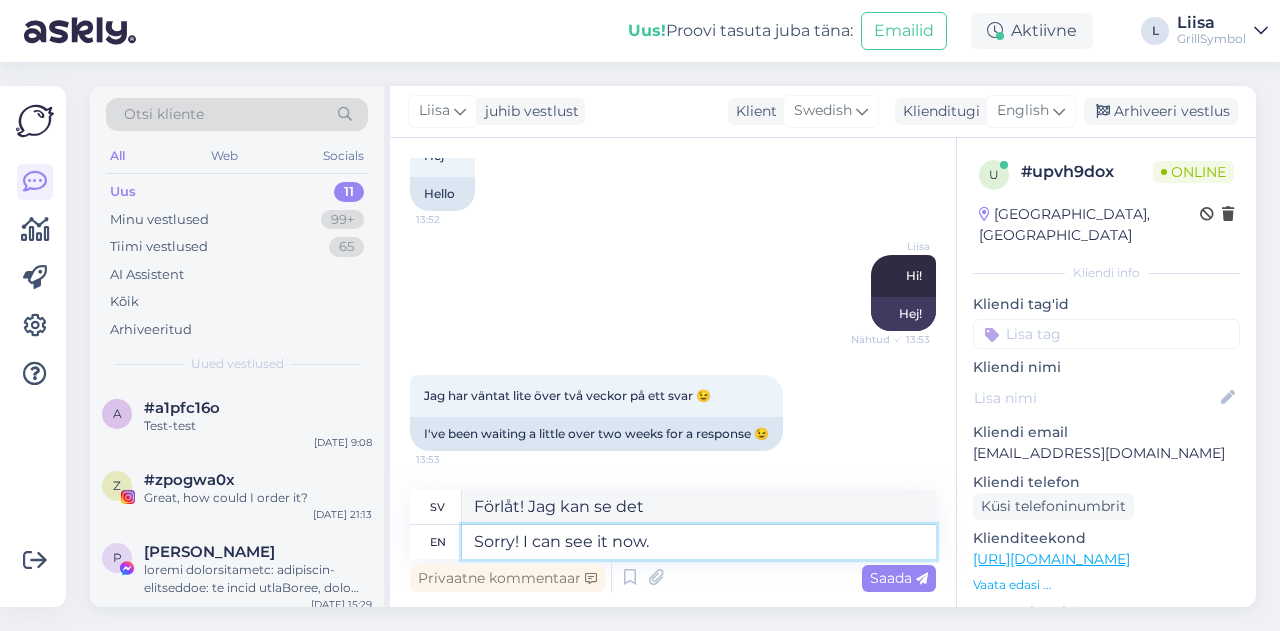 type on "Sorry! I can see it now." 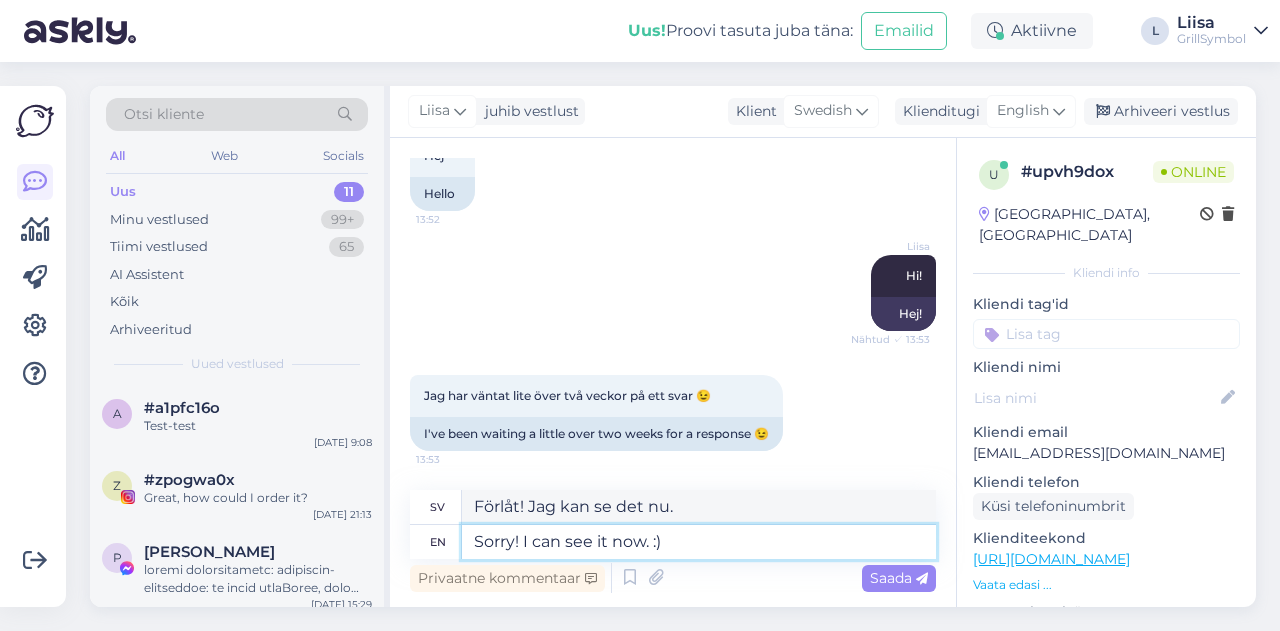 type on "Sorry! I can see it now. :)" 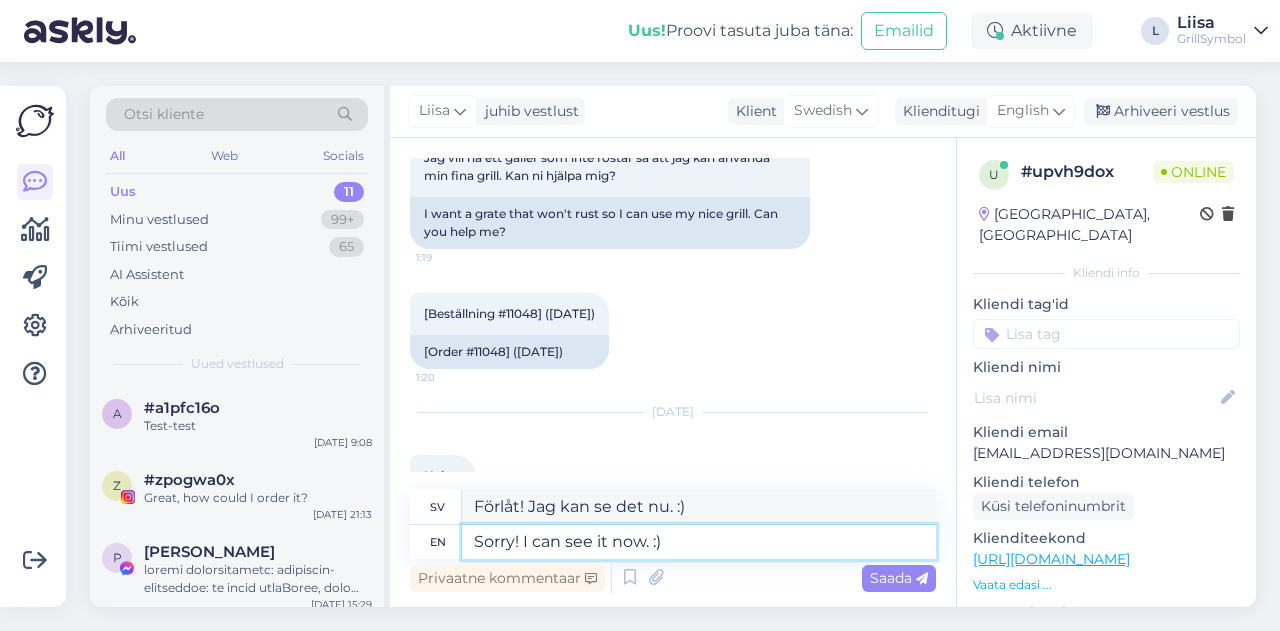 scroll, scrollTop: 423, scrollLeft: 0, axis: vertical 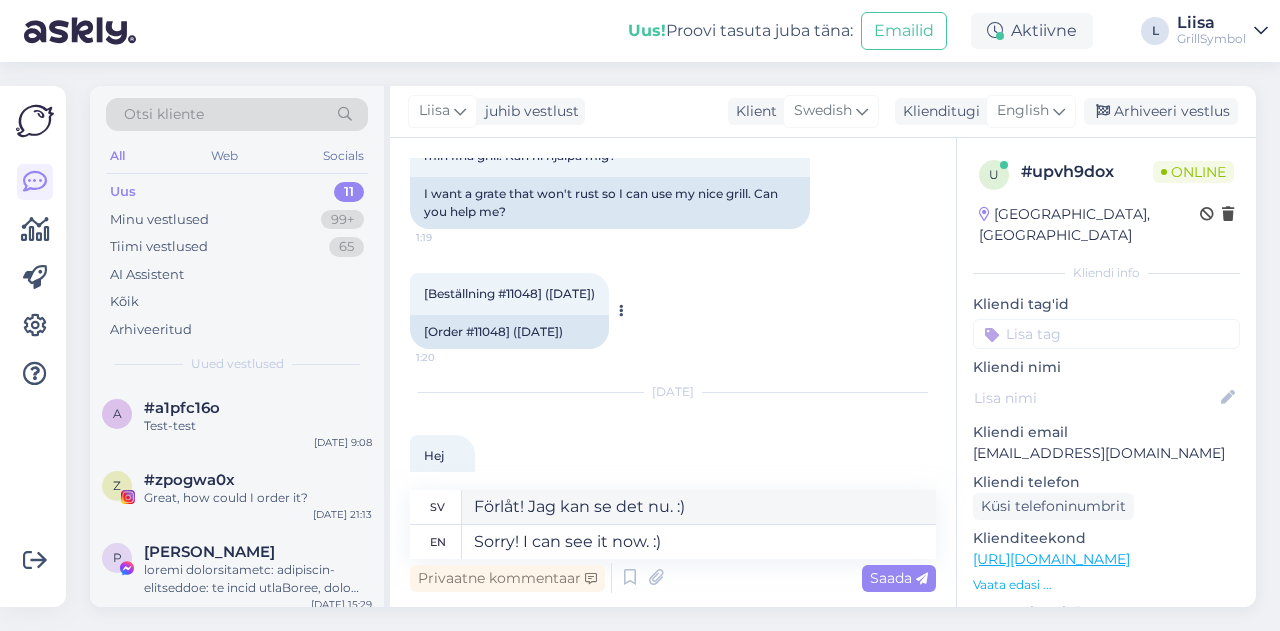 click on "[Beställning #11048] (maj 30, 2024)" at bounding box center (509, 293) 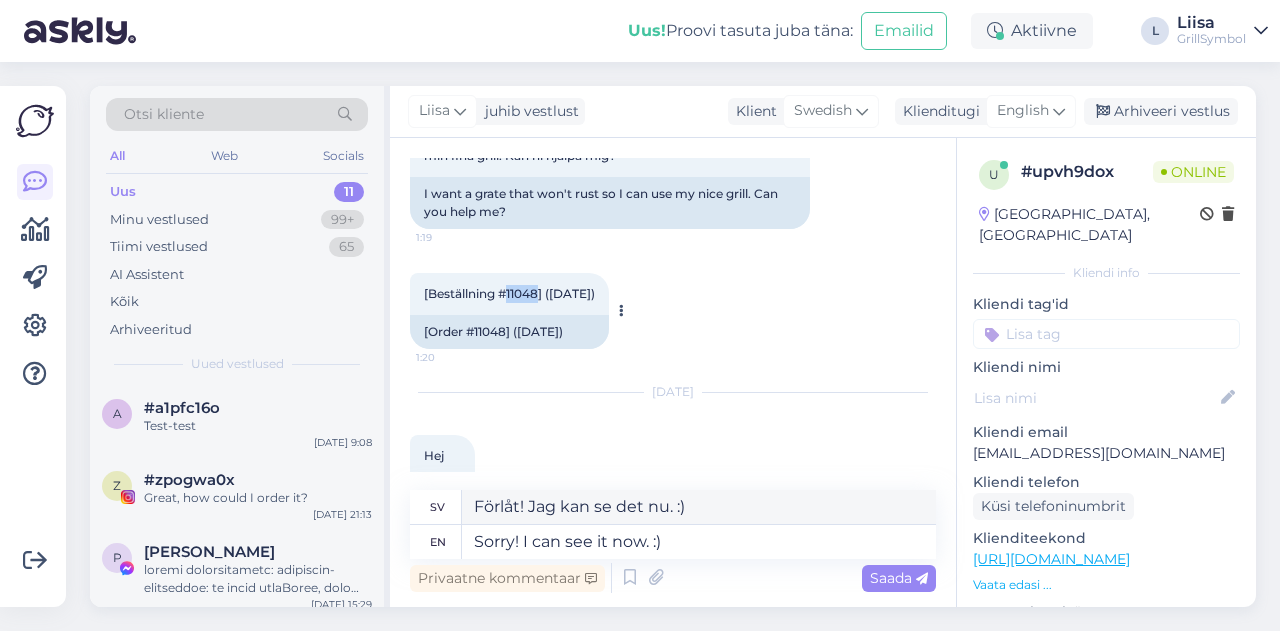 click on "[Beställning #11048] (maj 30, 2024)" at bounding box center [509, 293] 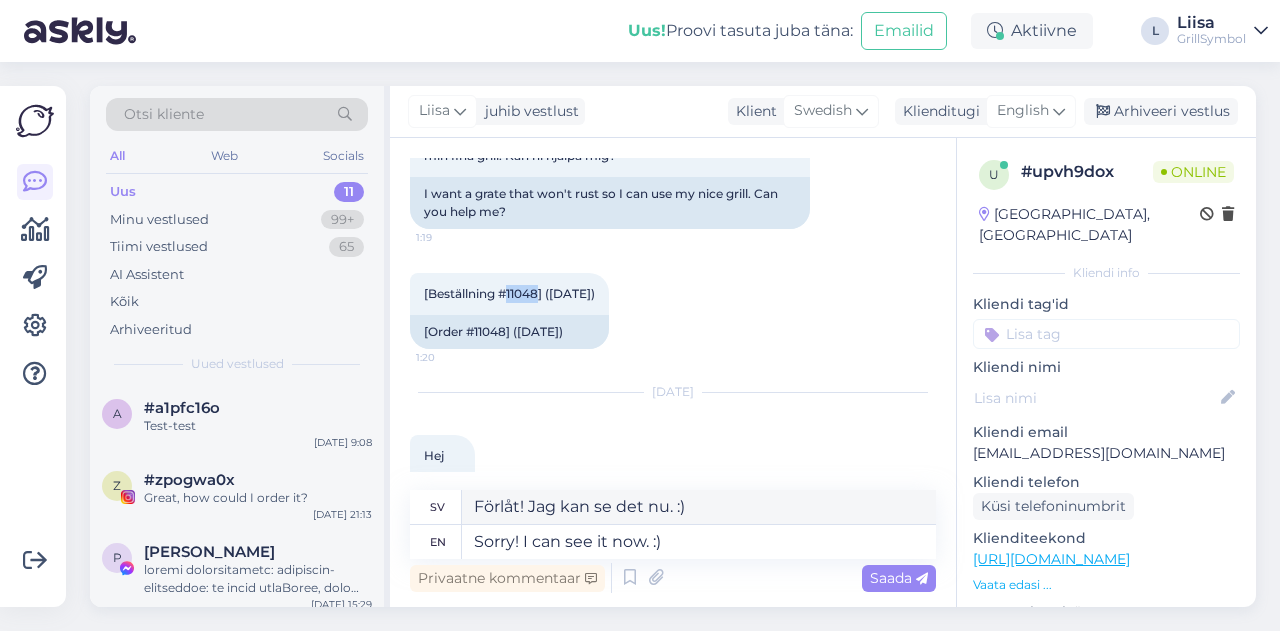 copy on "11048" 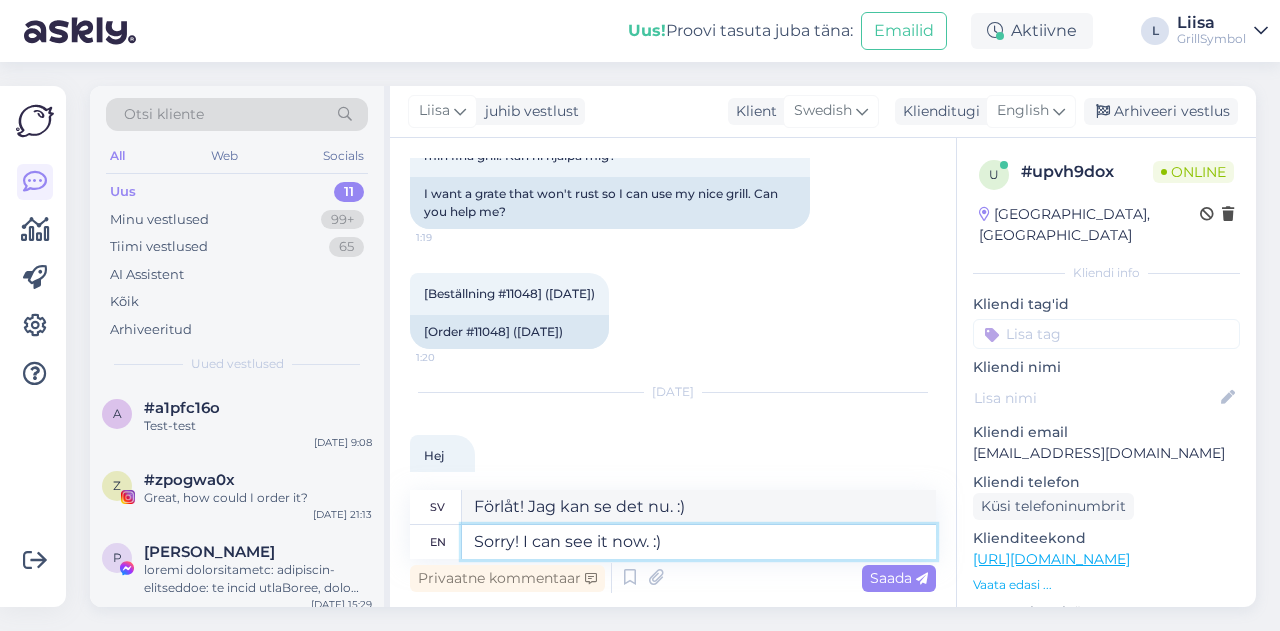 click on "Sorry! I can see it now. :)" at bounding box center [699, 542] 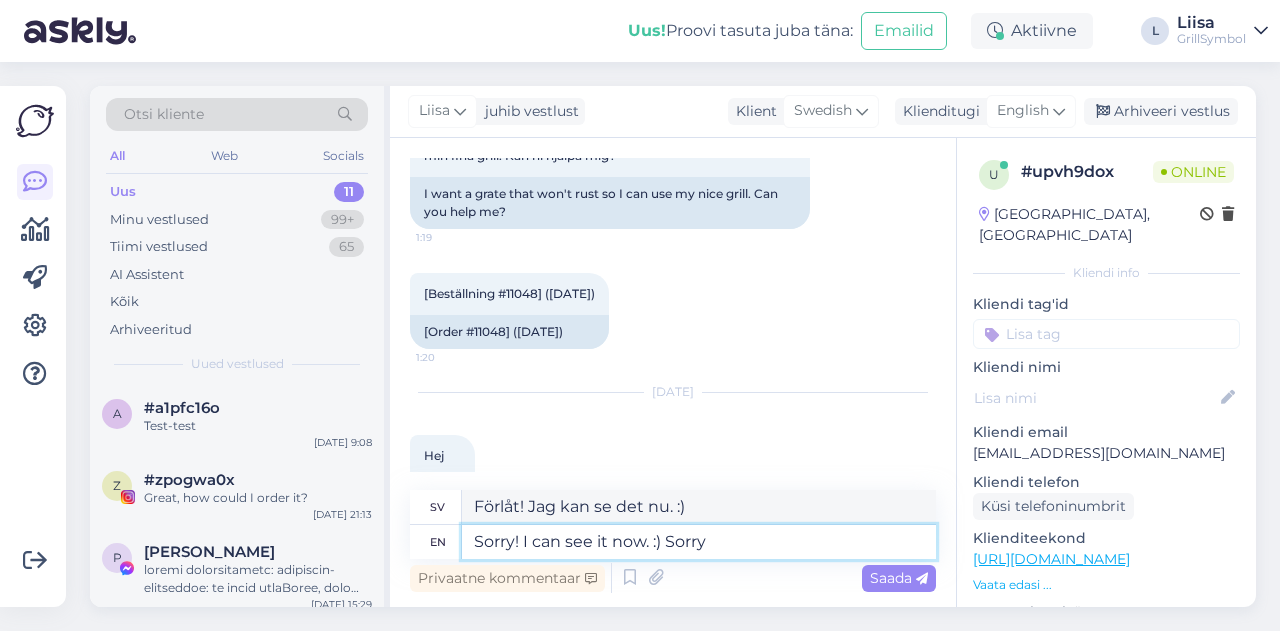 type on "Sorry! I can see it now. :) Sorry" 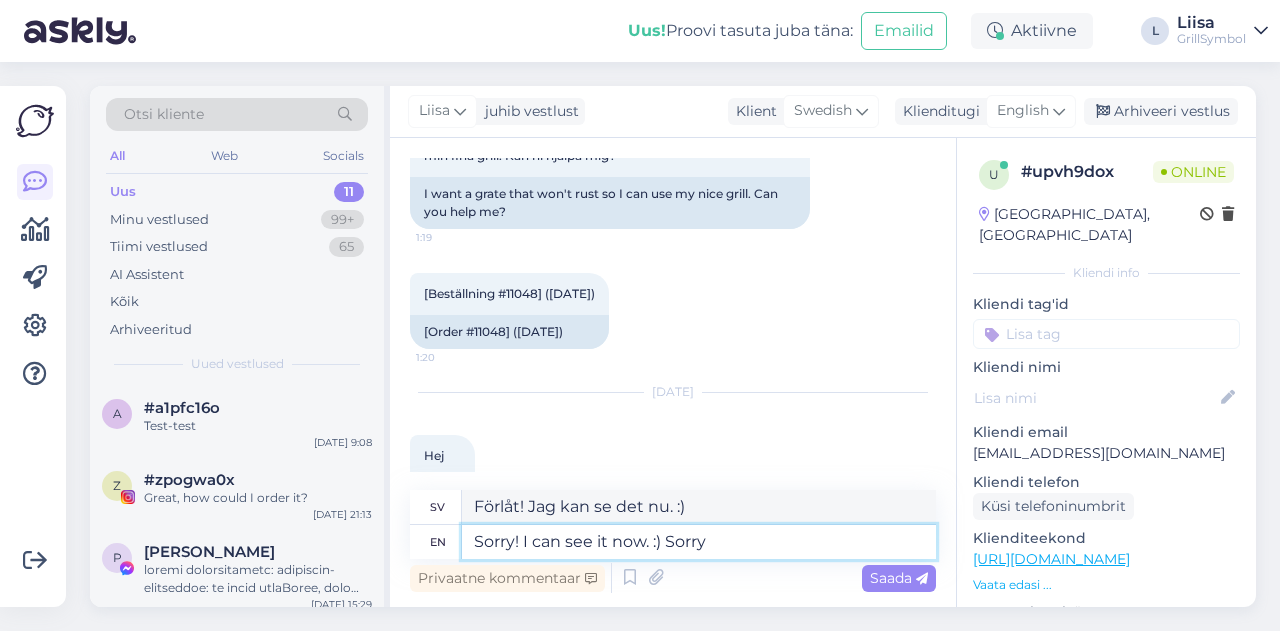 type on "Förlåt! Jag kan se det nu. :) Förlåt" 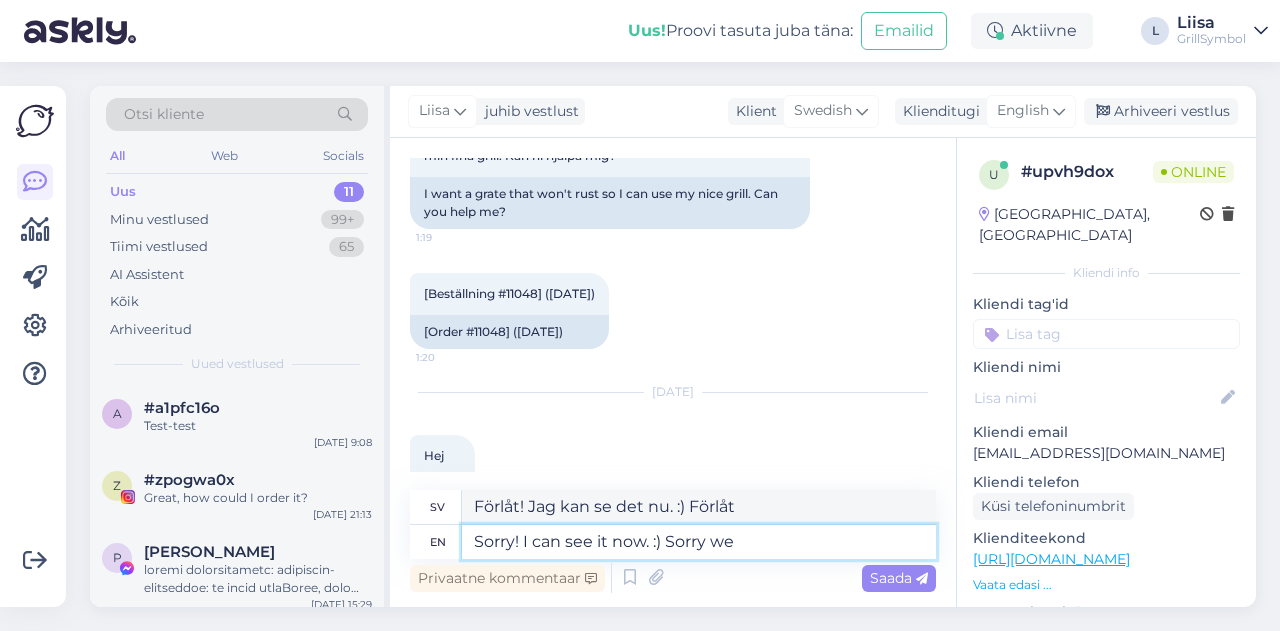 type on "Sorry! I can see it now. :) Sorry we c" 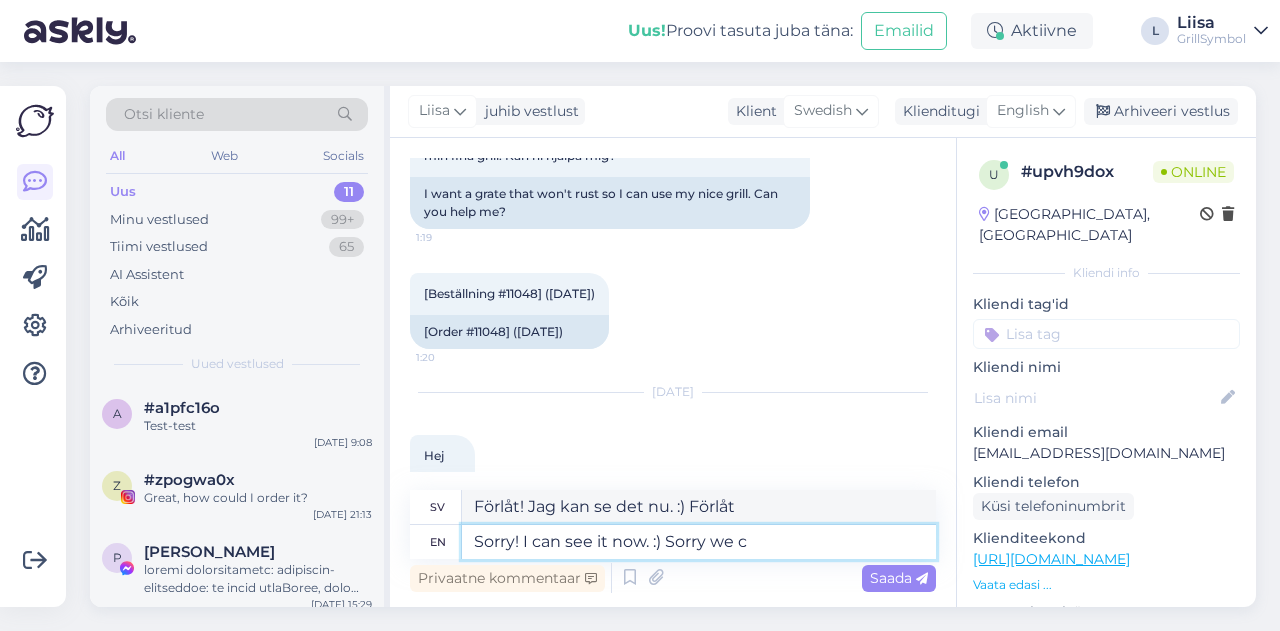 type on "Förlåt! Jag kan se det nu. :) Förlåt, vi" 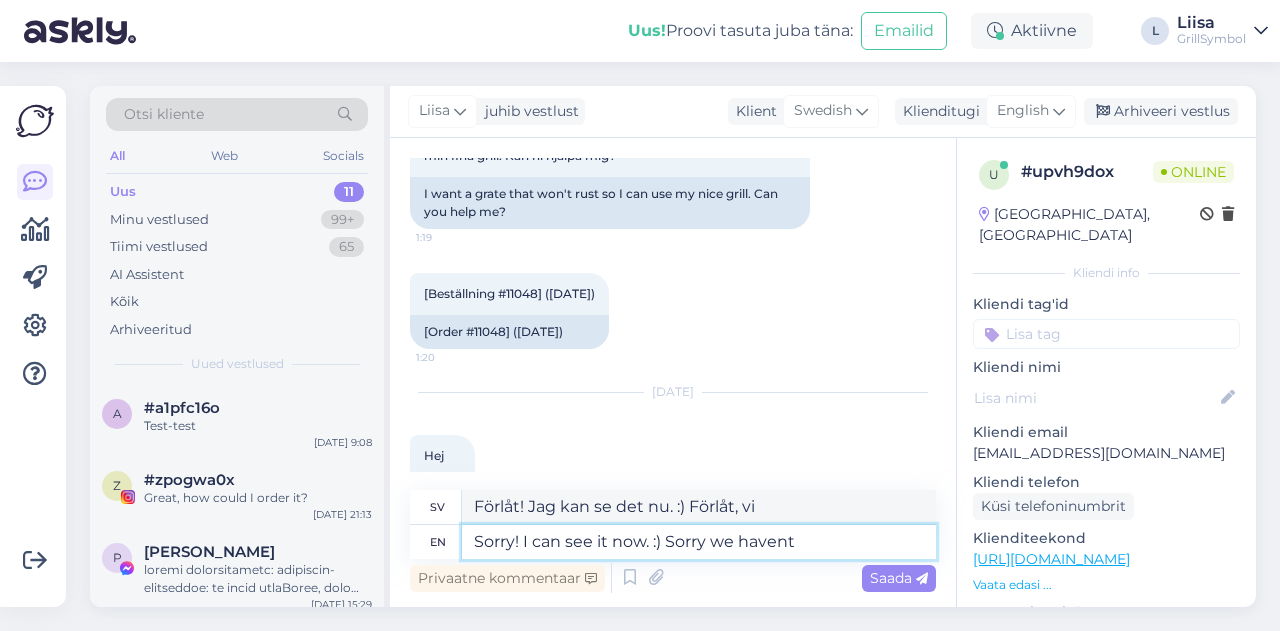 type on "Sorry! I can see it now. :) Sorry we havent" 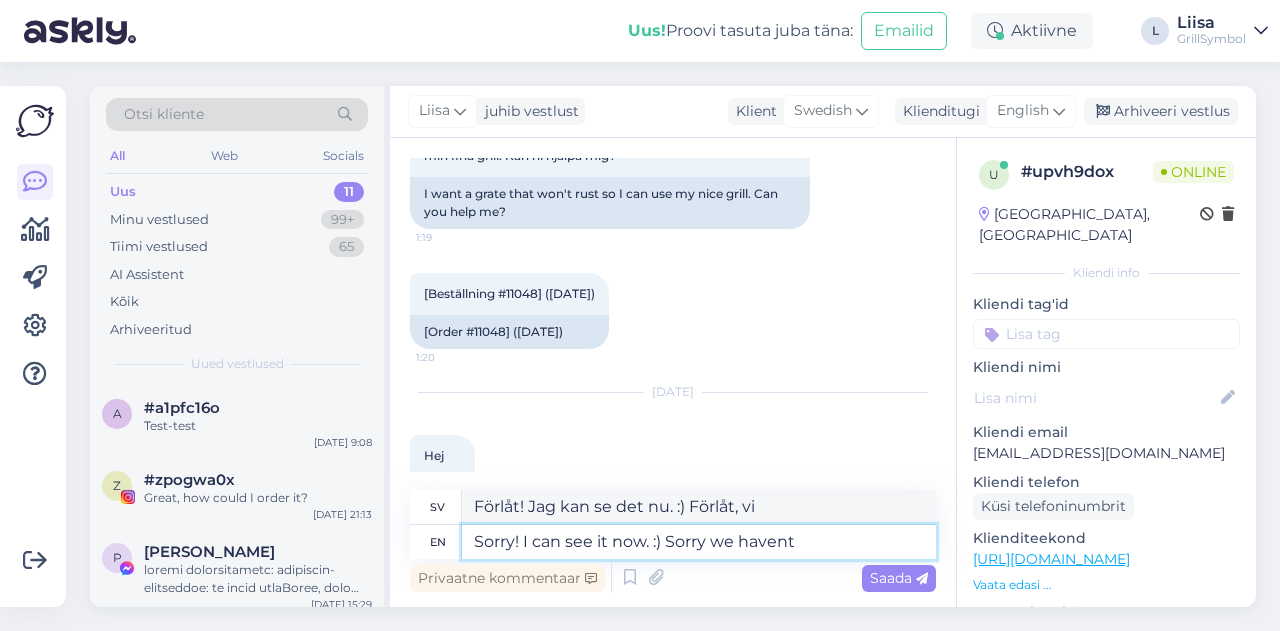 type on "Förlåt! Jag kan se det nu. :) Tyvärr har vi inte gjort det." 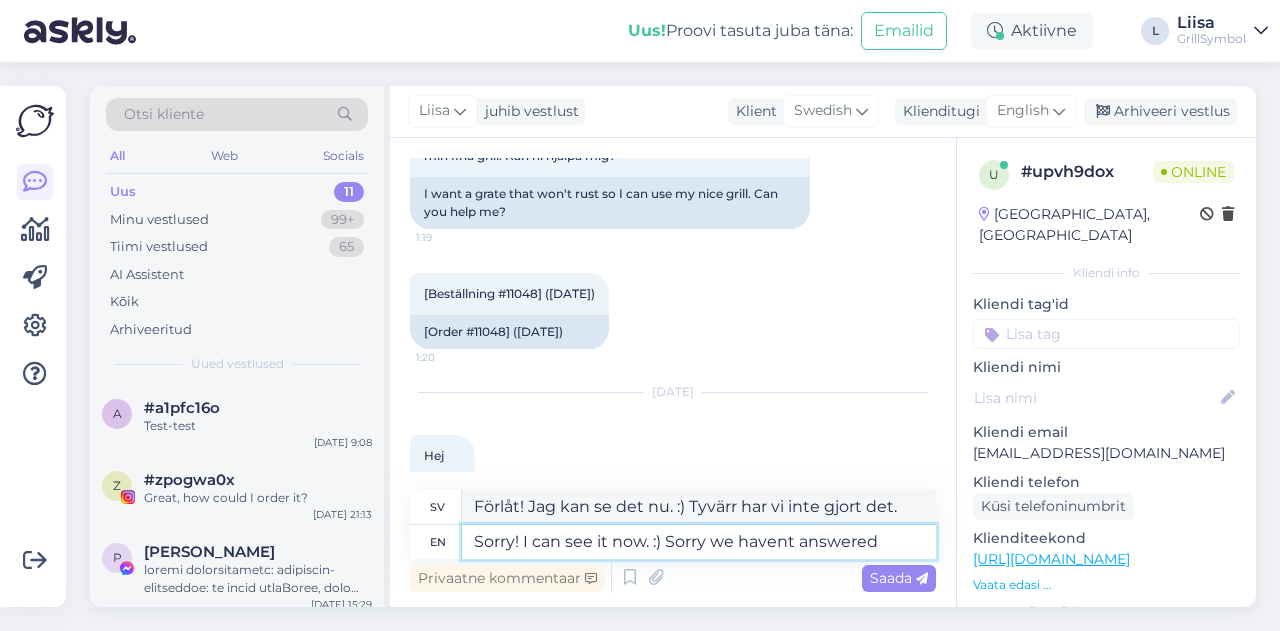 type on "Sorry! I can see it now. :) Sorry we havent answered y" 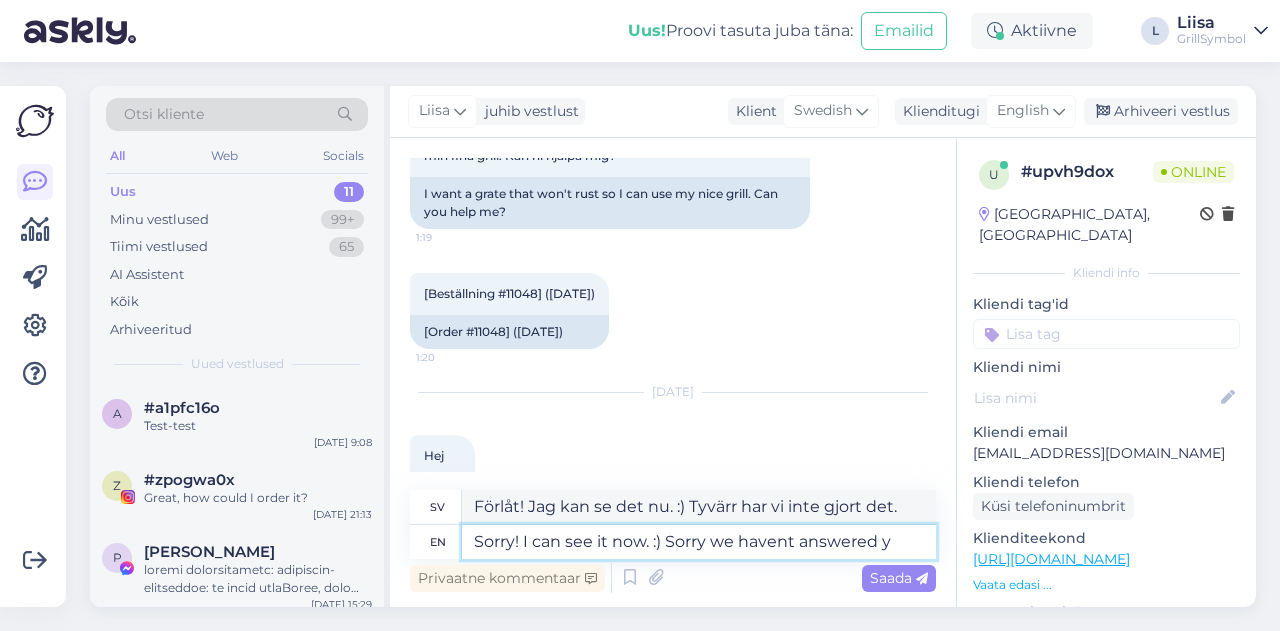 type on "Förlåt! Jag kan se det nu. :) Förlåt, vi har inte svarat" 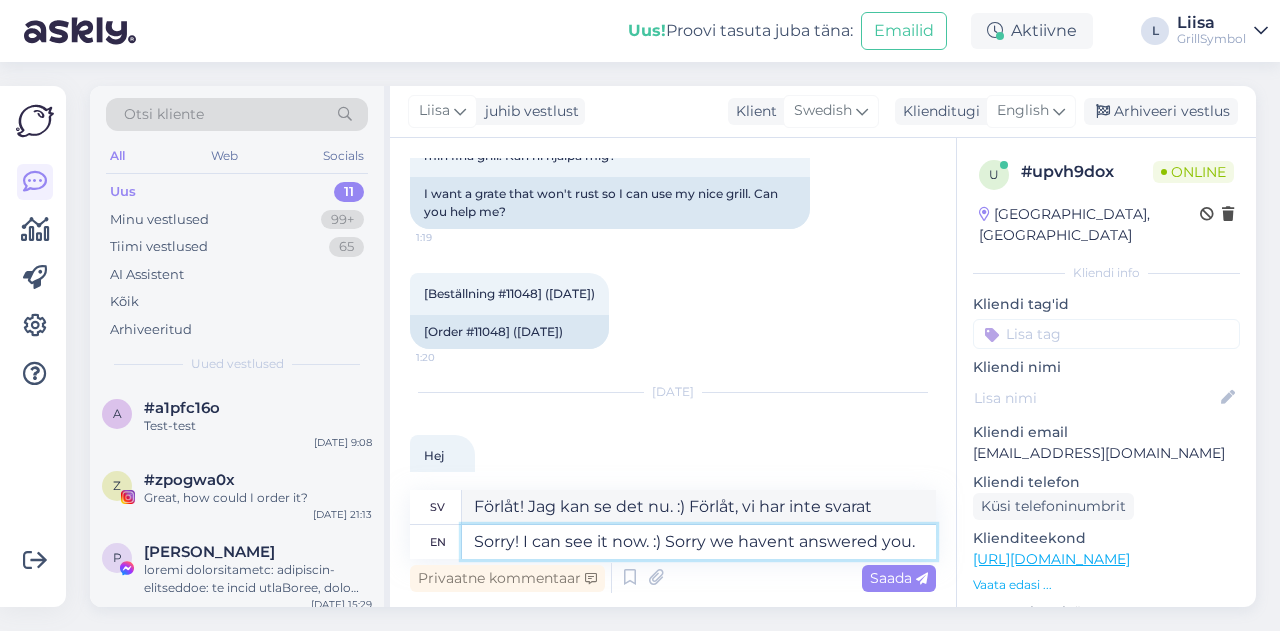 type on "Sorry! I can see it now. :) Sorry we havent answered you." 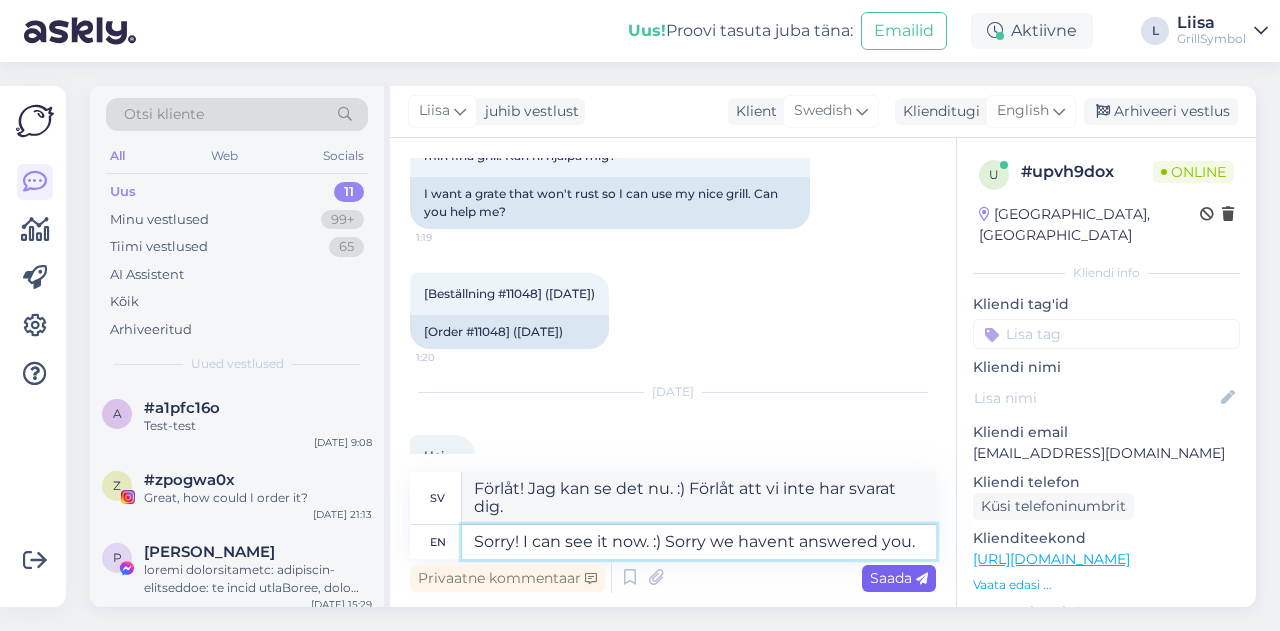 type on "Sorry! I can see it now. :) Sorry we havent answered you." 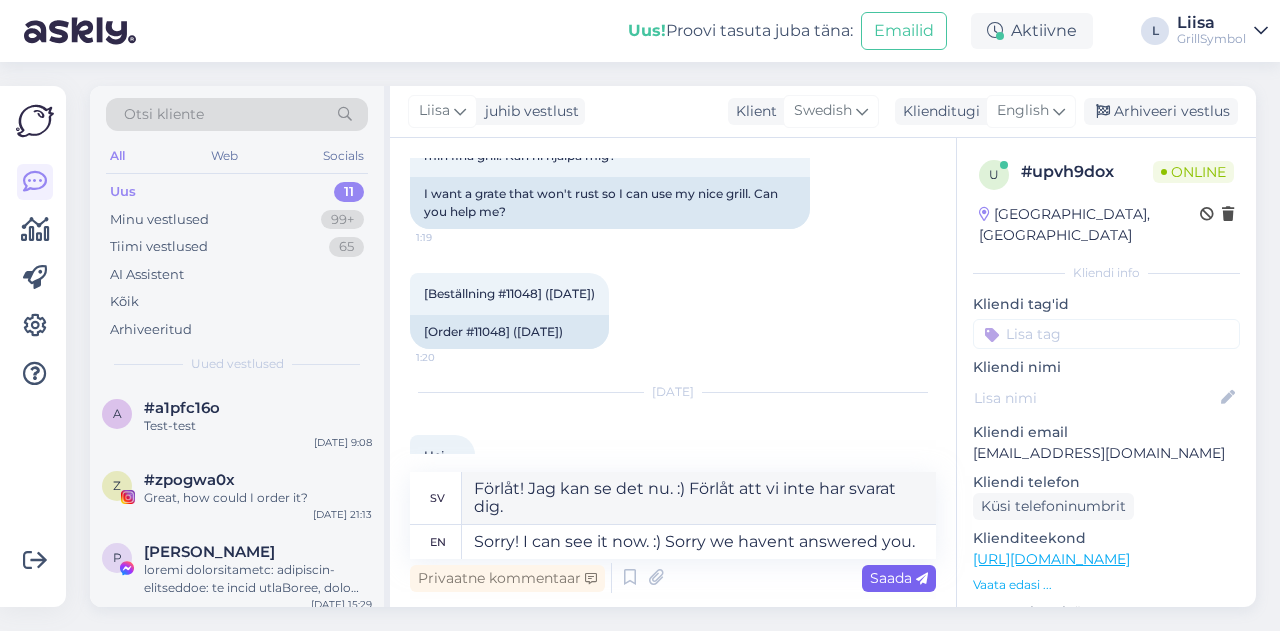 click on "Saada" at bounding box center (899, 578) 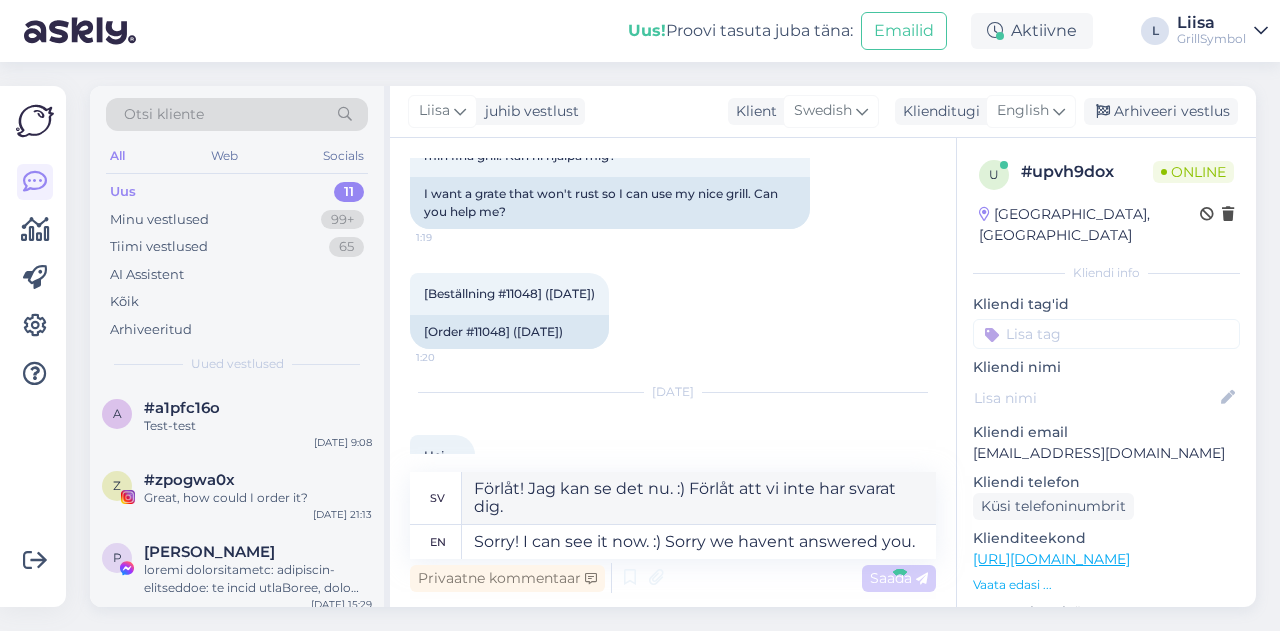 type 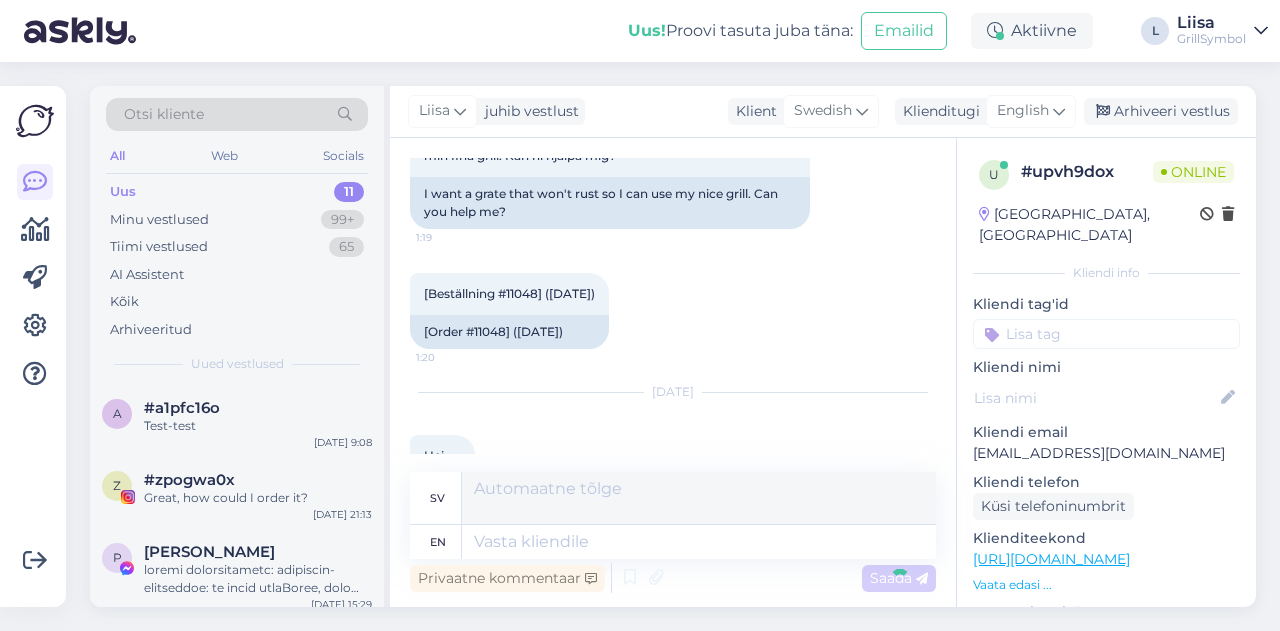 scroll, scrollTop: 843, scrollLeft: 0, axis: vertical 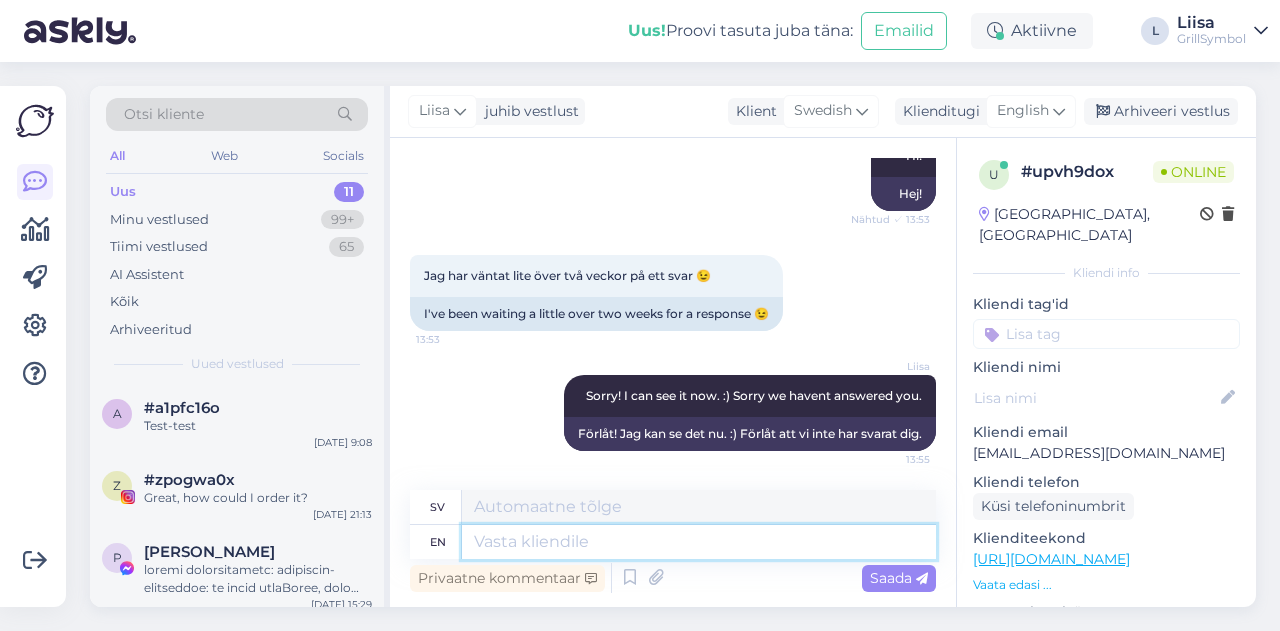 click at bounding box center [699, 542] 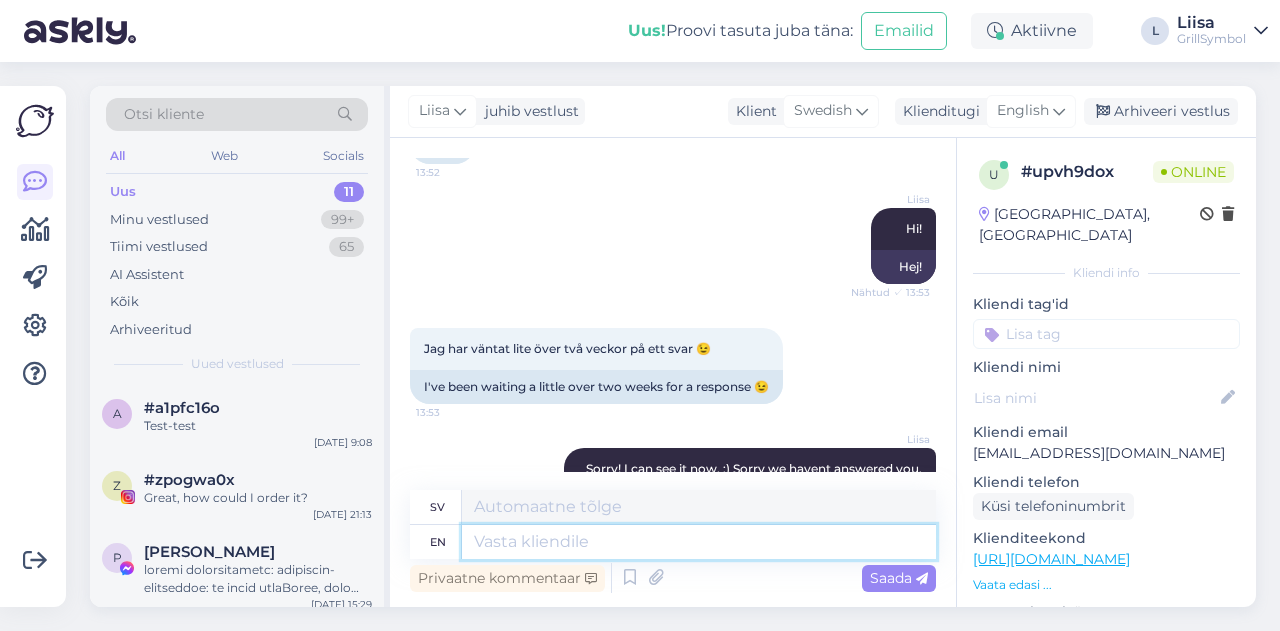 scroll, scrollTop: 843, scrollLeft: 0, axis: vertical 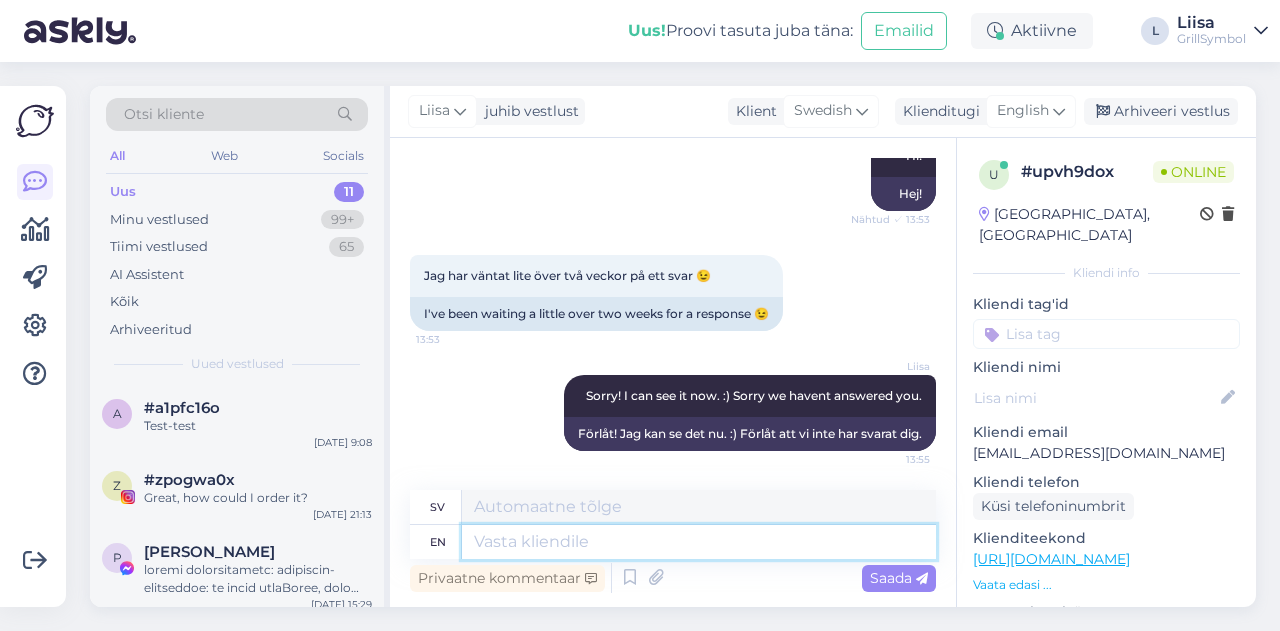 click at bounding box center (699, 542) 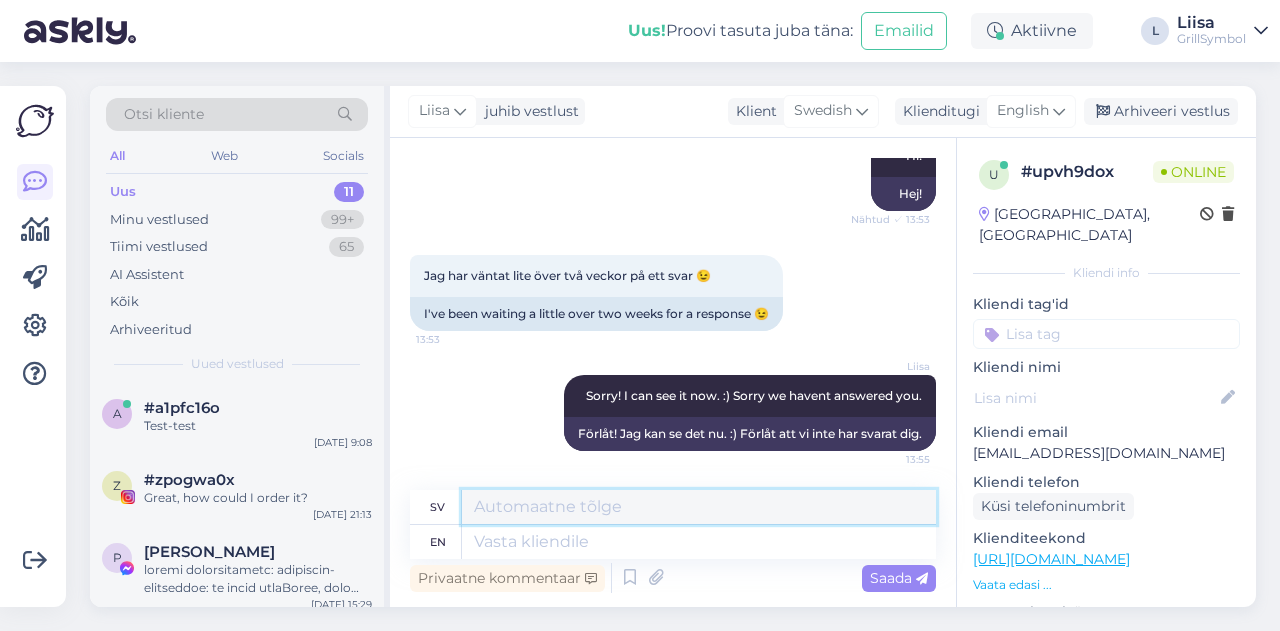 click at bounding box center [699, 507] 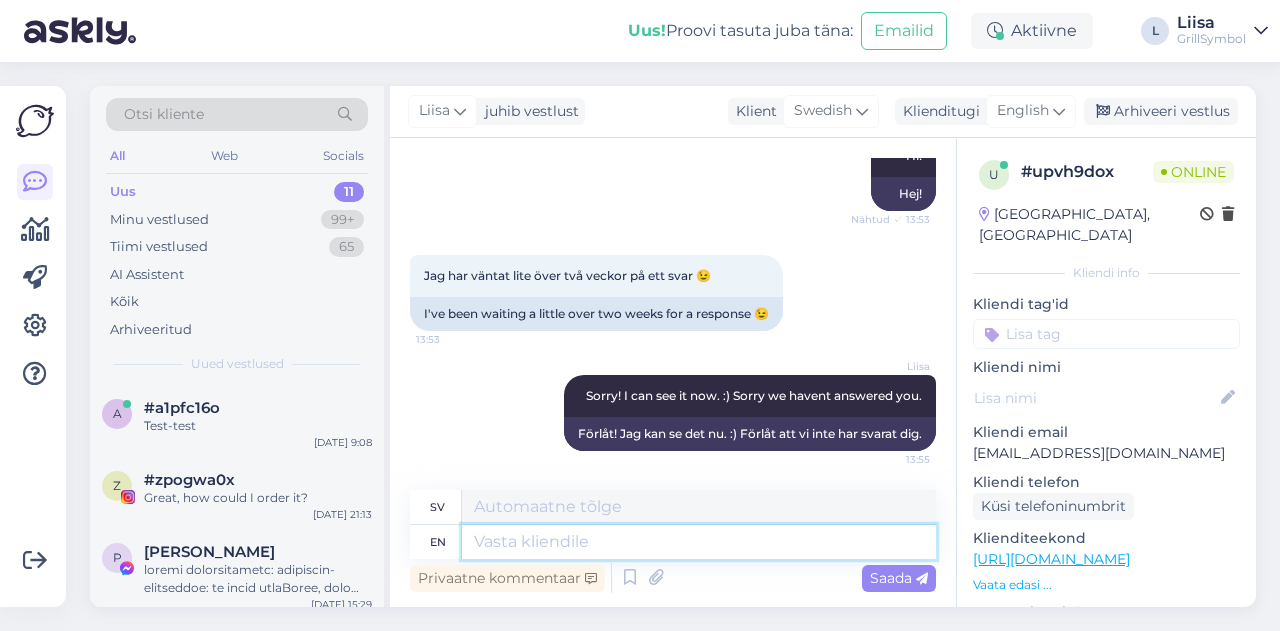 click at bounding box center (699, 542) 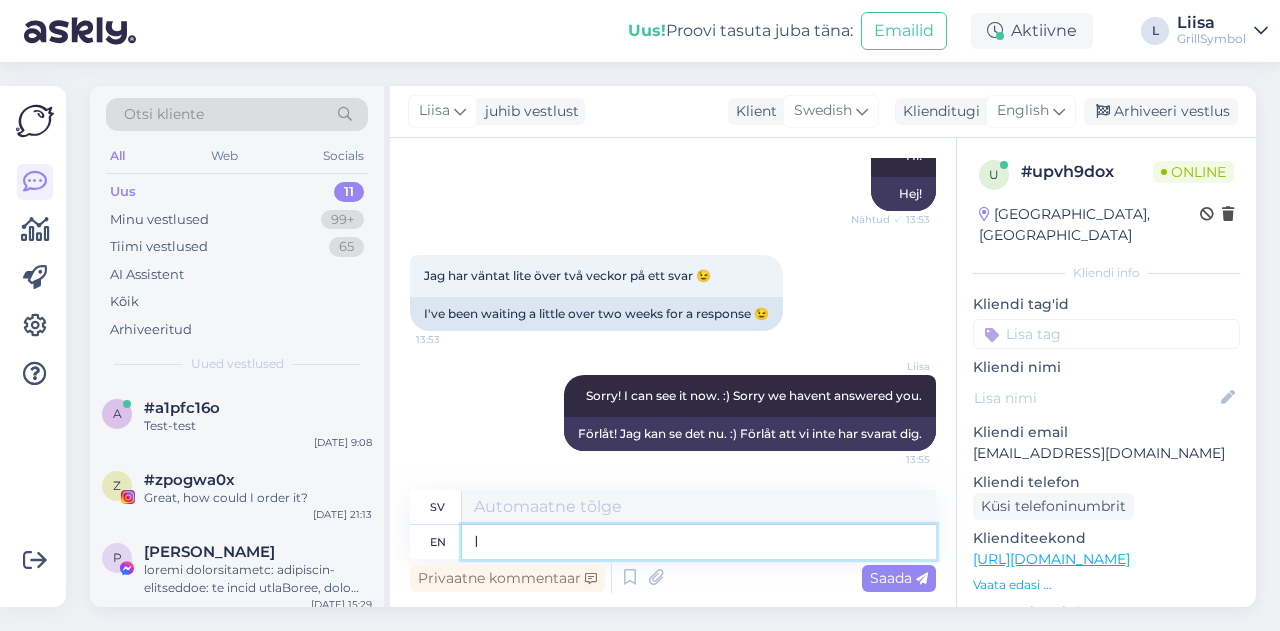 type on "I r" 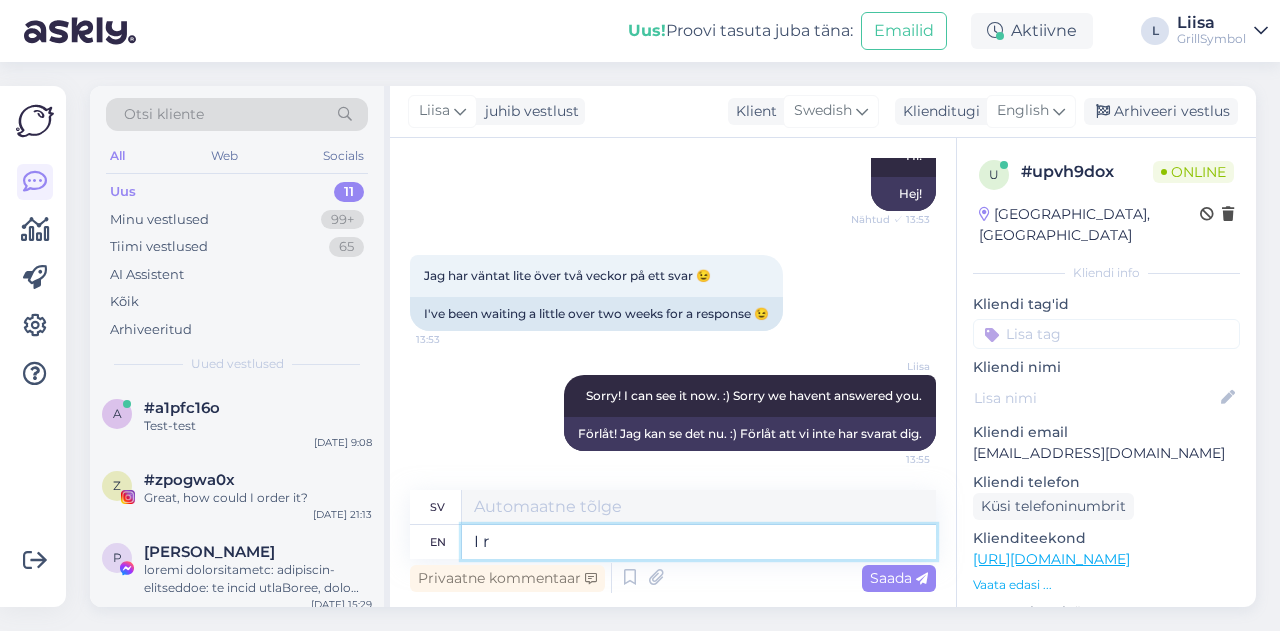 type on "Jag" 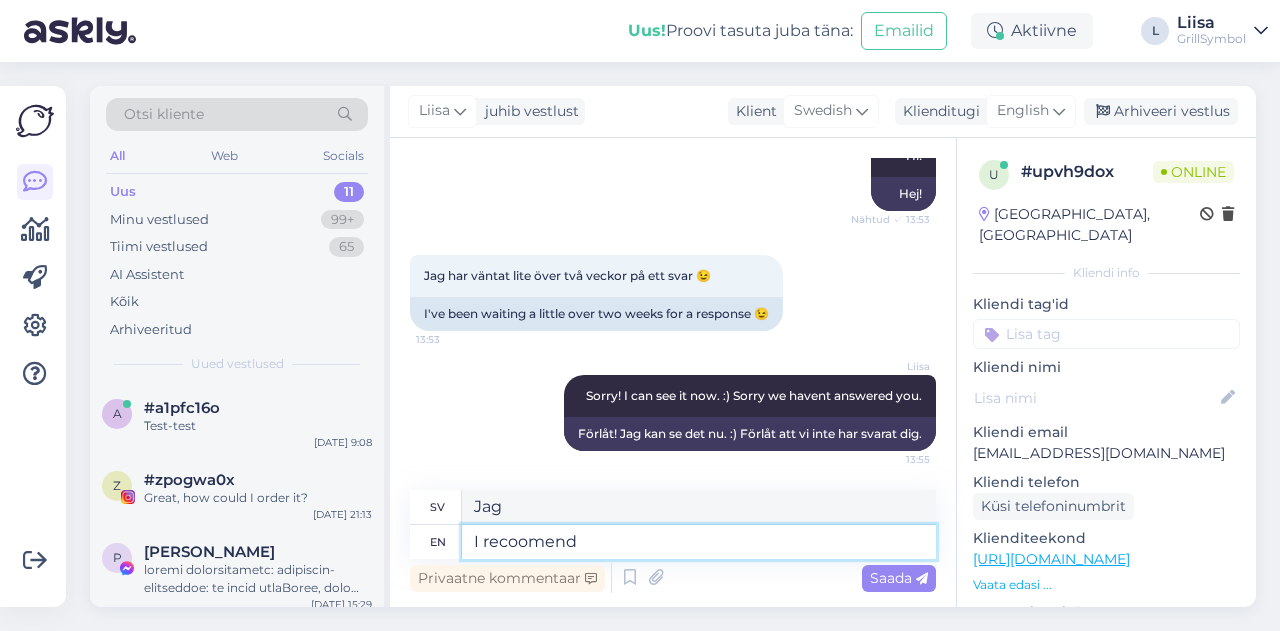 type on "I recoomend" 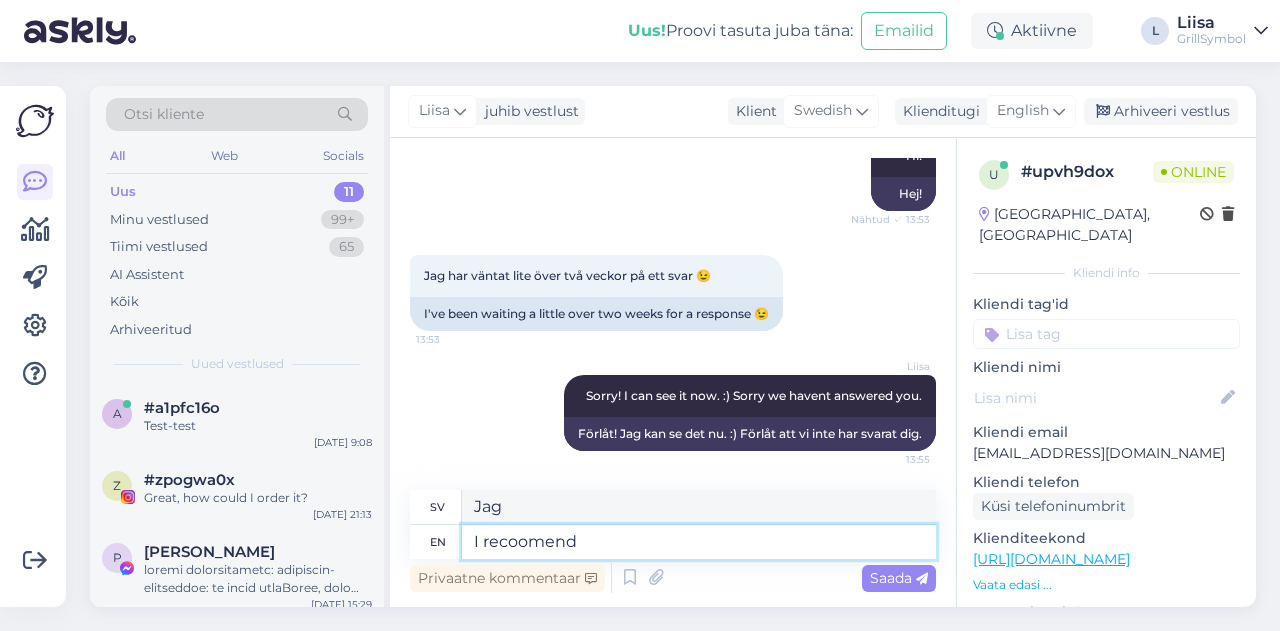 type on "Jag rekommenderar" 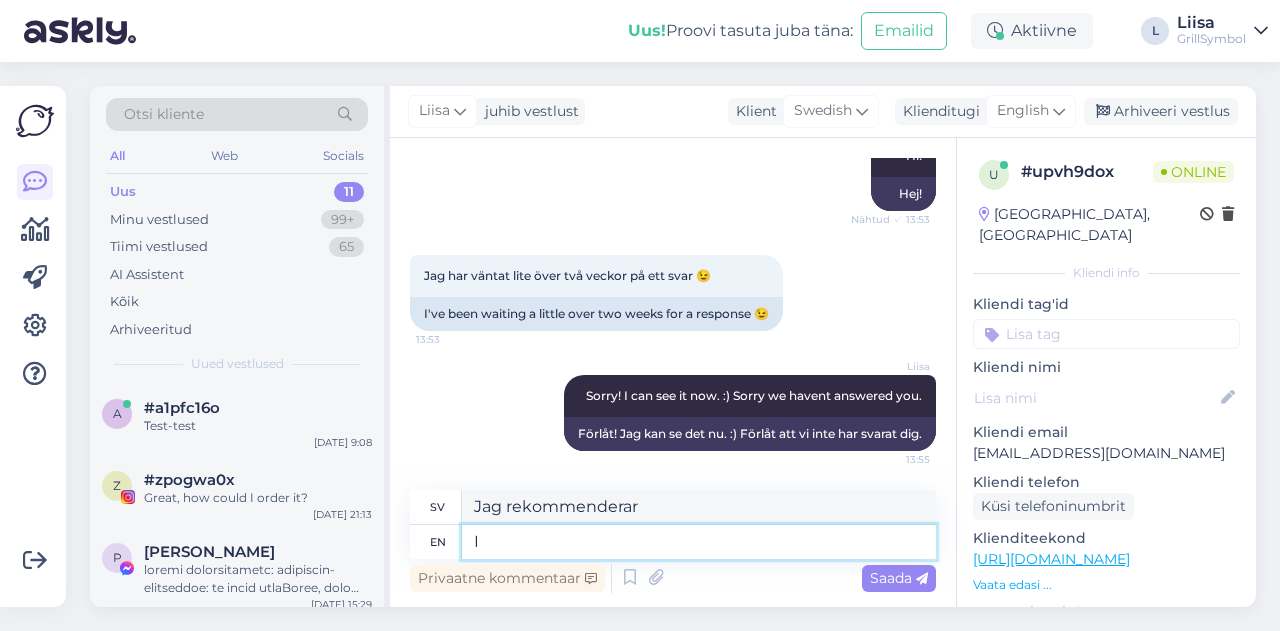 type on "I" 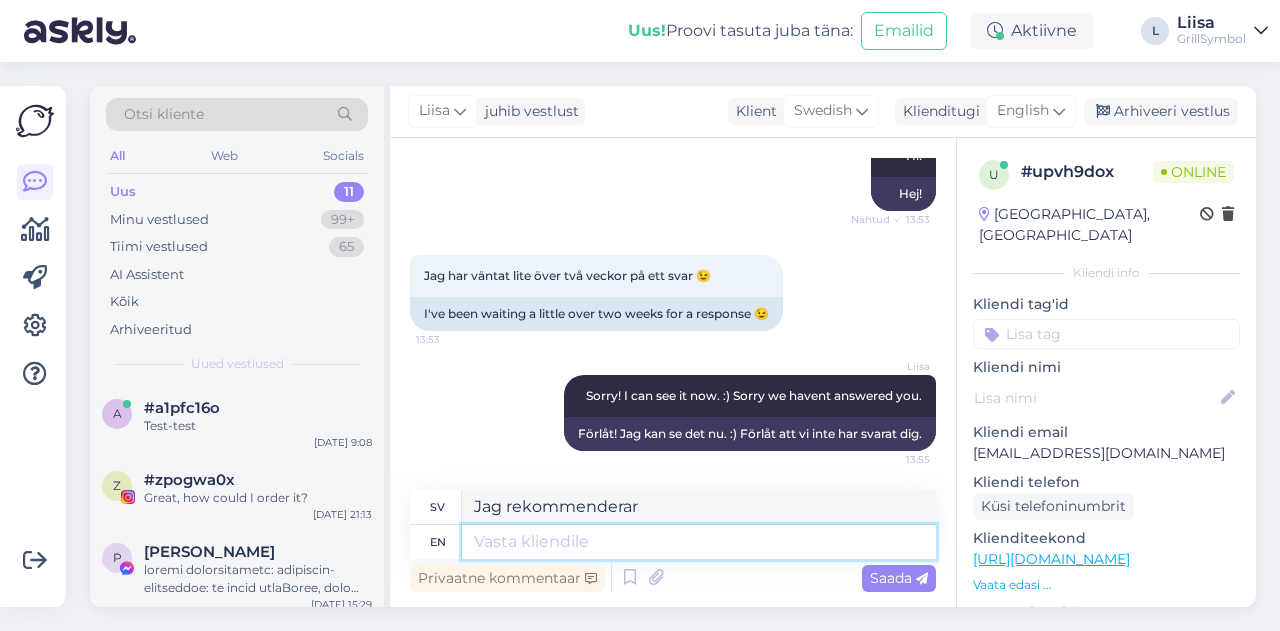 type on "Jag" 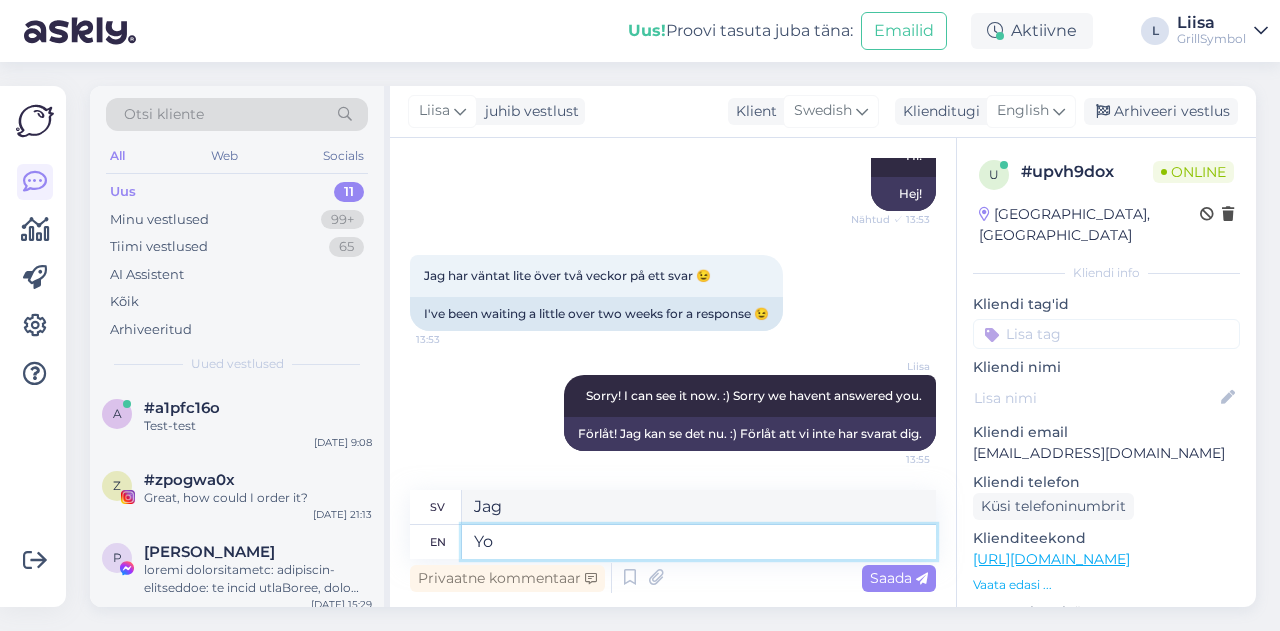 type on "You" 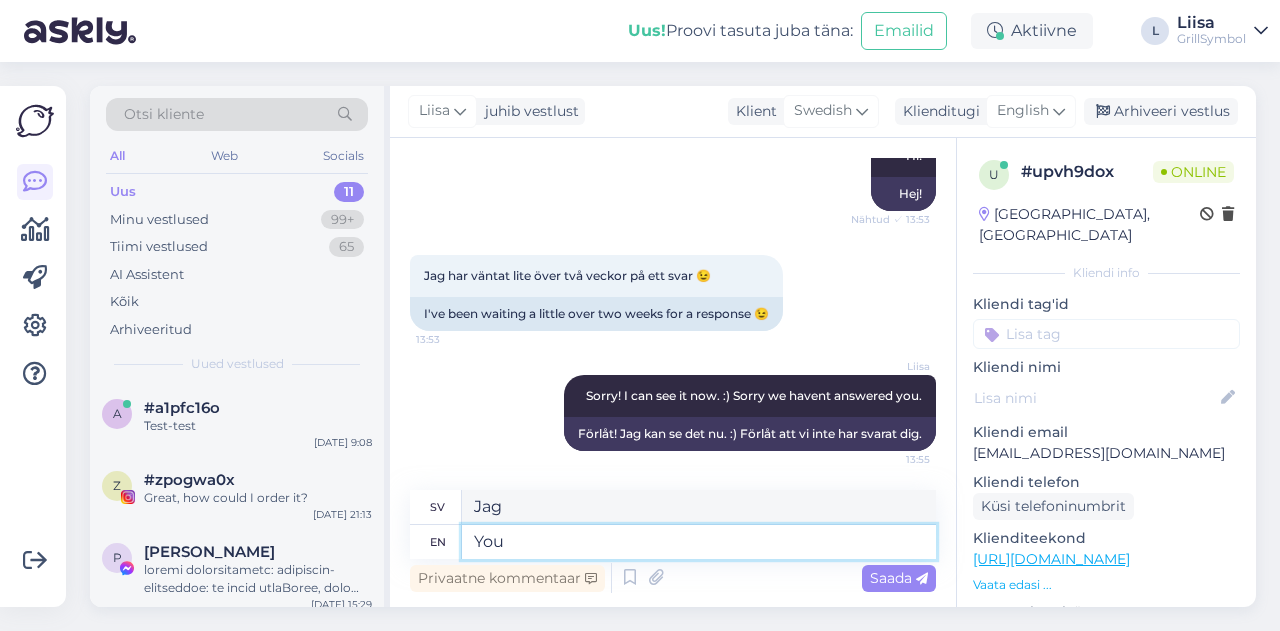 type on "Du" 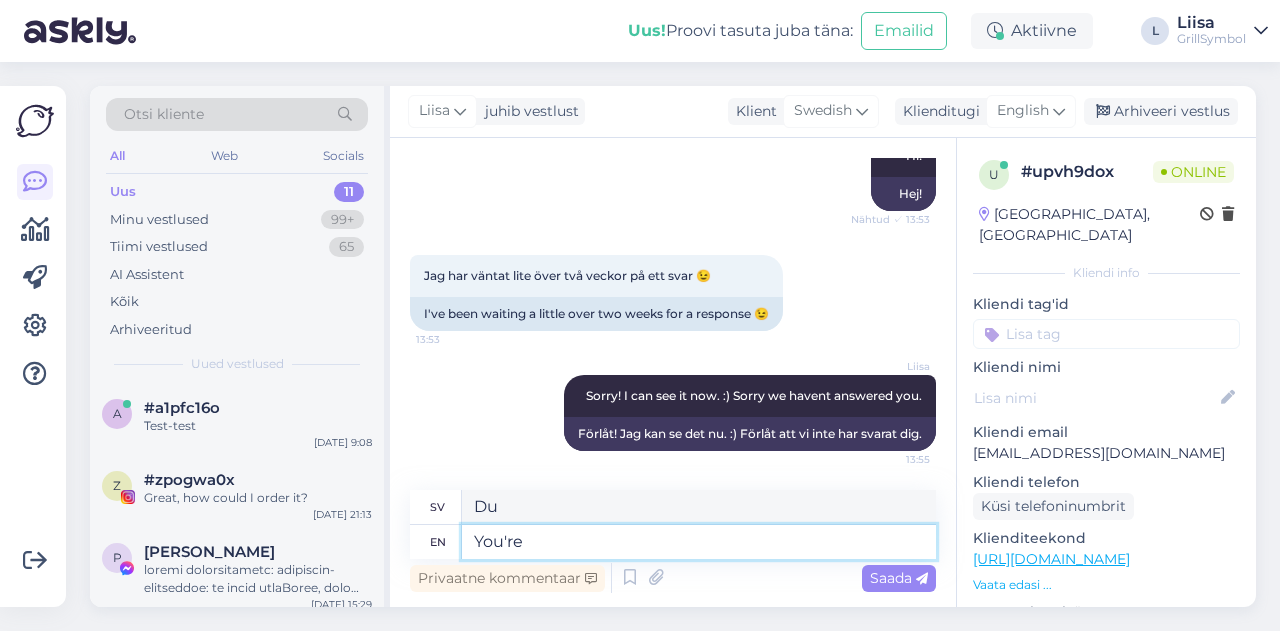 type on "You're" 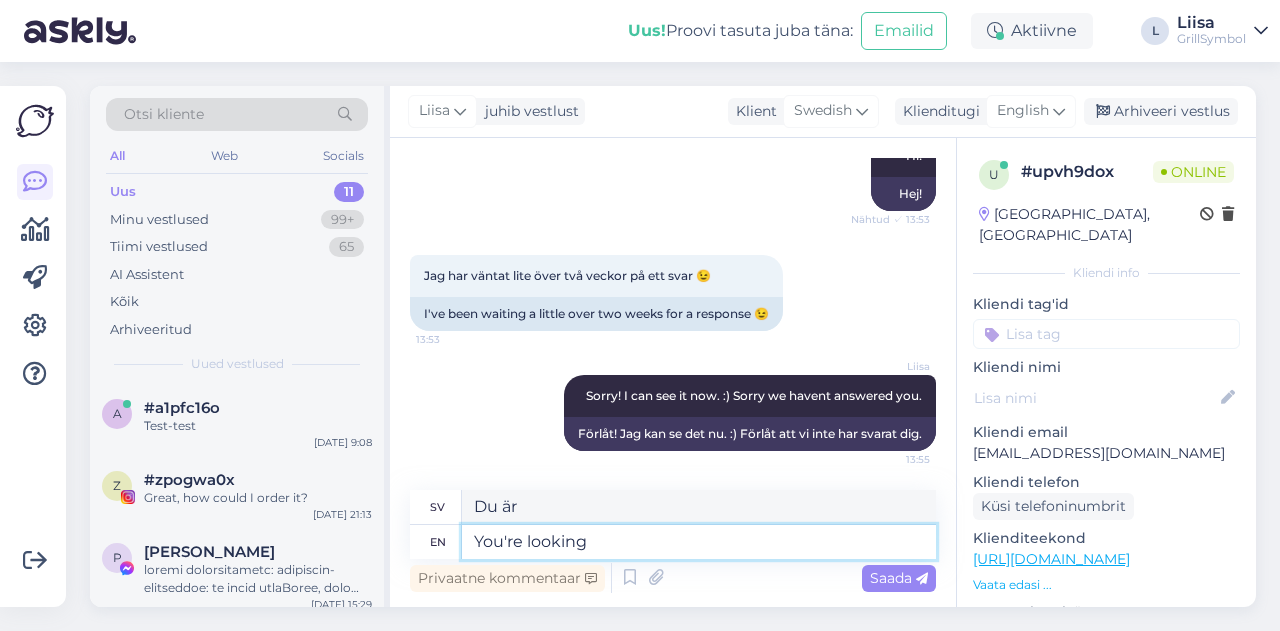 type on "You're looking f" 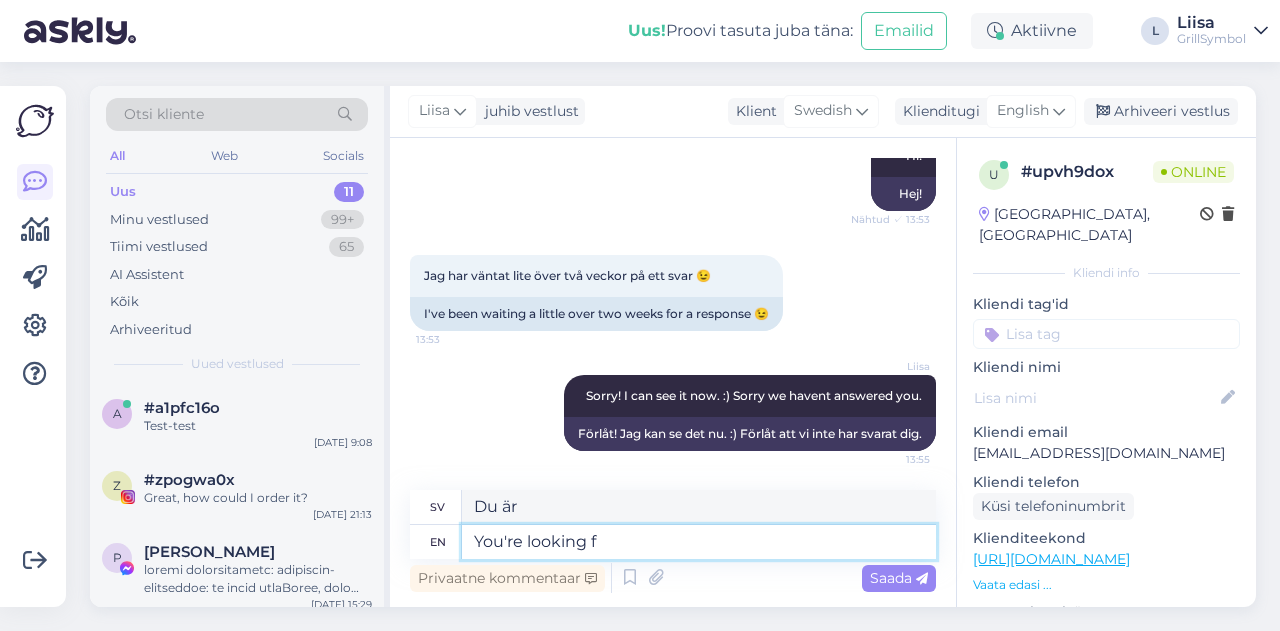 type on "Du letar" 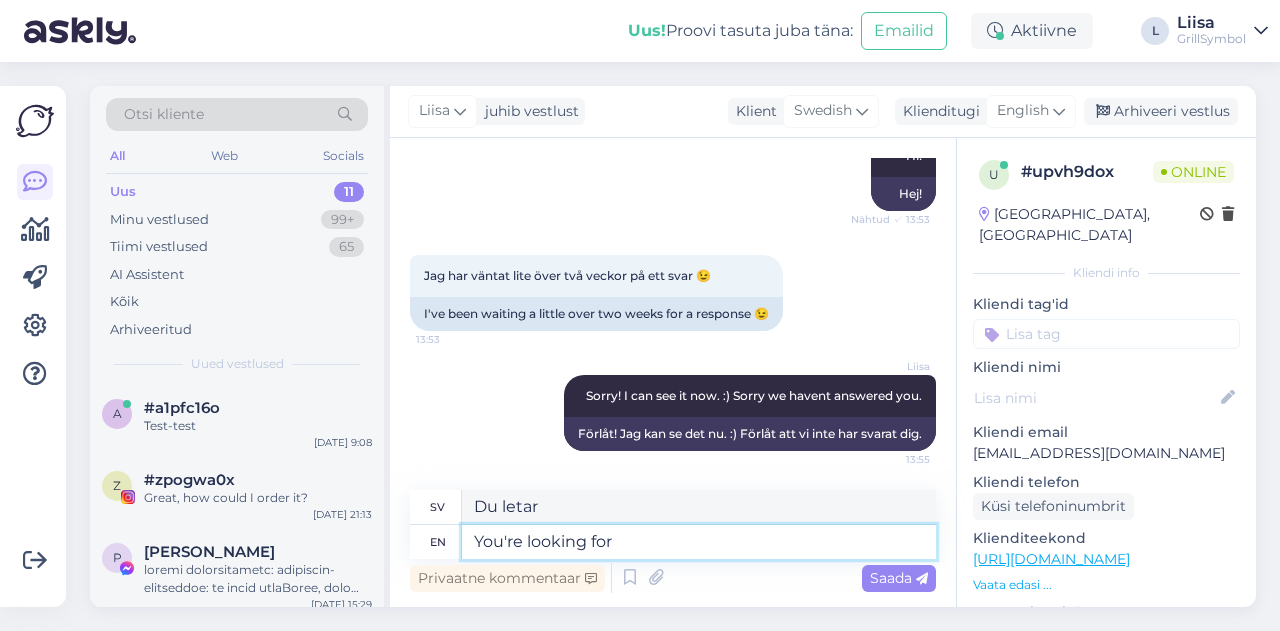 type on "You're looking for" 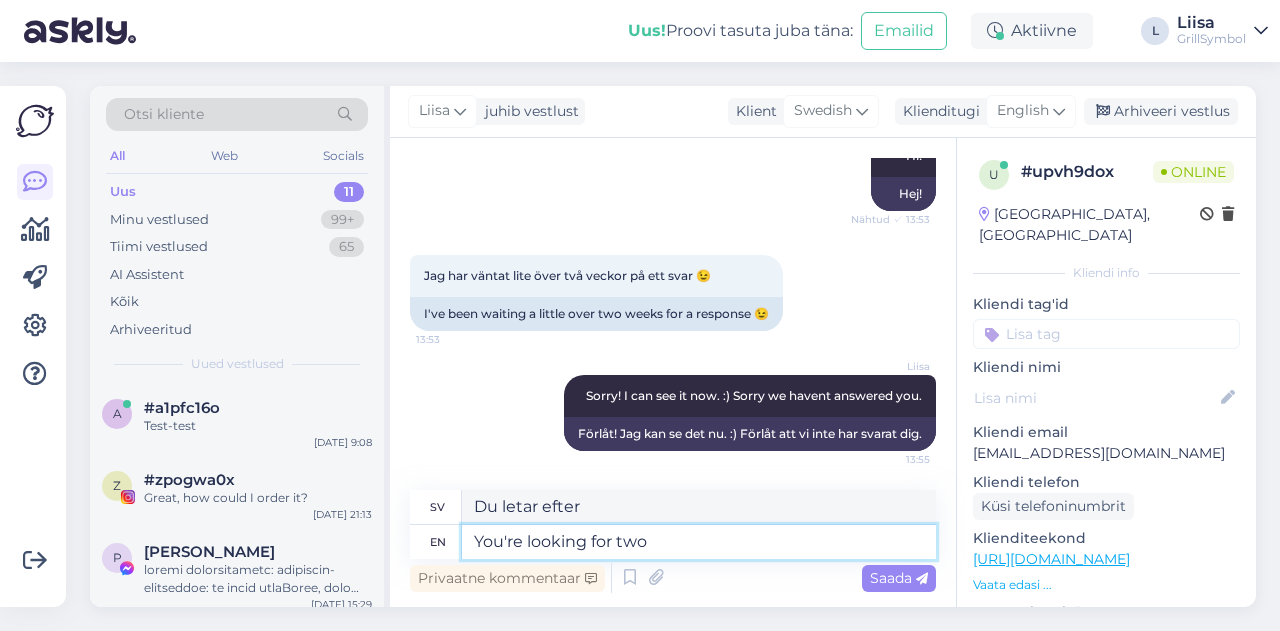type on "You're looking for two n" 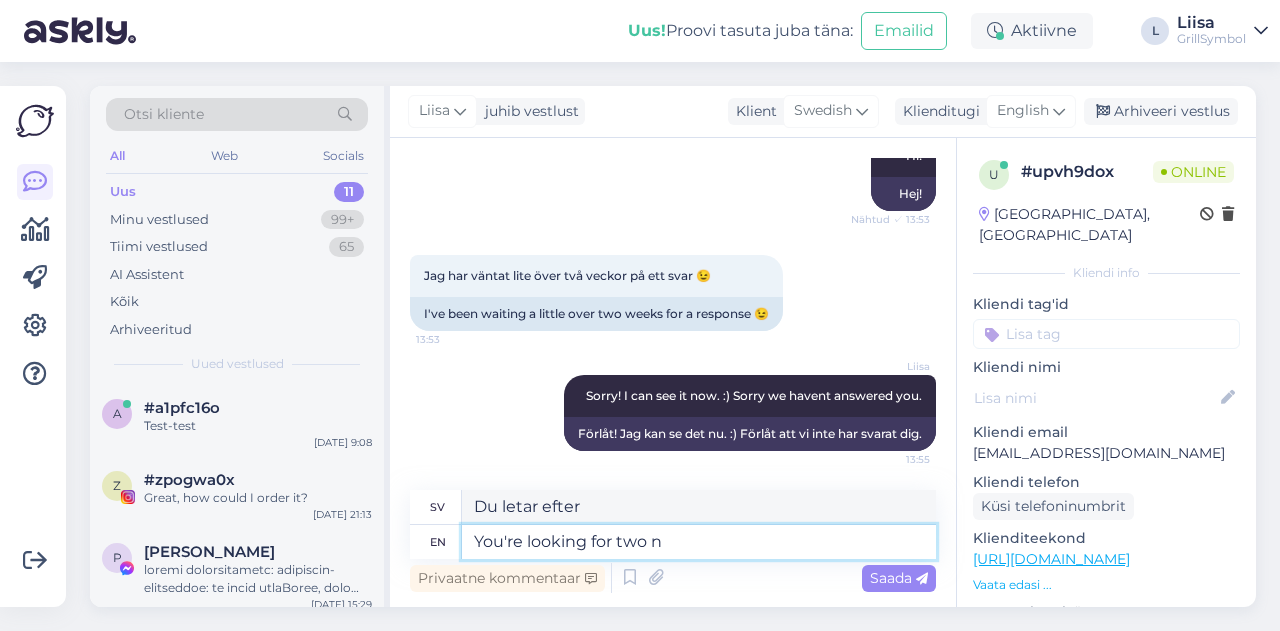 type on "Du letar efter två" 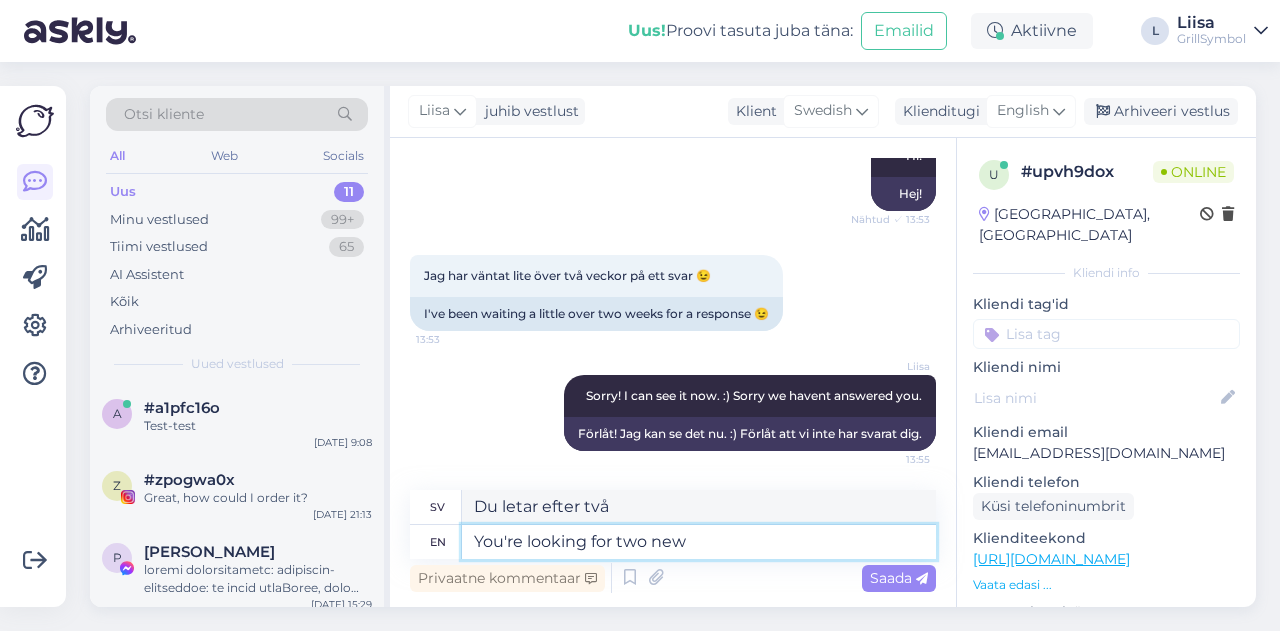 type on "You're looking for two new" 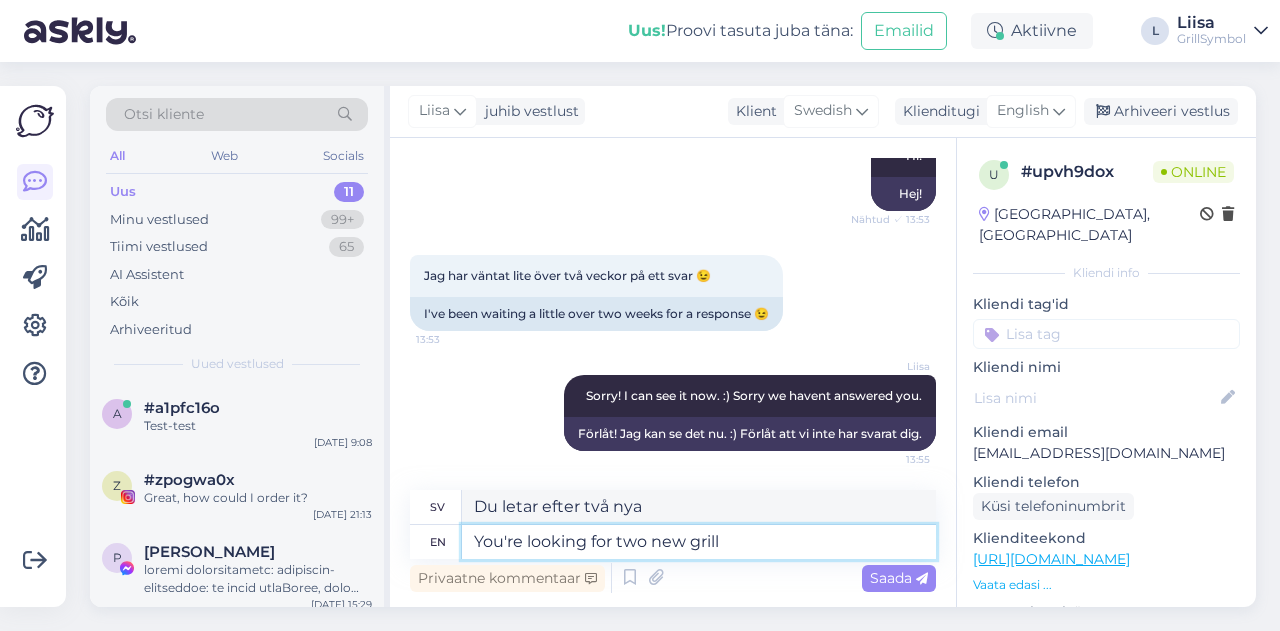 type on "You're looking for two new grill" 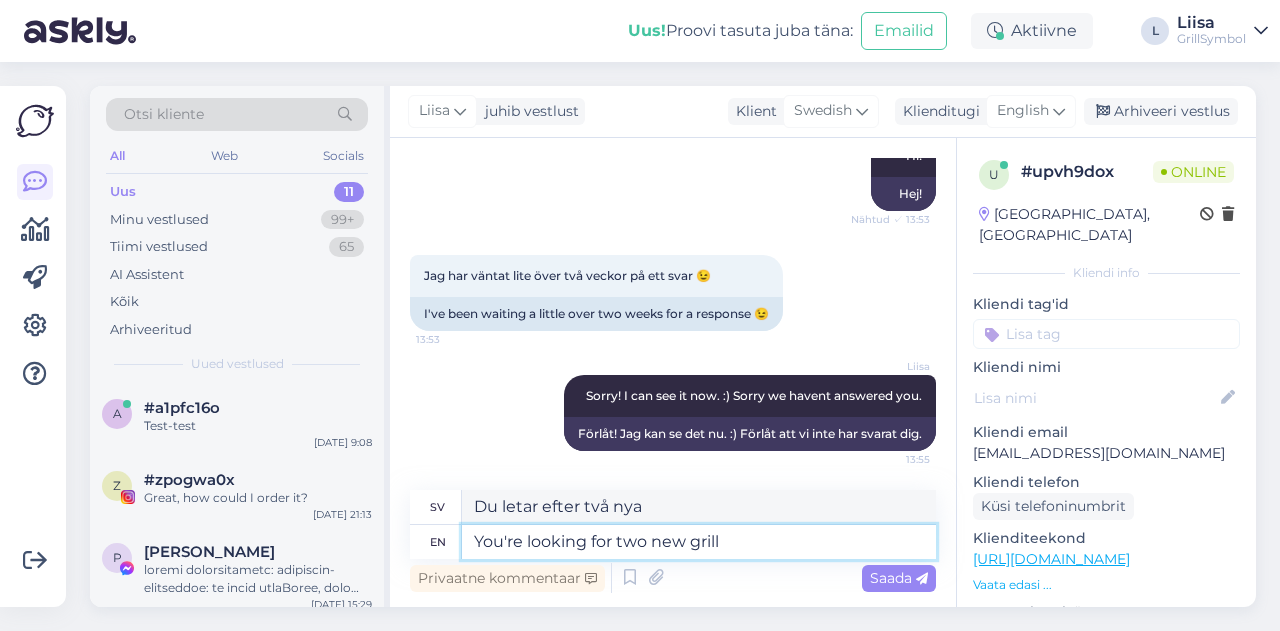 type on "Du letar efter två nya grillar" 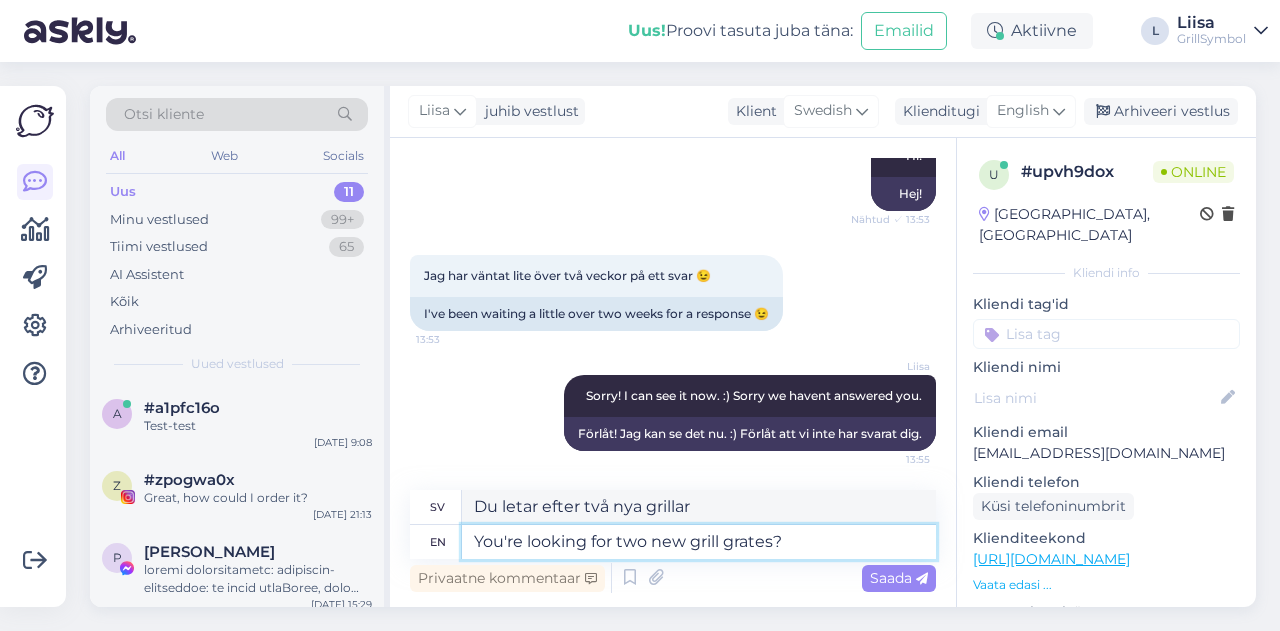 type on "You're looking for two new grill grates?" 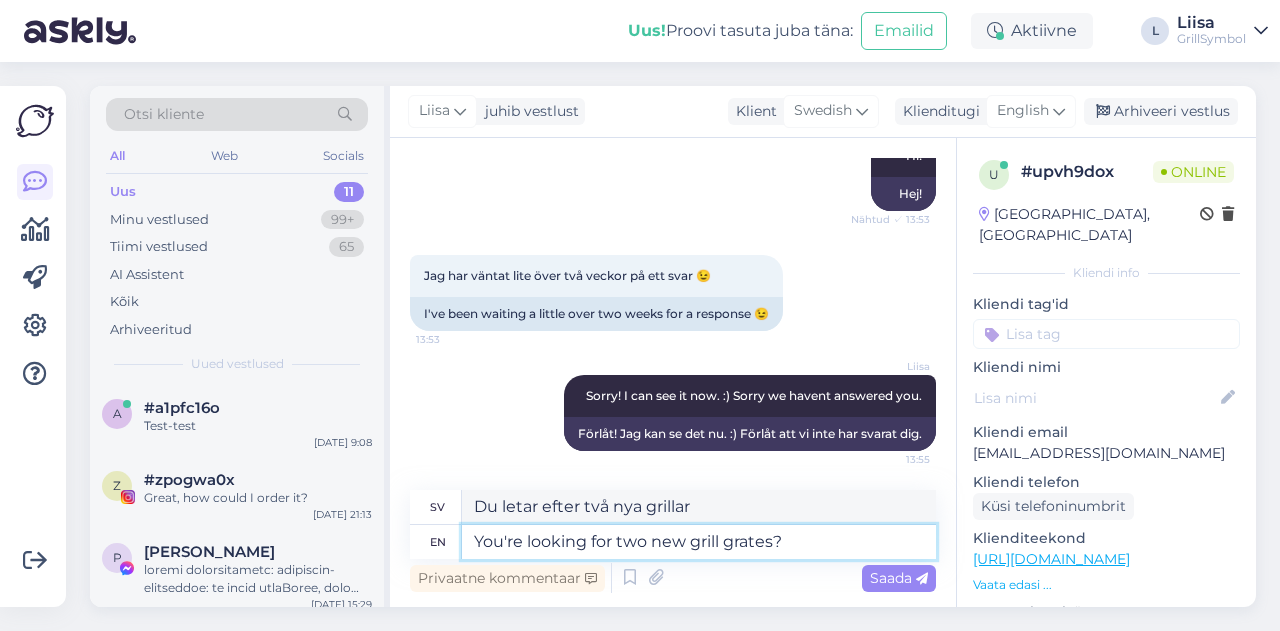 type on "Letar du efter två nya grillgaller?" 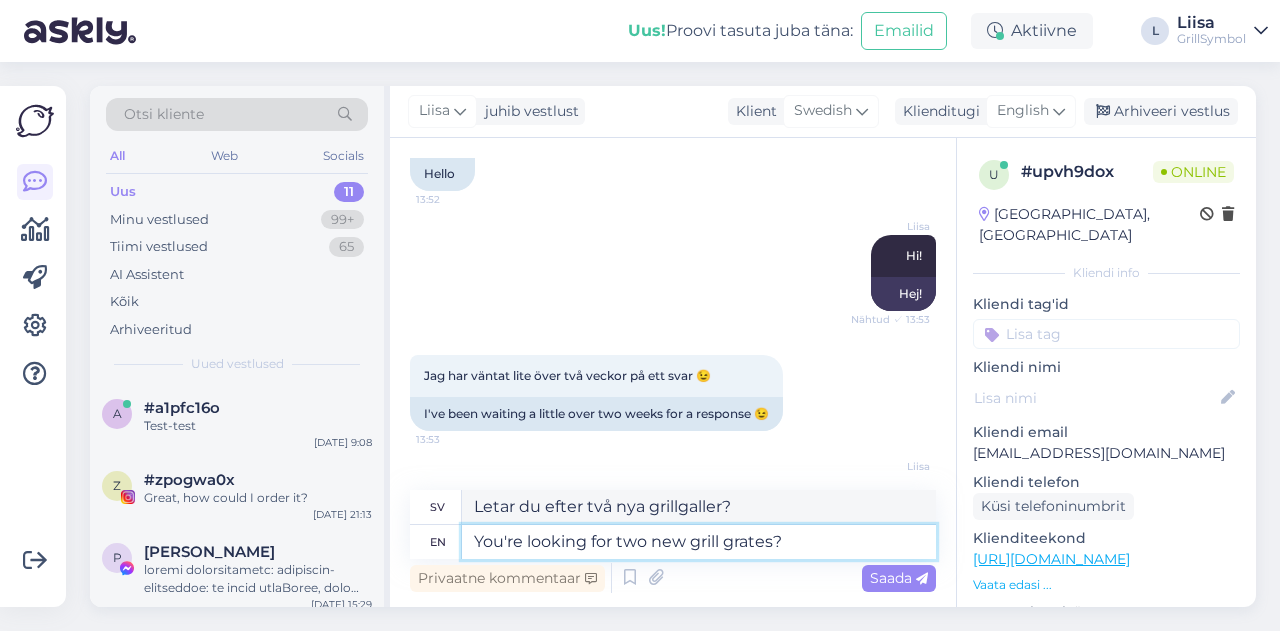 scroll, scrollTop: 843, scrollLeft: 0, axis: vertical 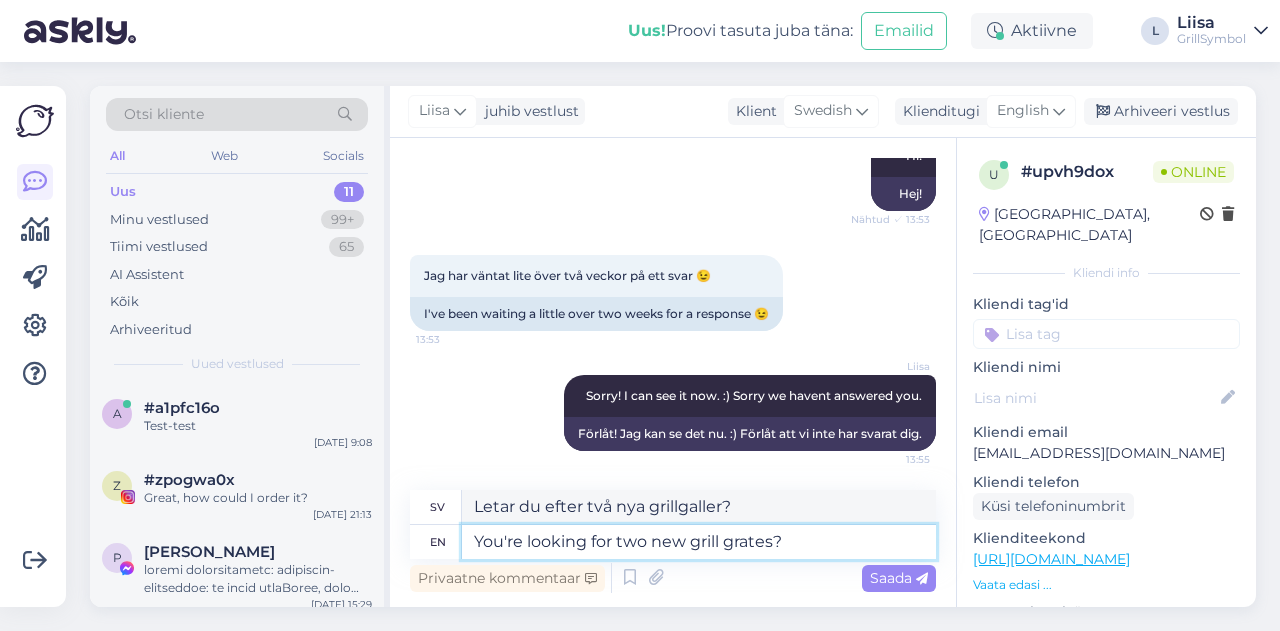 type 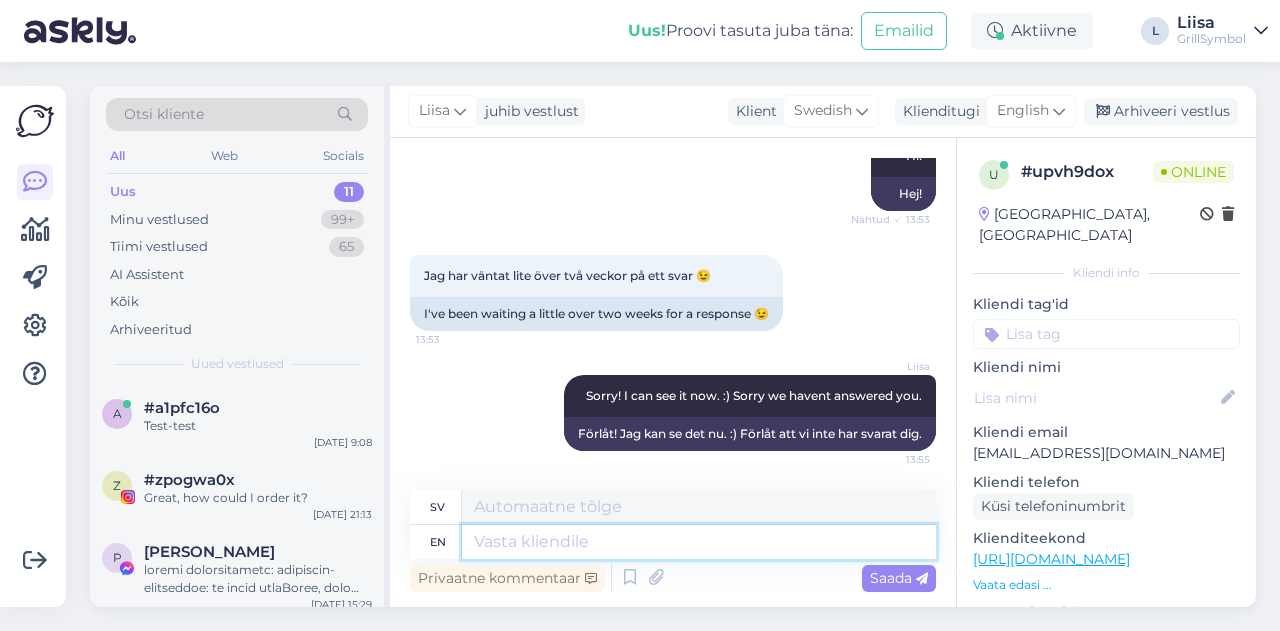 scroll, scrollTop: 963, scrollLeft: 0, axis: vertical 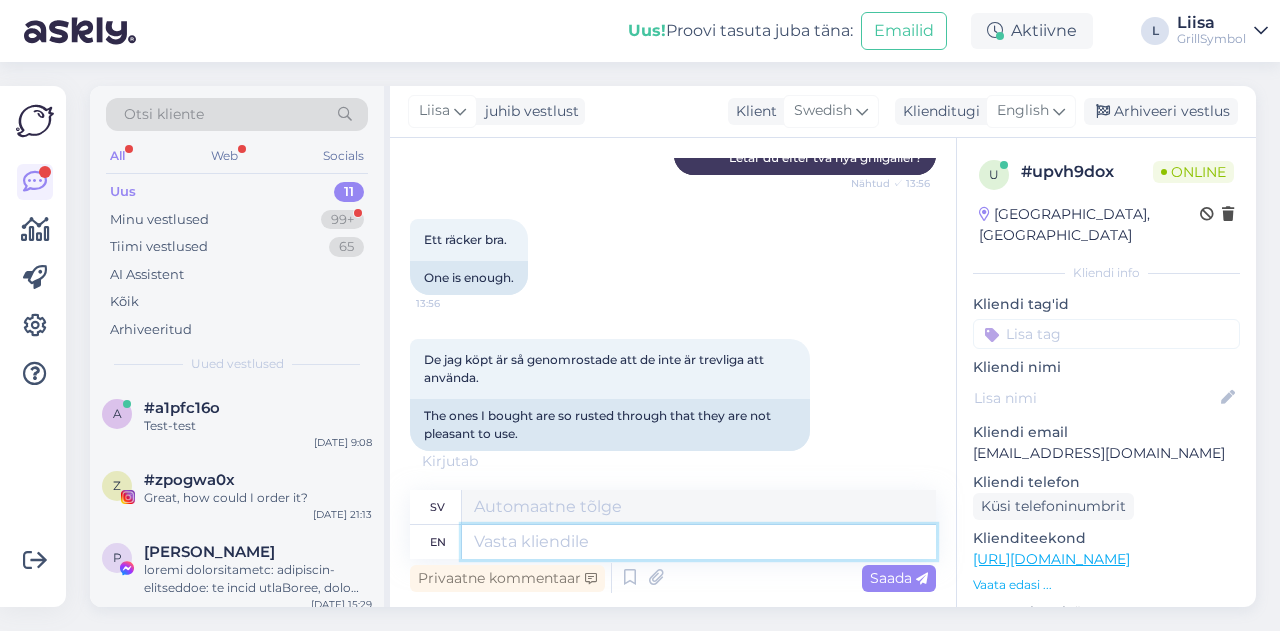 click at bounding box center (699, 542) 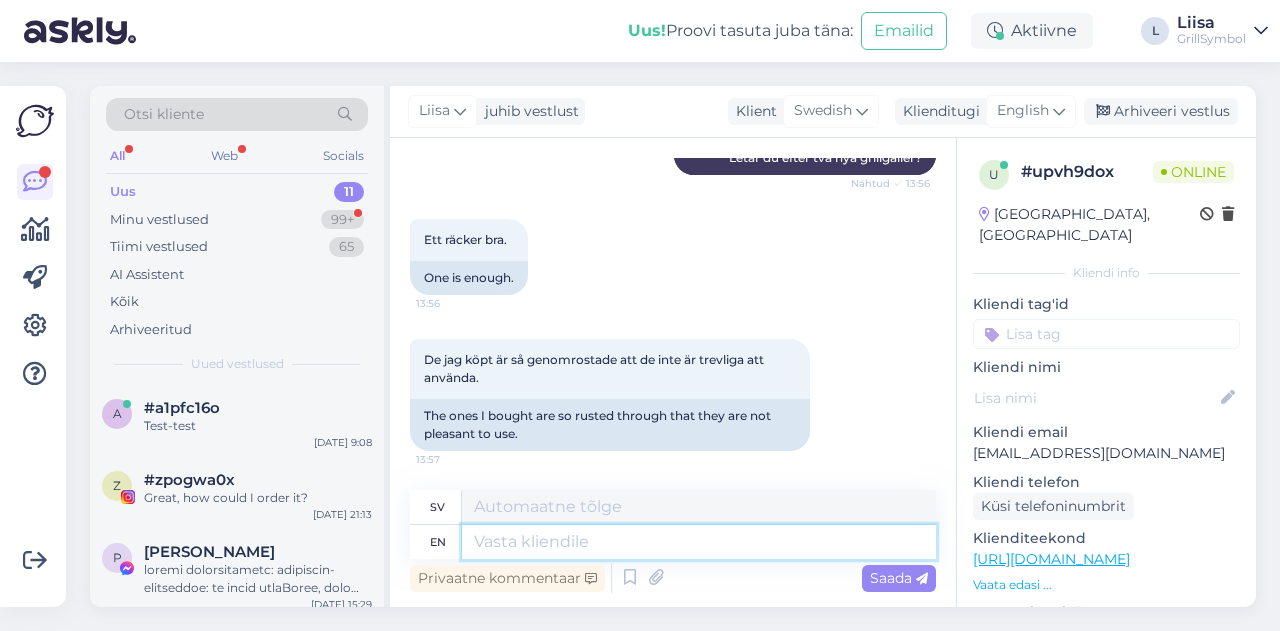 scroll, scrollTop: 1359, scrollLeft: 0, axis: vertical 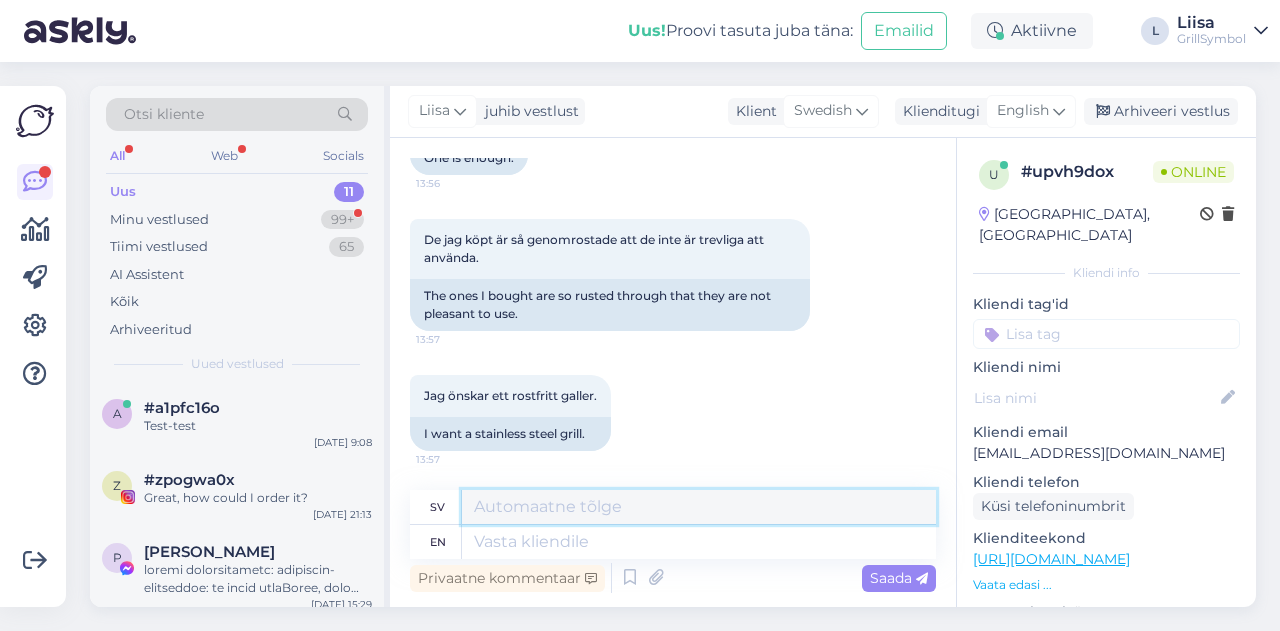 click at bounding box center (699, 507) 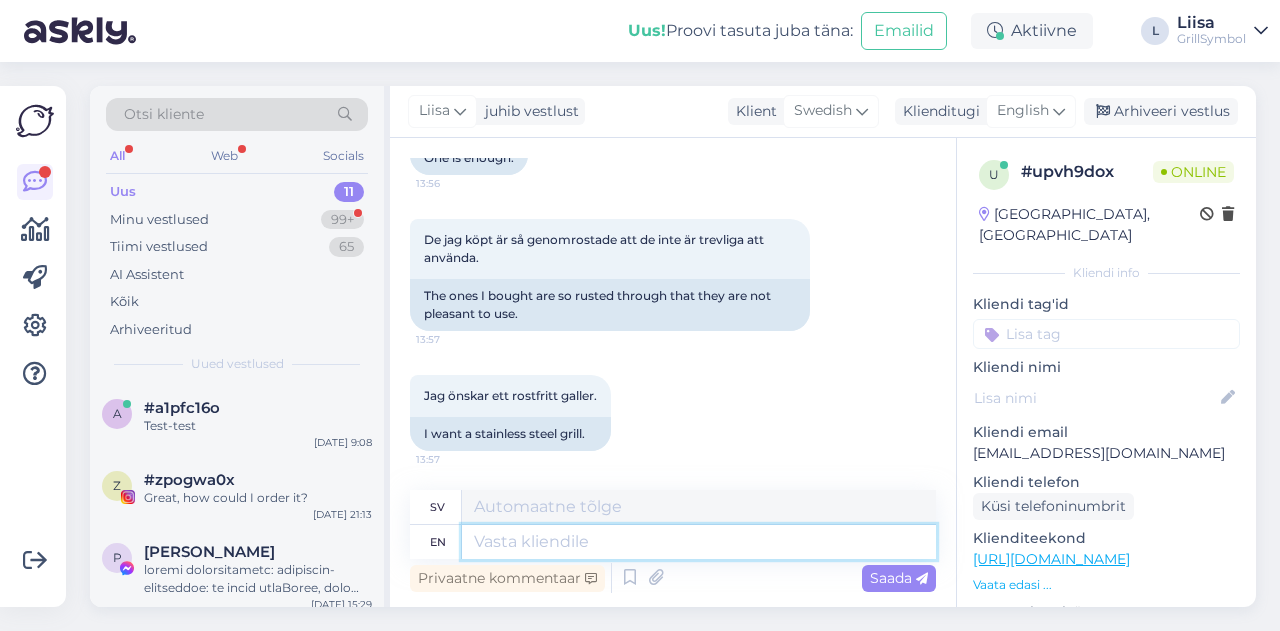 click at bounding box center (699, 542) 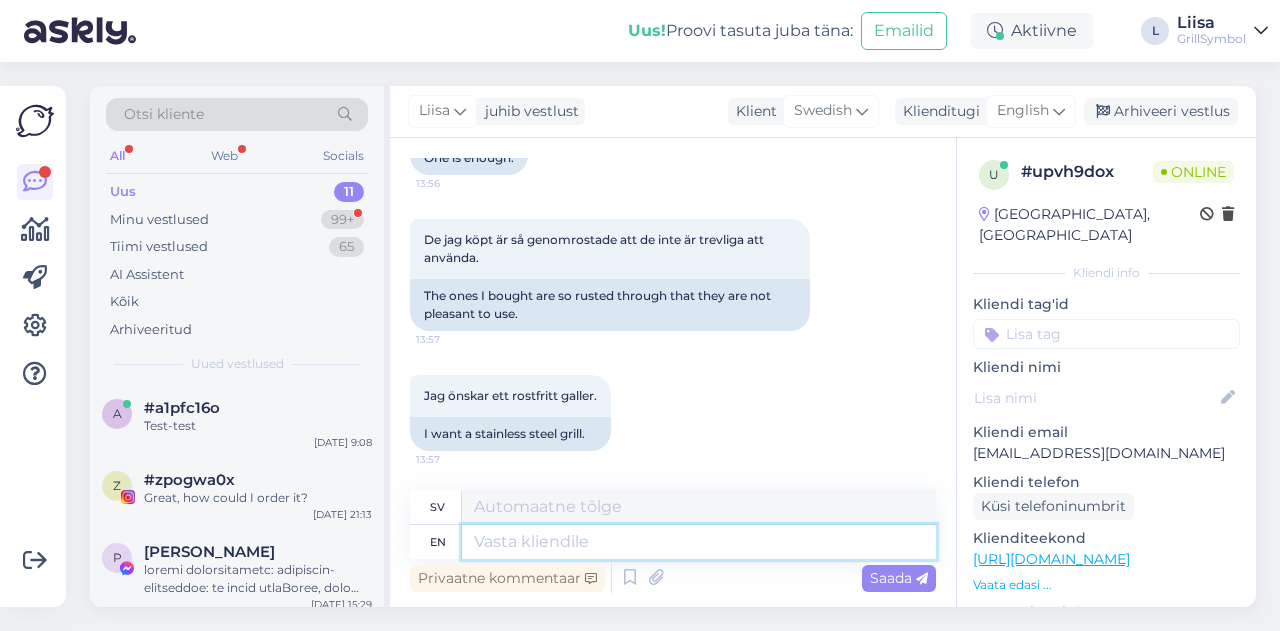 type on "I" 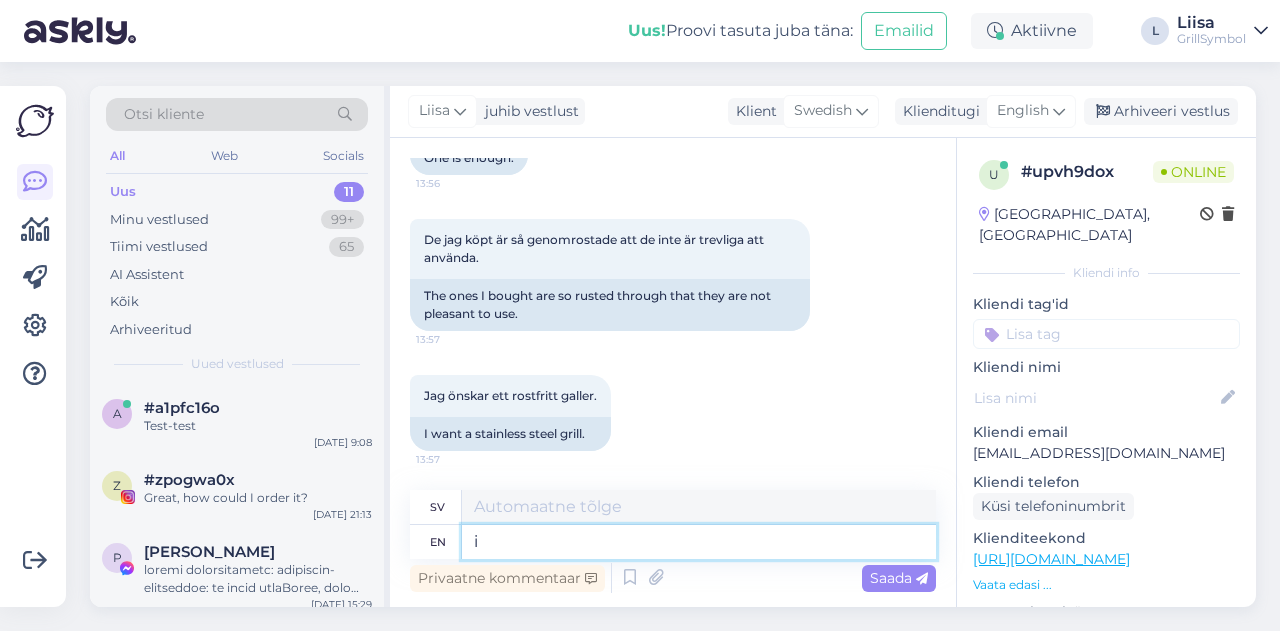 type on "i M" 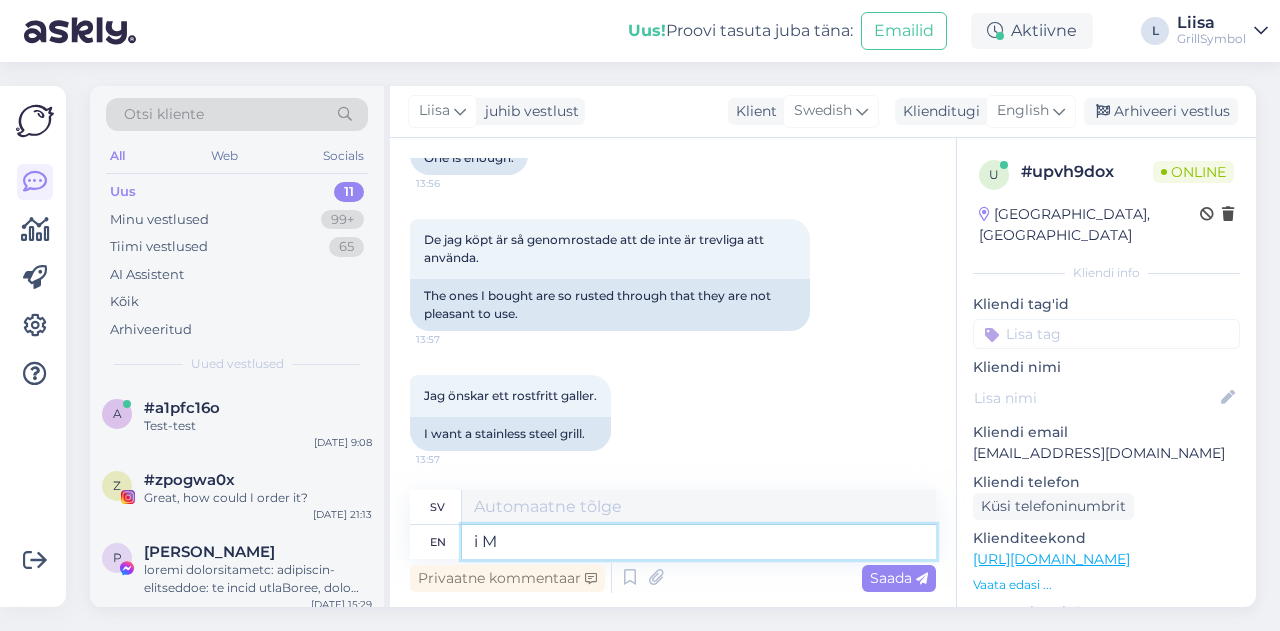 type on "jag" 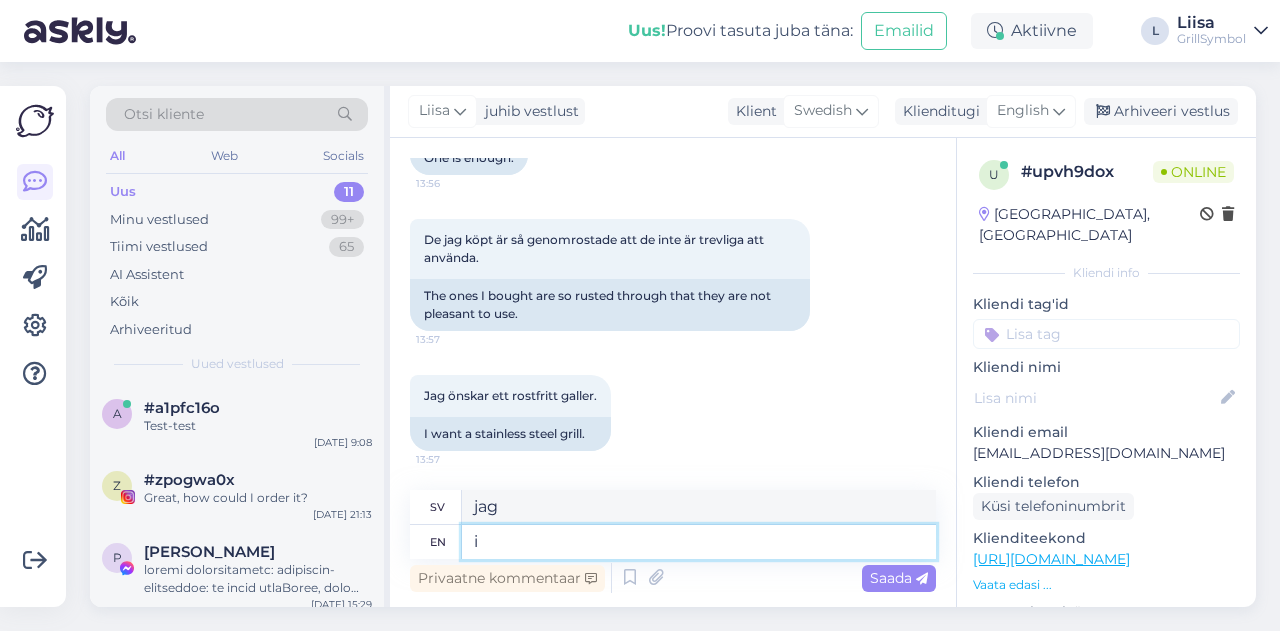 type on "i" 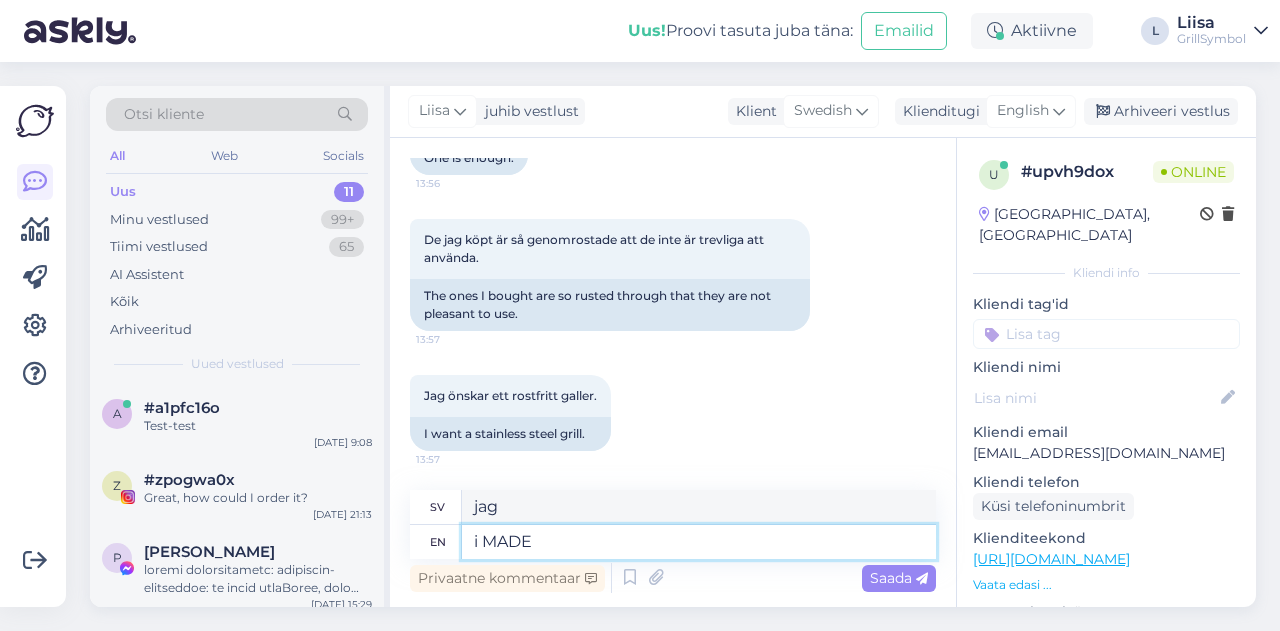 type on "i MADE" 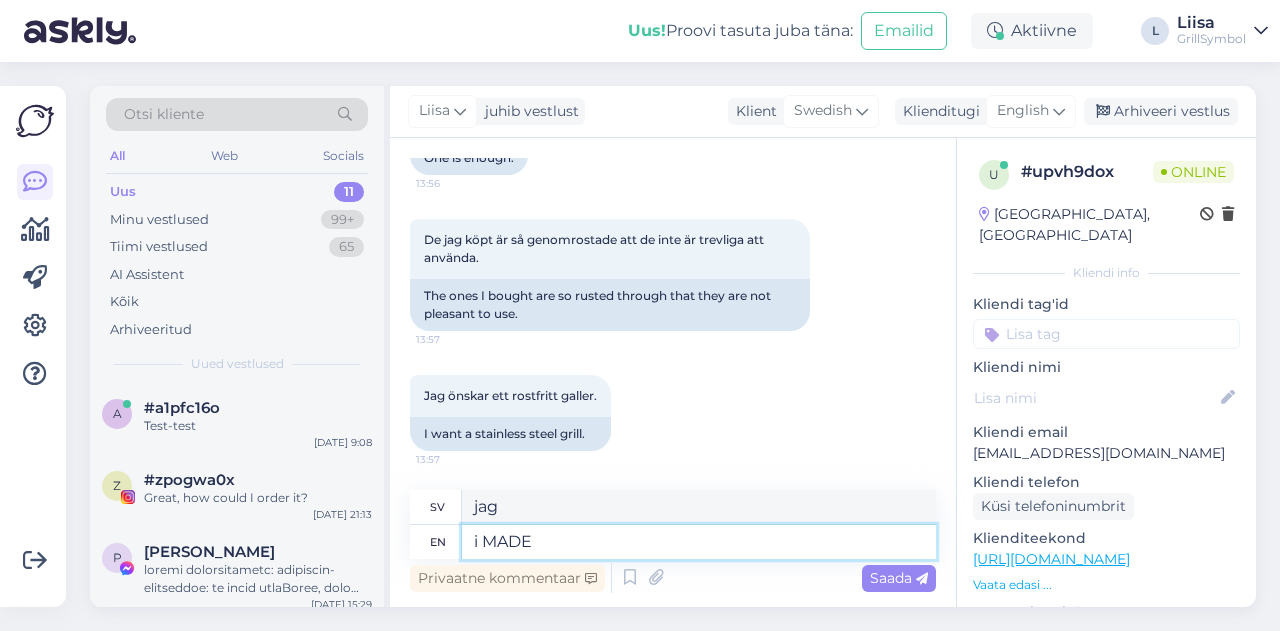 type on "jag GJORDE" 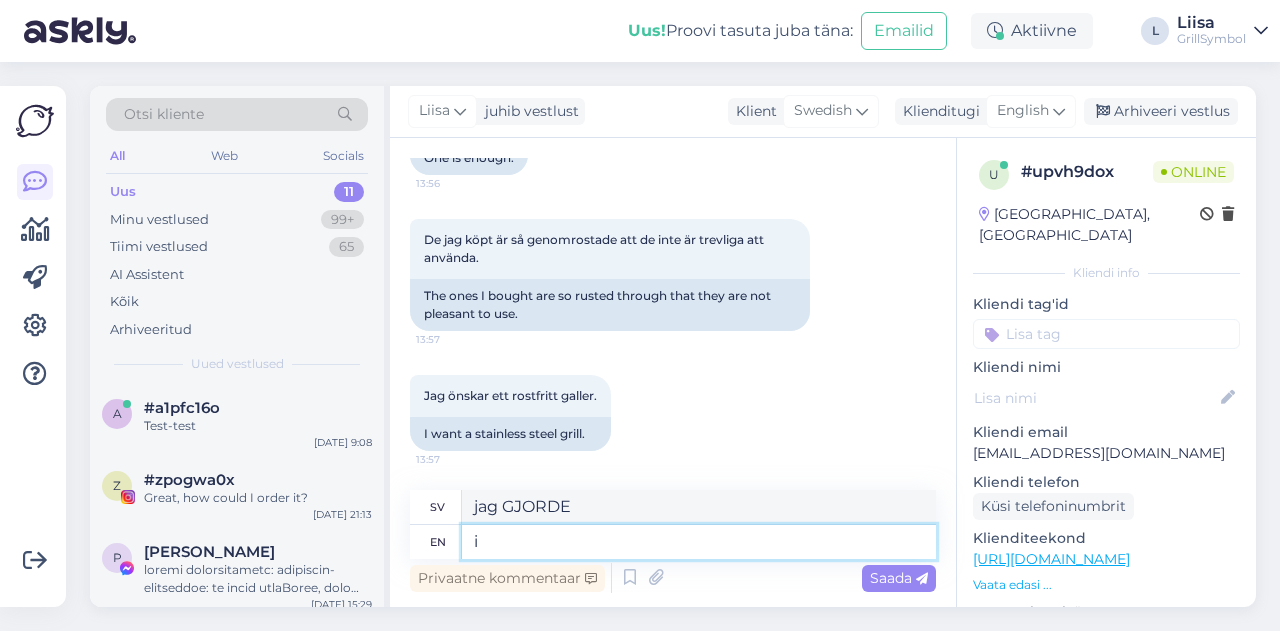 type on "i" 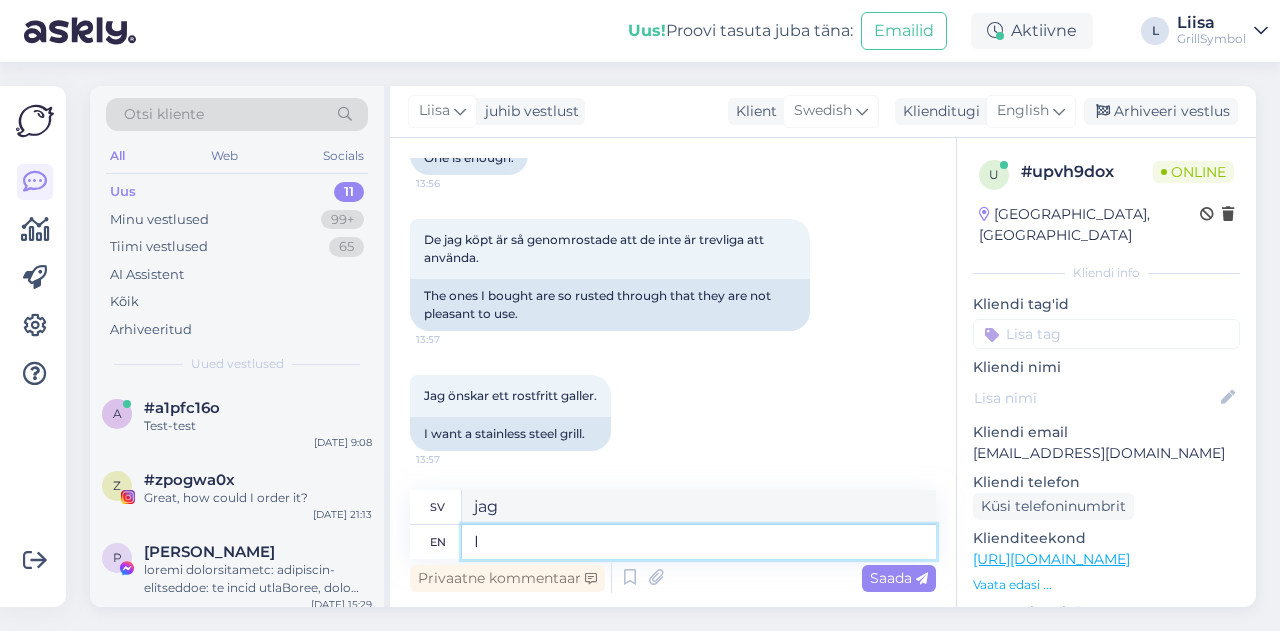 type on "I" 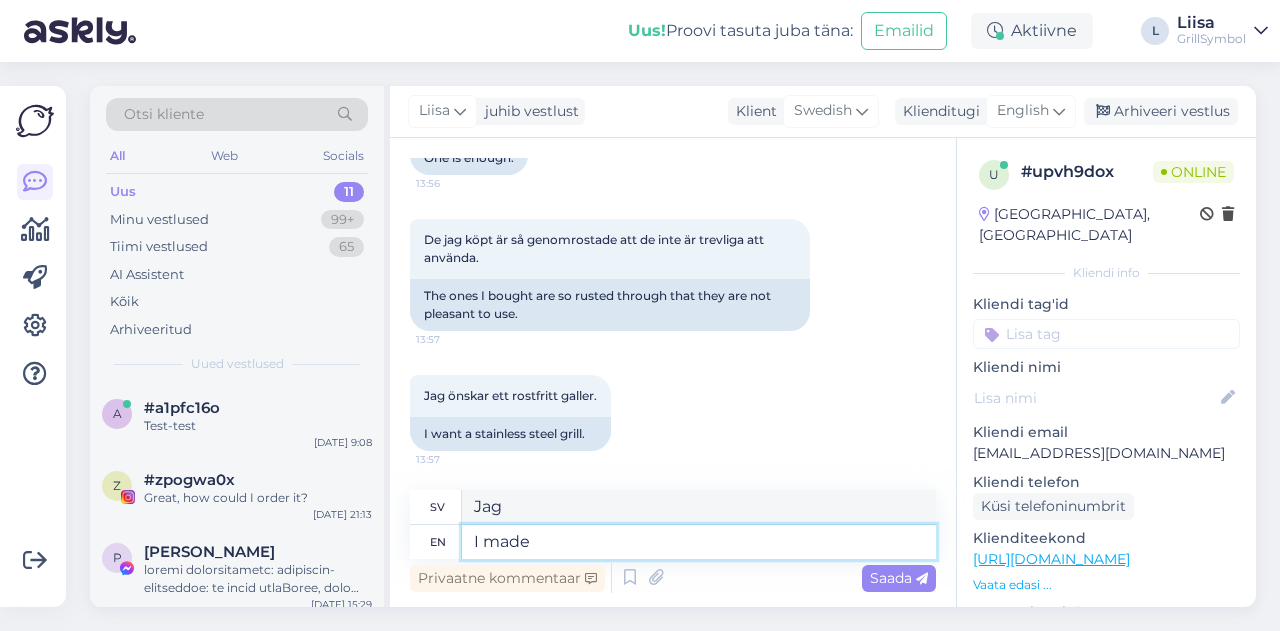 type on "I made a" 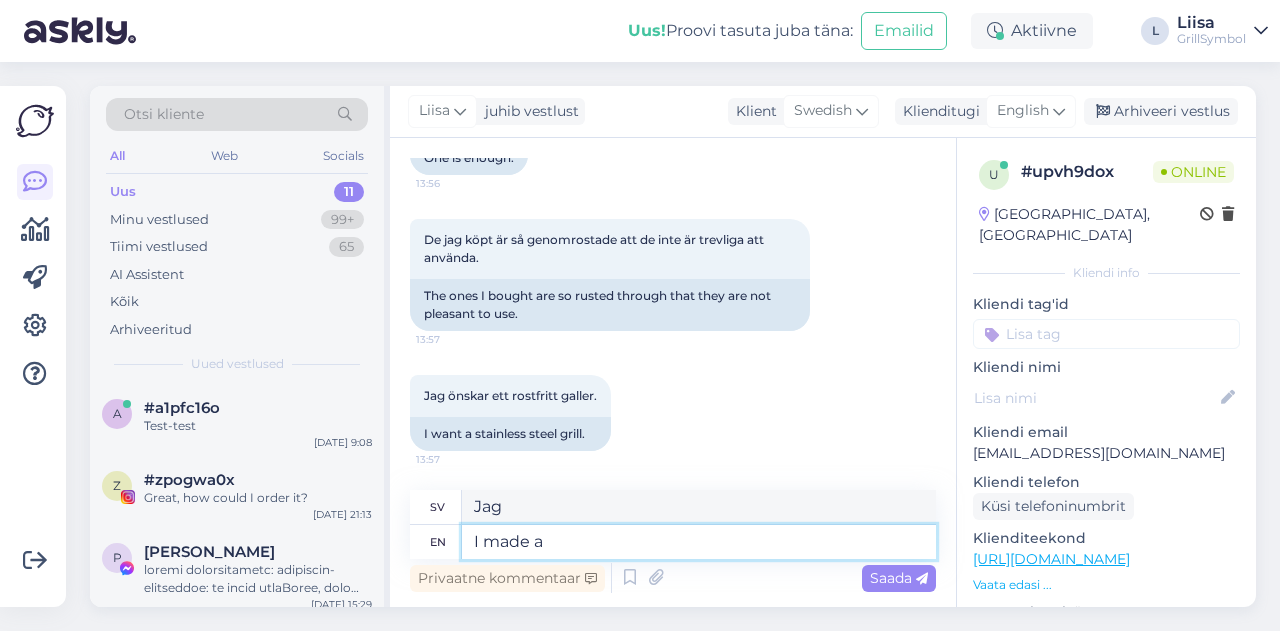 type on "Jag gjorde" 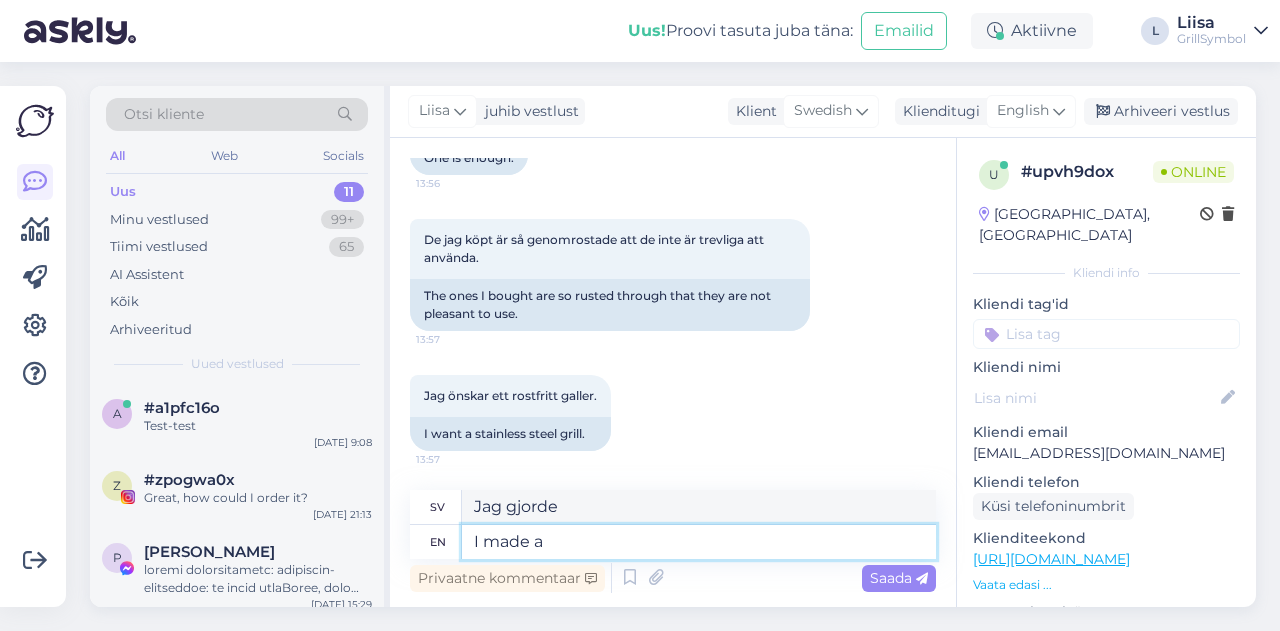 type on "I made a" 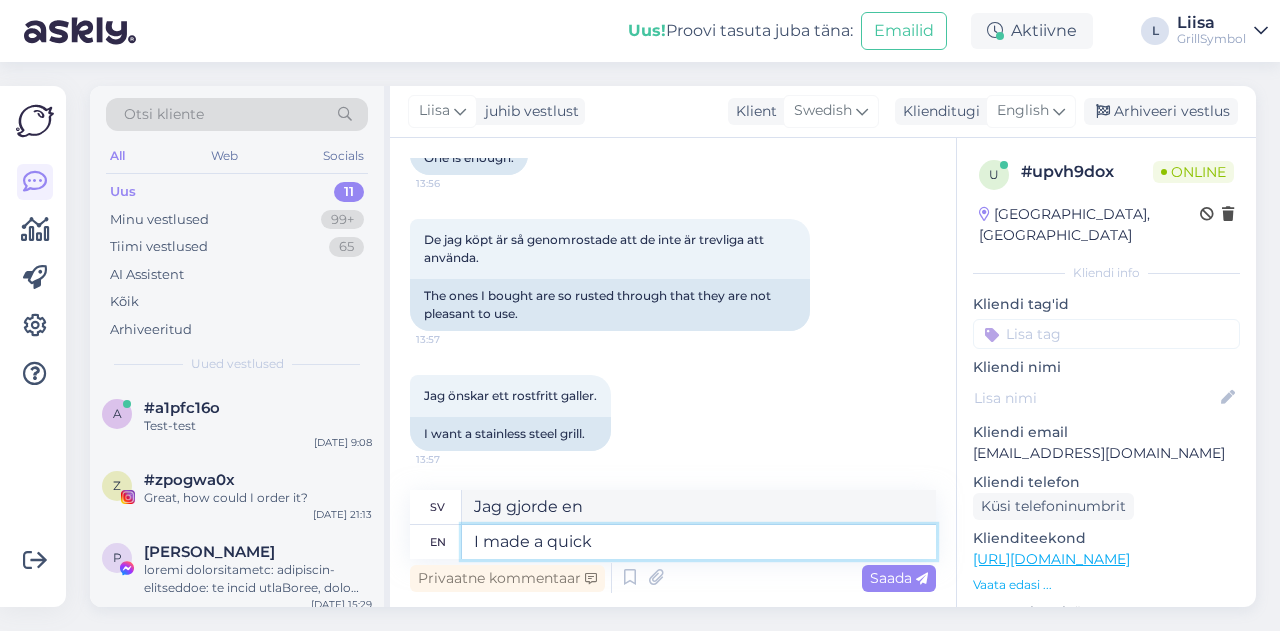 type on "I made a quick" 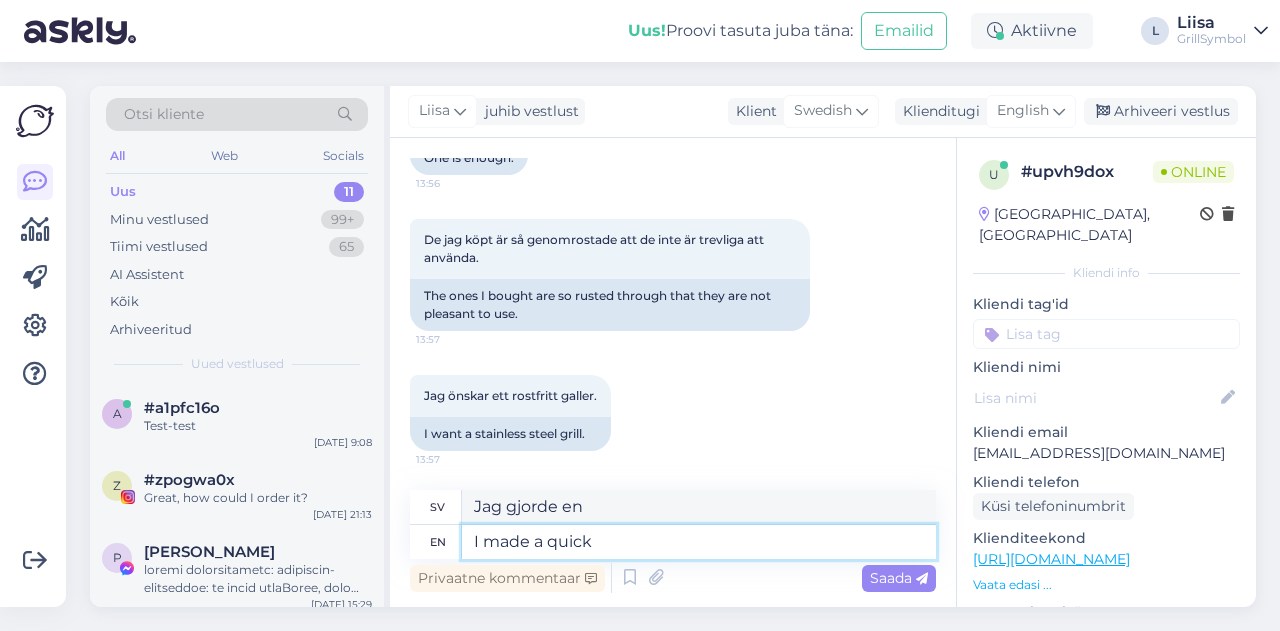 type on "Jag gjorde en snabb" 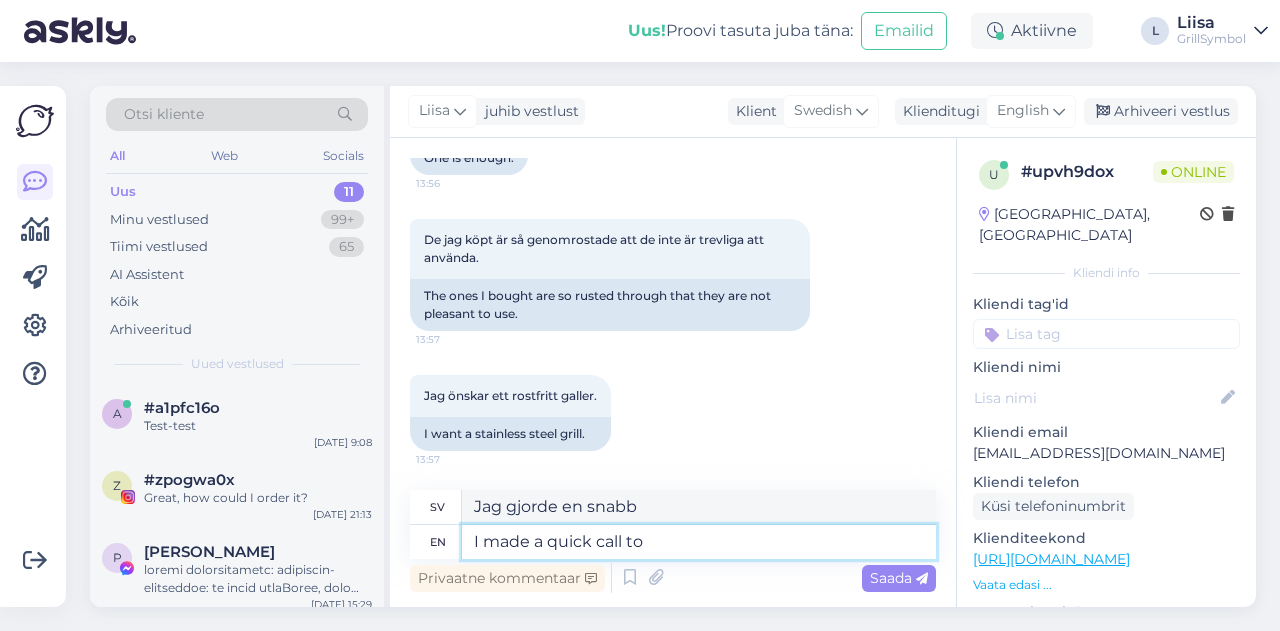 type on "I made a quick call to" 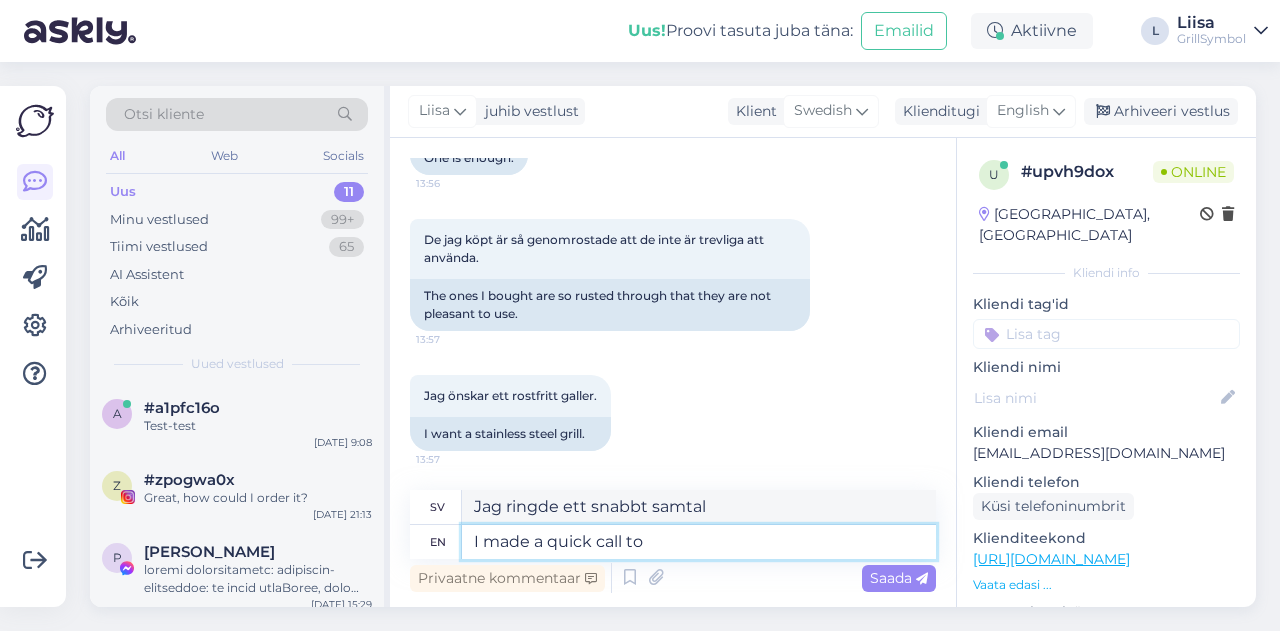 type on "Jag ringde ett snabbt samtal till" 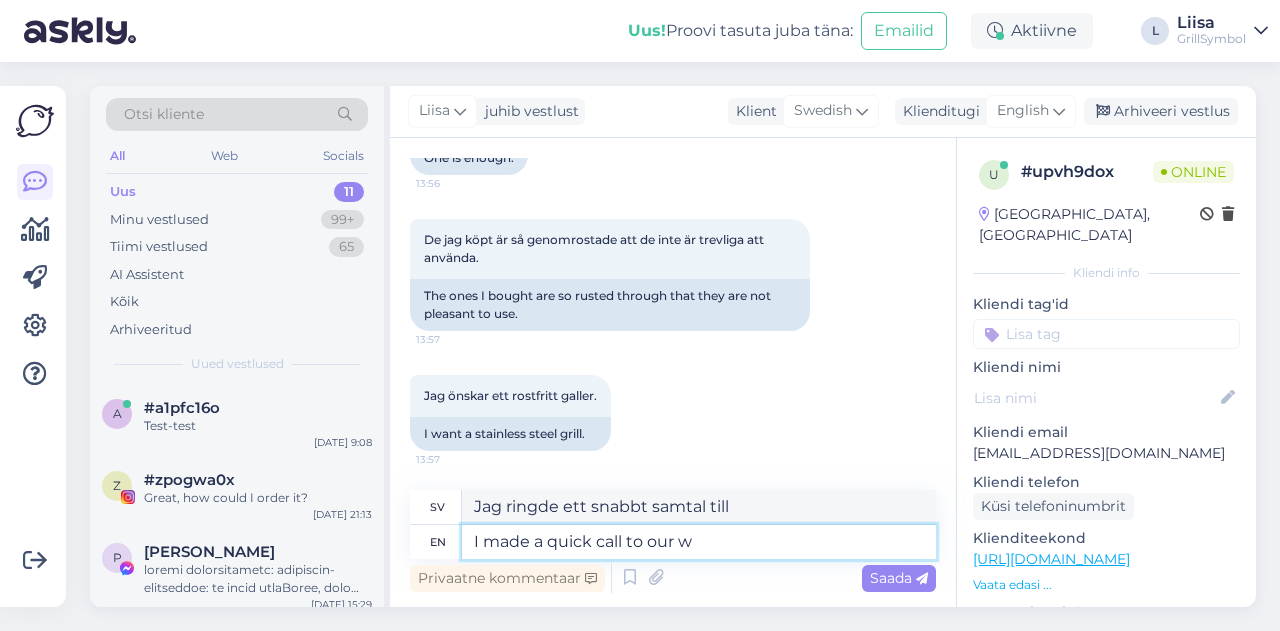 type on "I made a quick call to our wa" 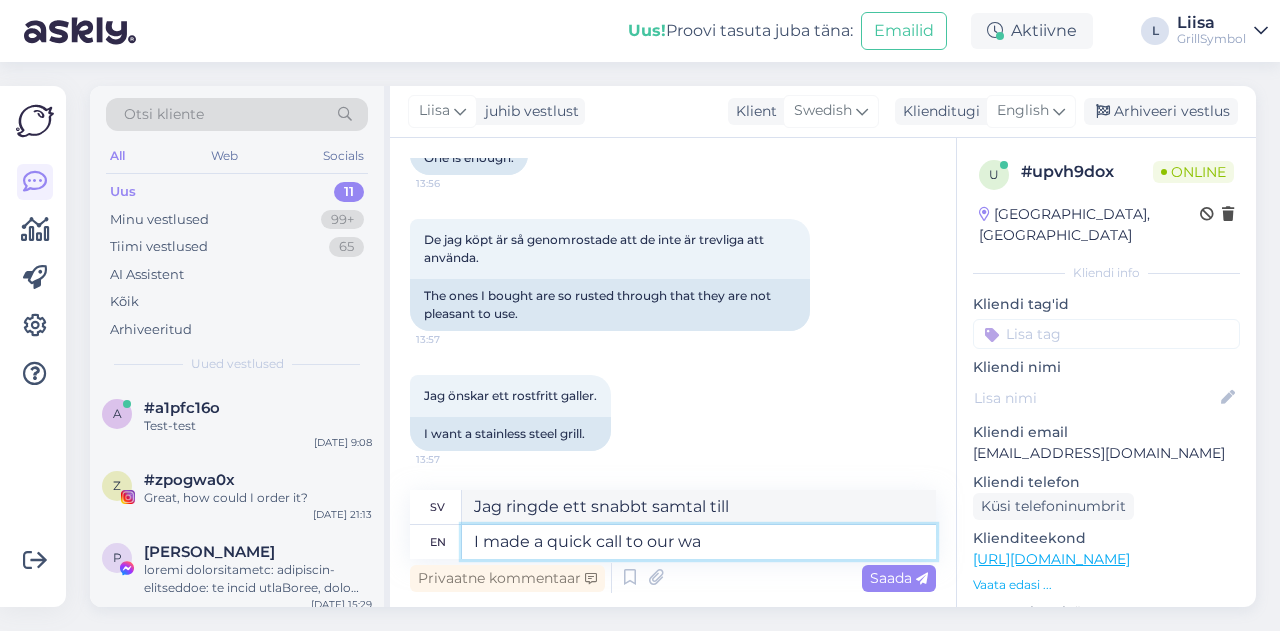type on "Jag ringde ett snabbt samtal till vår" 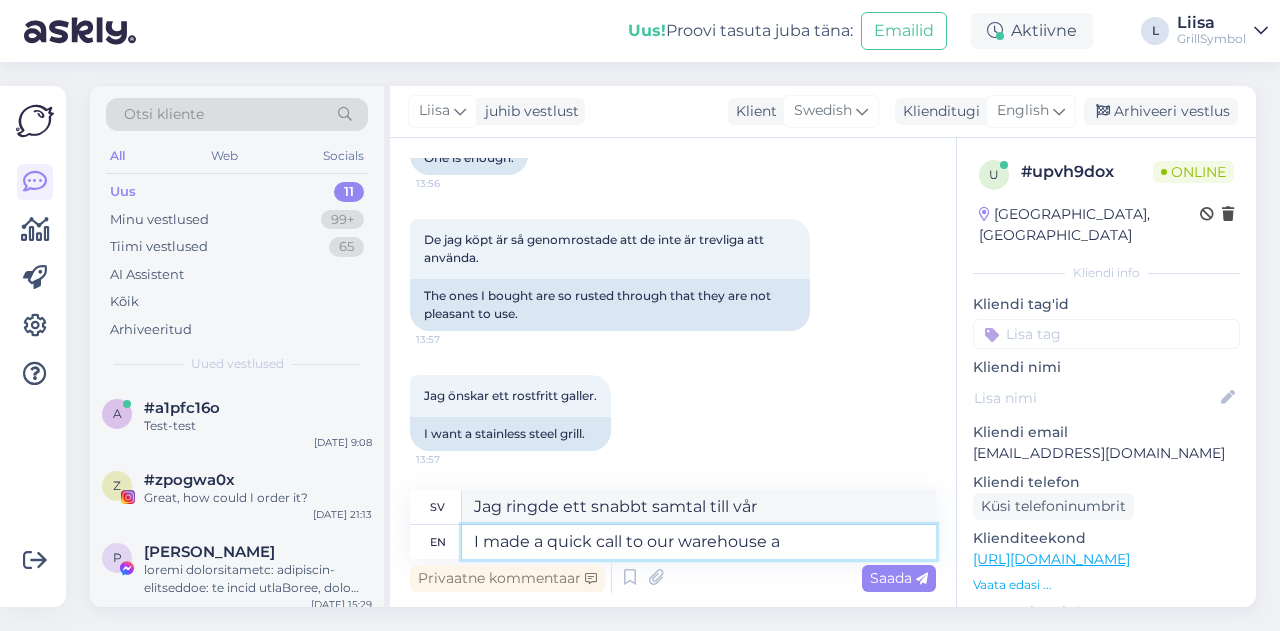 type on "I made a quick call to our warehouse an" 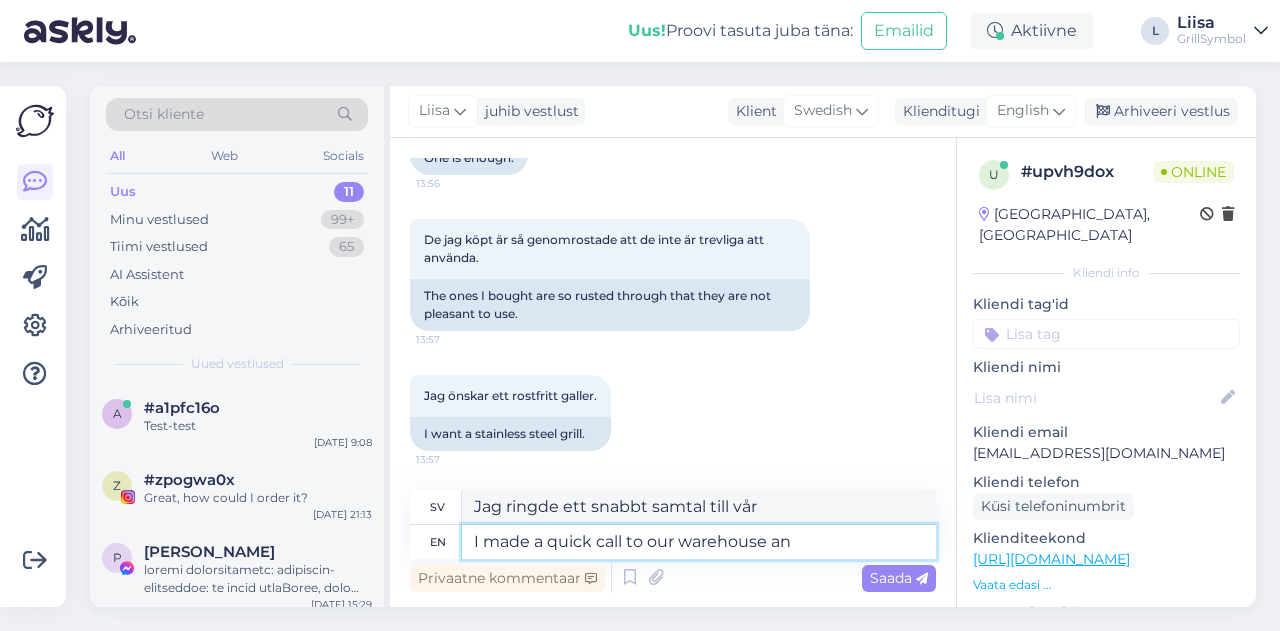 type on "Jag ringde snabbt till vårt lager" 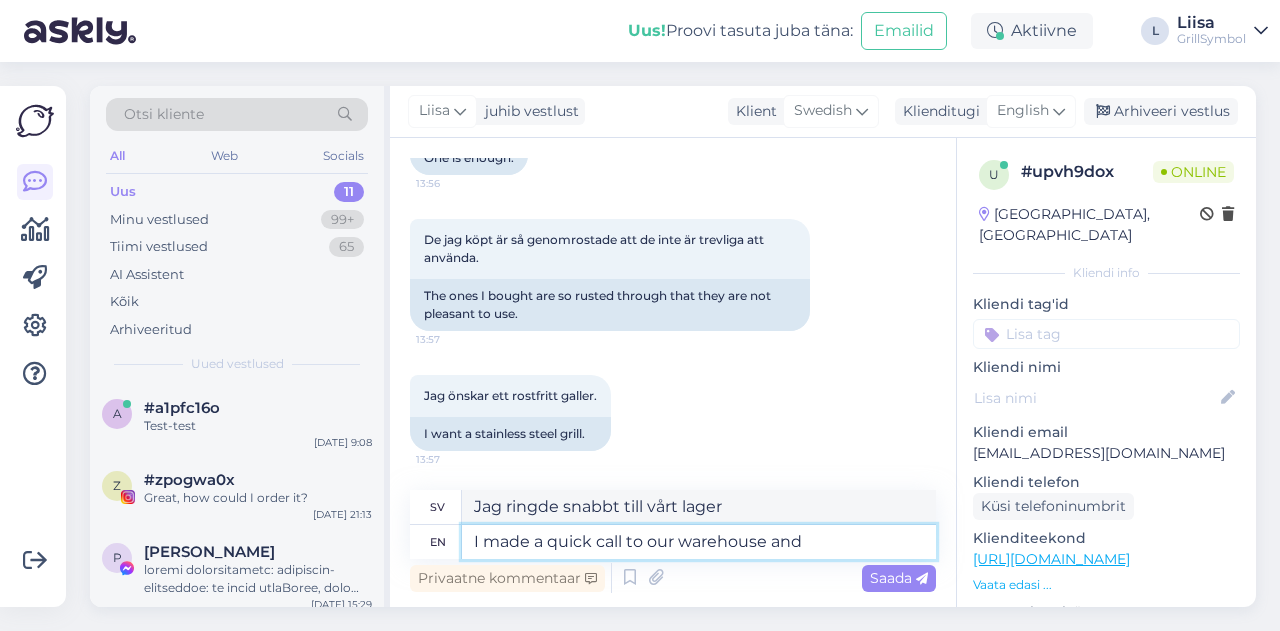 type on "I made a quick call to our warehouse and" 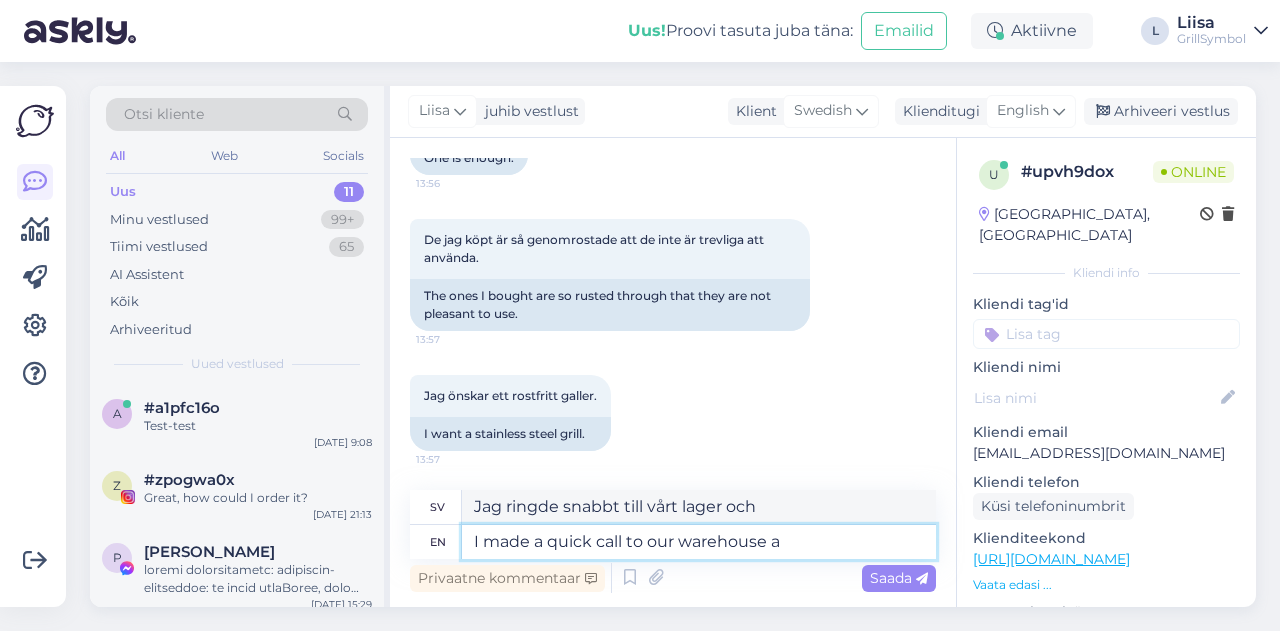 type on "I made a quick call to our warehouse" 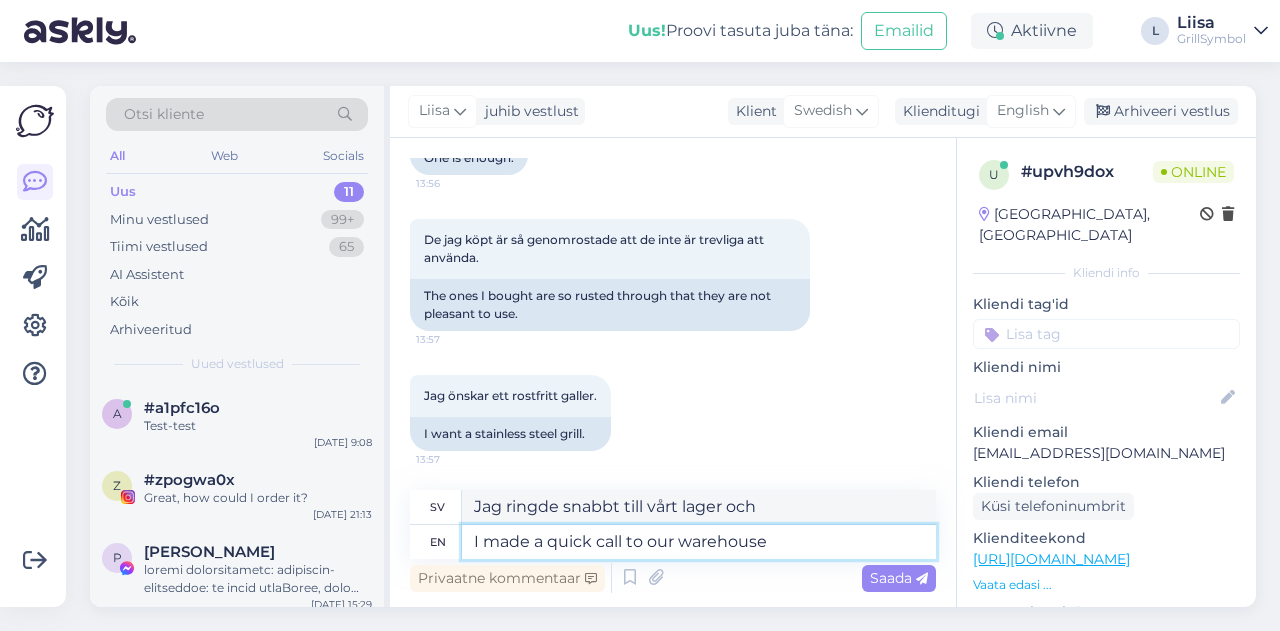 type on "Jag ringde snabbt till vårt lager" 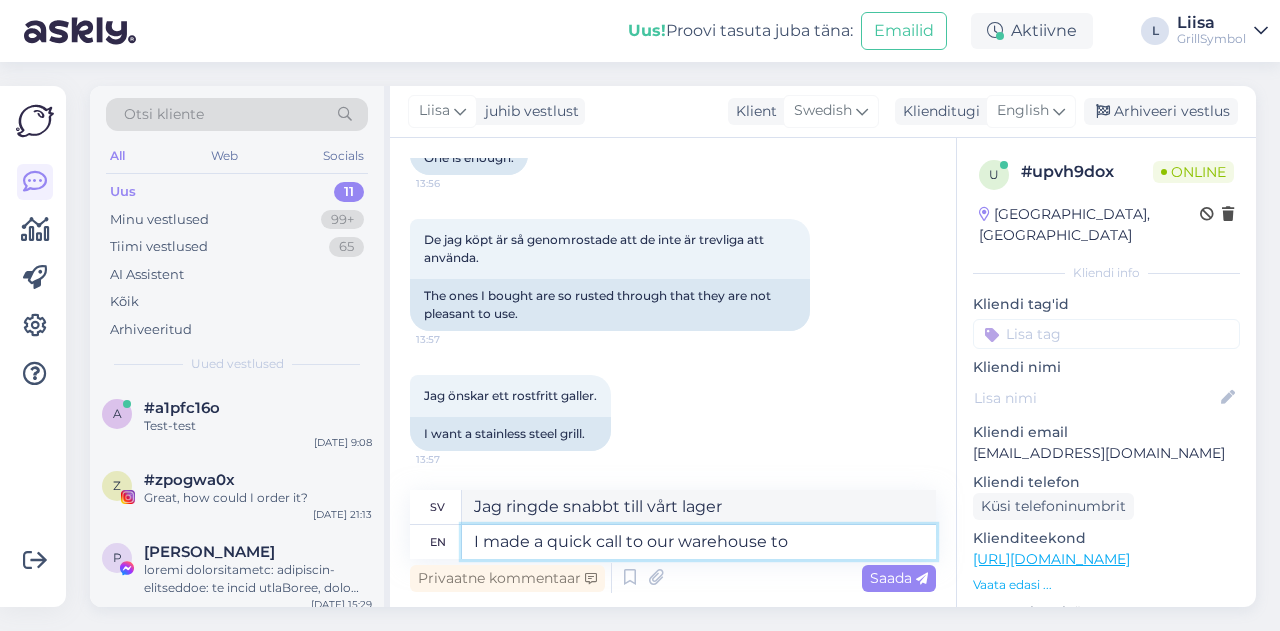 type on "I made a quick call to our warehouse to" 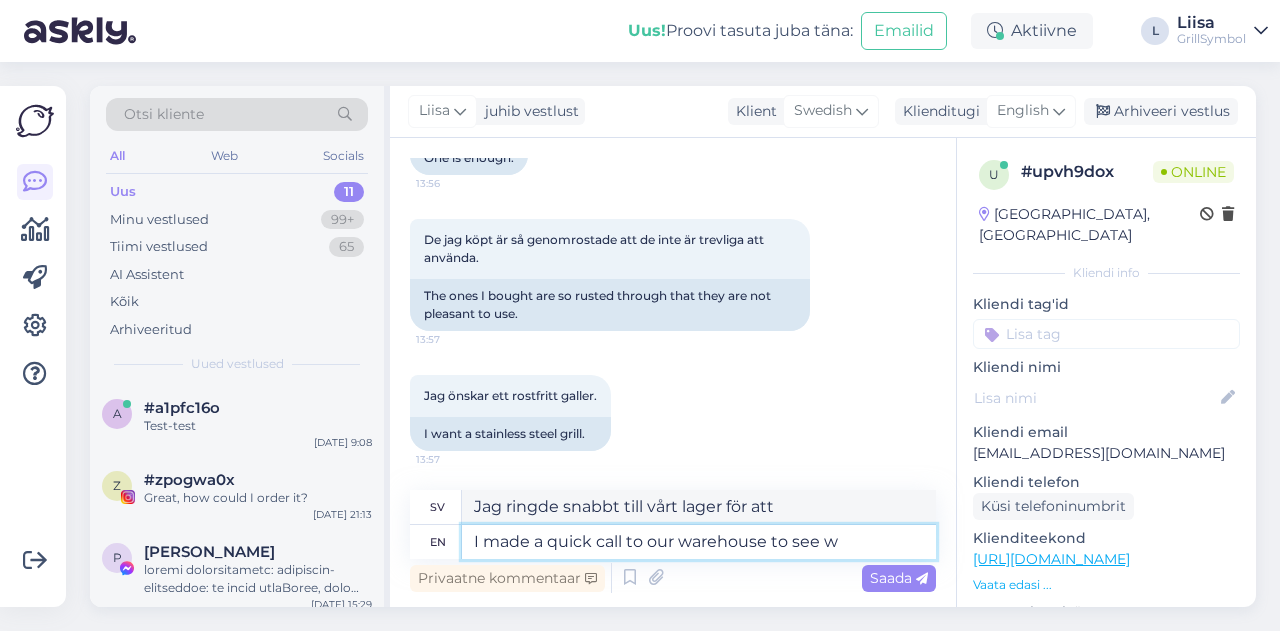 type on "I made a quick call to our warehouse to see wh" 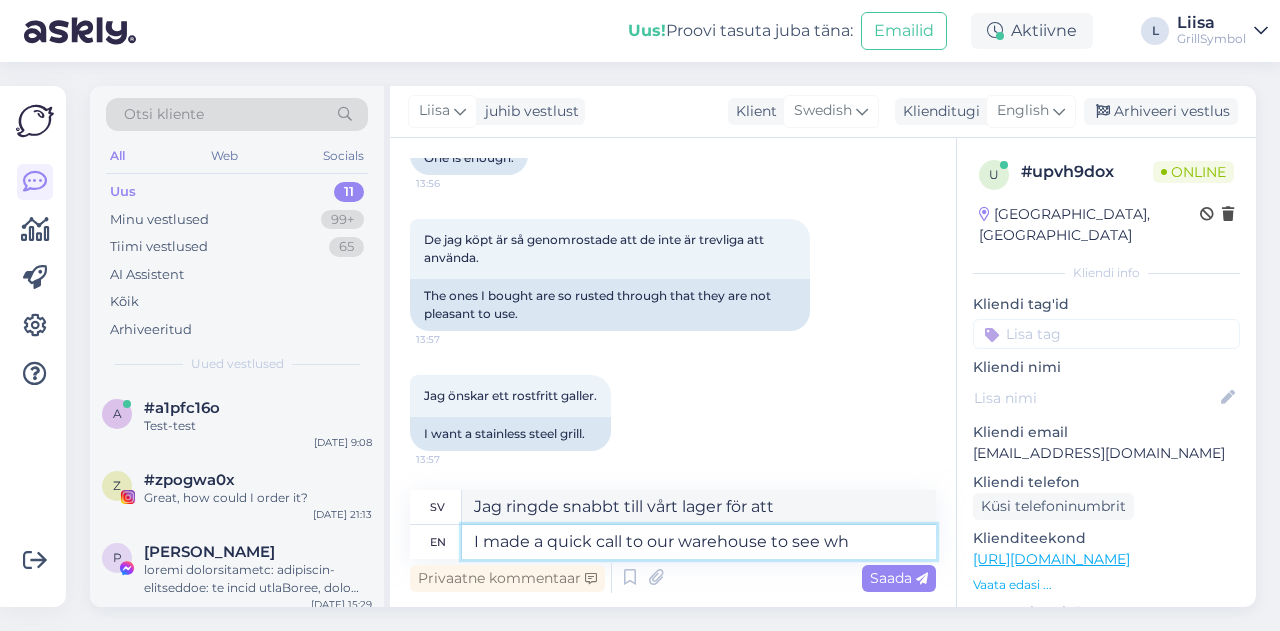 type on "Jag ringde snabbt till vårt lager för att kolla" 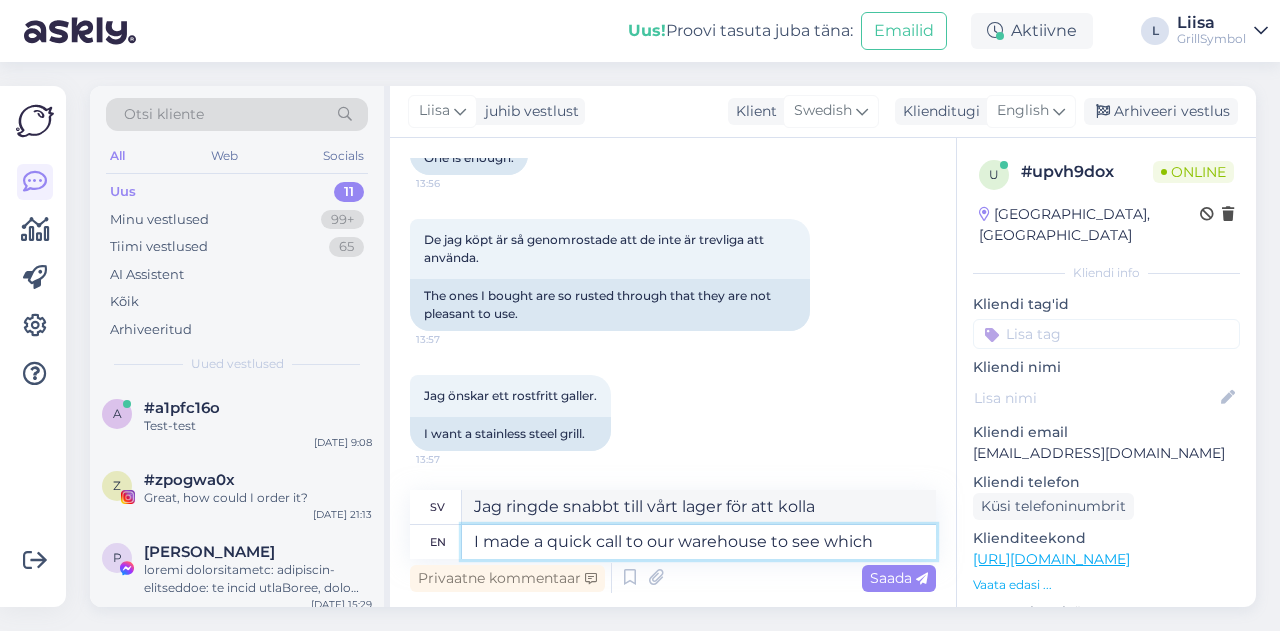 type on "I made a quick call to our warehouse to see which" 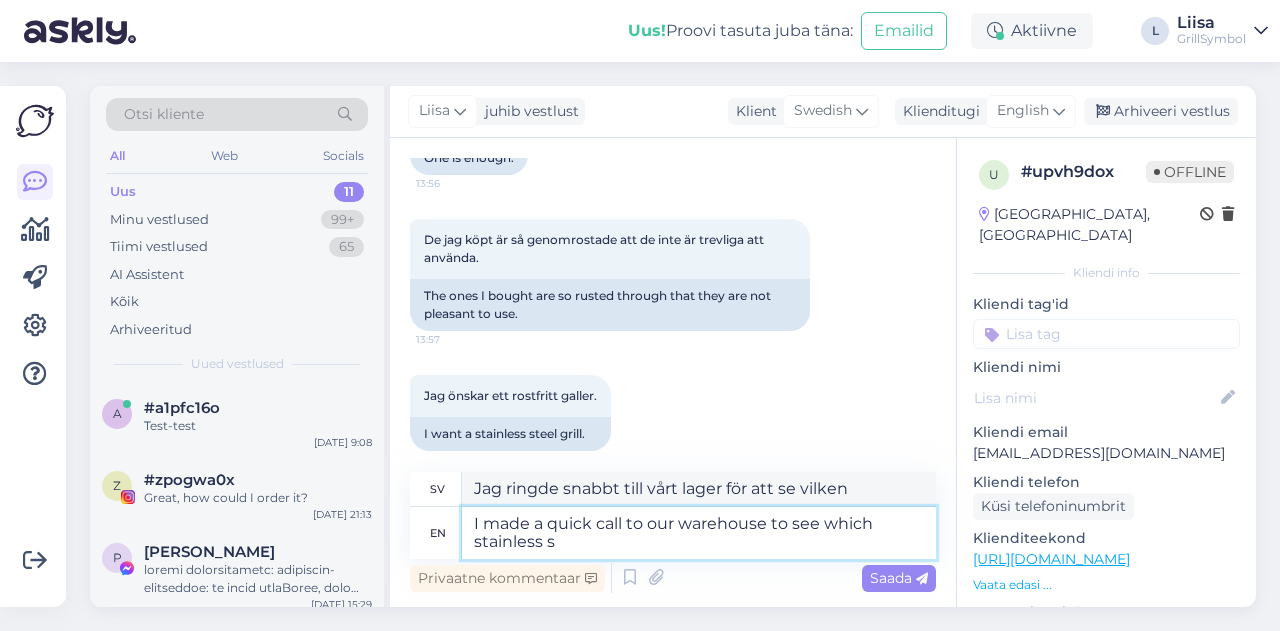 type on "I made a quick call to our warehouse to see which stainless st" 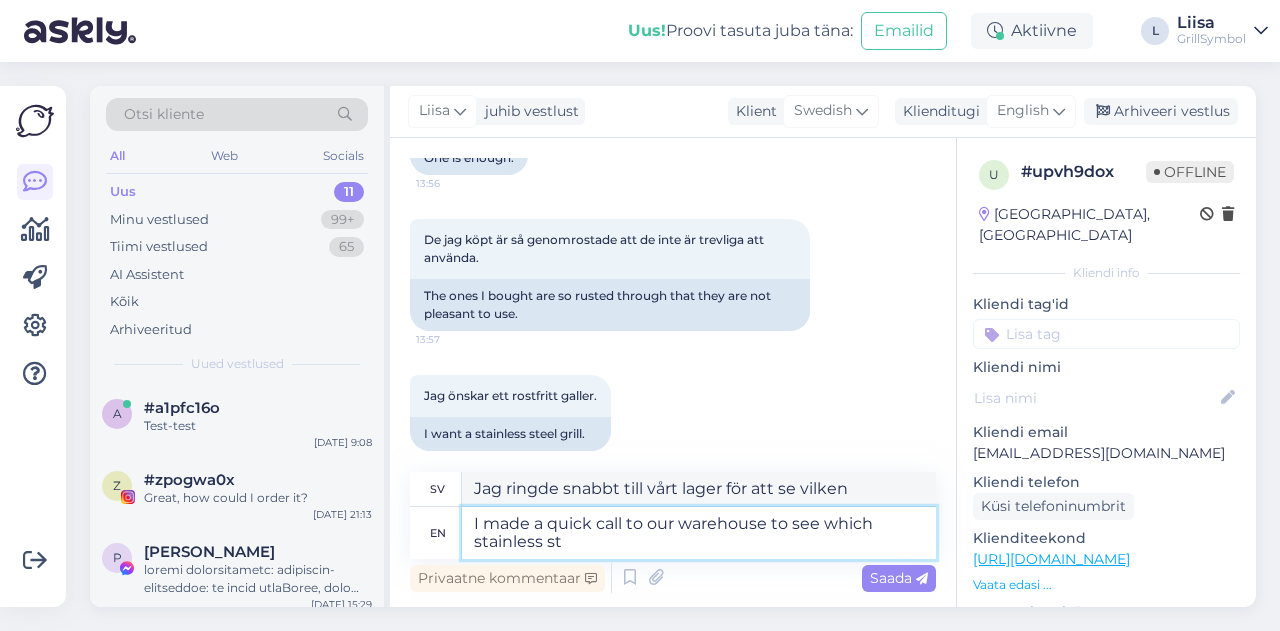 type on "Jag ringde snabbt till vårt lager för att se vilket rostfritt stål" 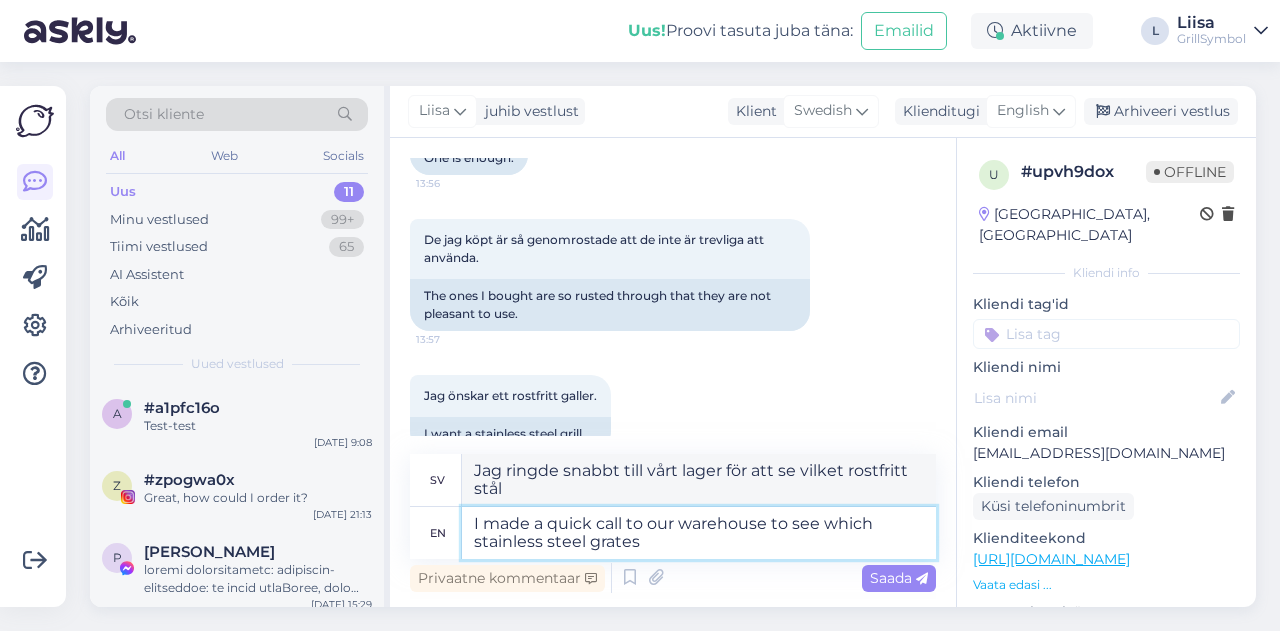 type on "I made a quick call to our warehouse to see which stainless steel grates w" 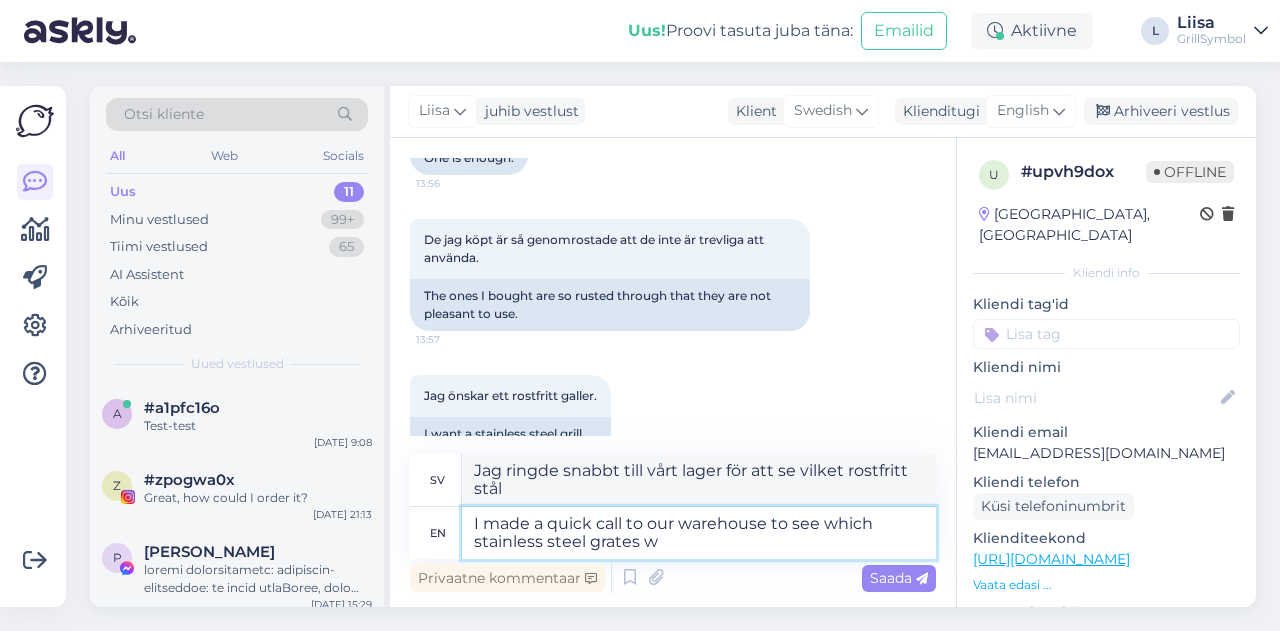 type on "Jag ringde snabbt till vårt lager för att se vilka rostfria galler" 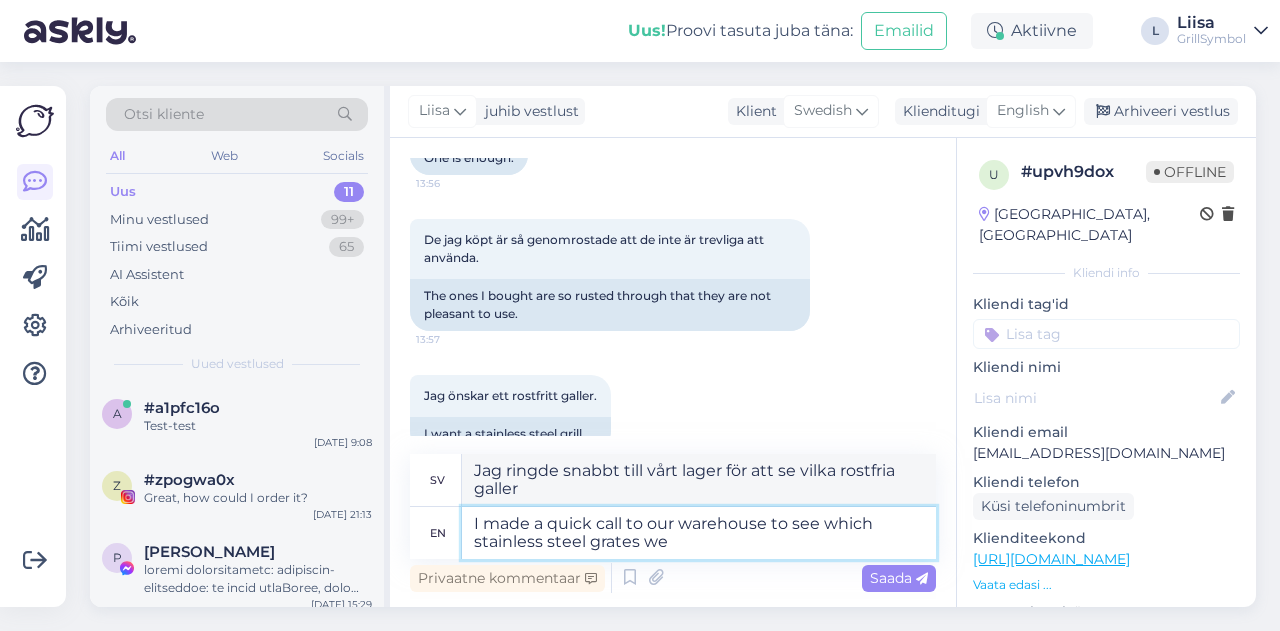 type on "I made a quick call to our warehouse to see which stainless steel grates we c" 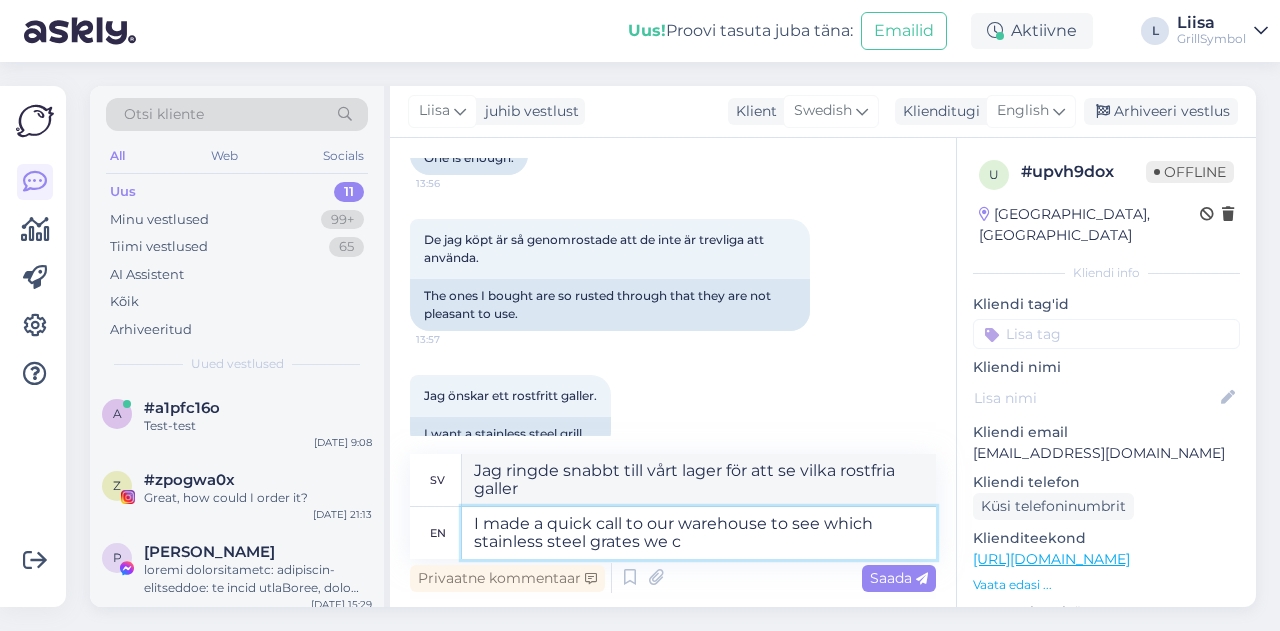 type on "Jag ringde snabbt till vårt lager för att se vilka rostfria galler vi har." 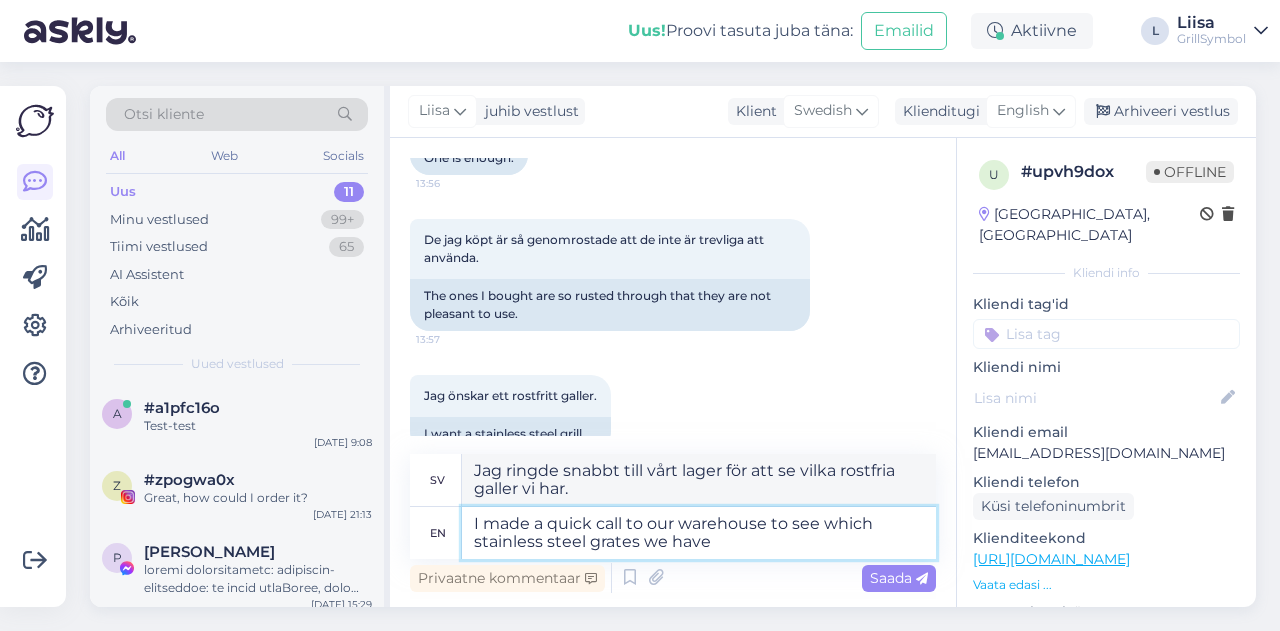 type on "I made a quick call to our warehouse to see which stainless steel grates we have i" 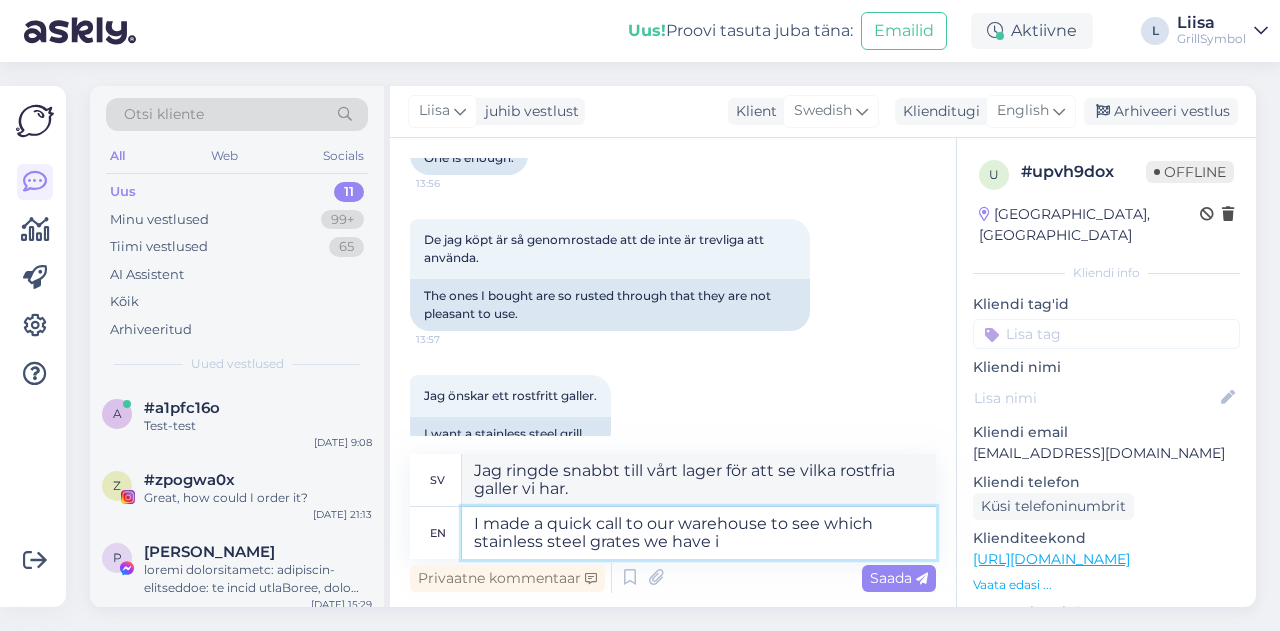 type on "Jag ringde snabbt till vårt lager för att se vilka rostfria galler vi har" 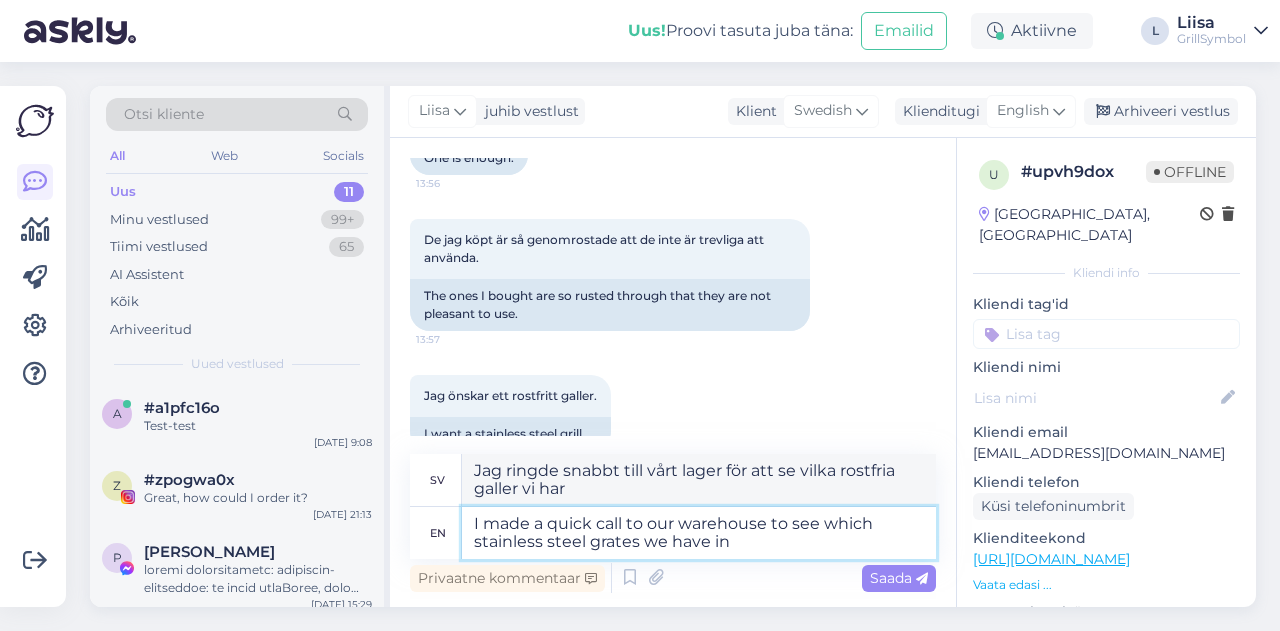 type on "I made a quick call to our warehouse to see which stainless steel grates we have in t" 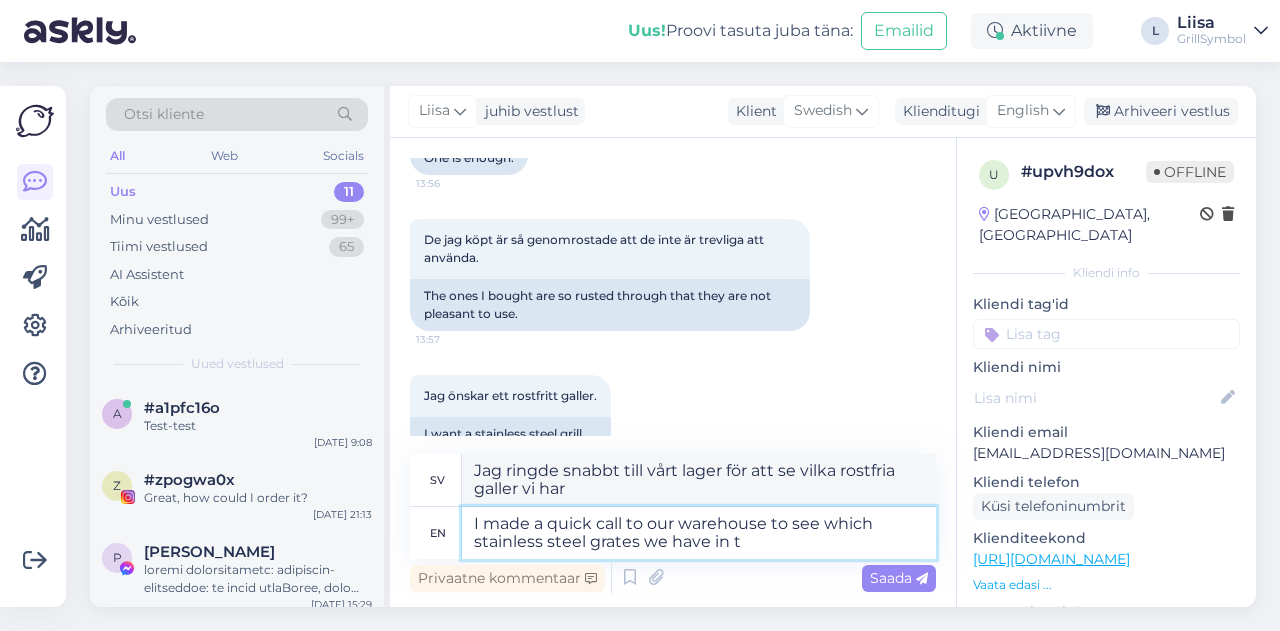type on "Jag ringde snabbt till vårt lager för att se vilka rostfria galler vi har." 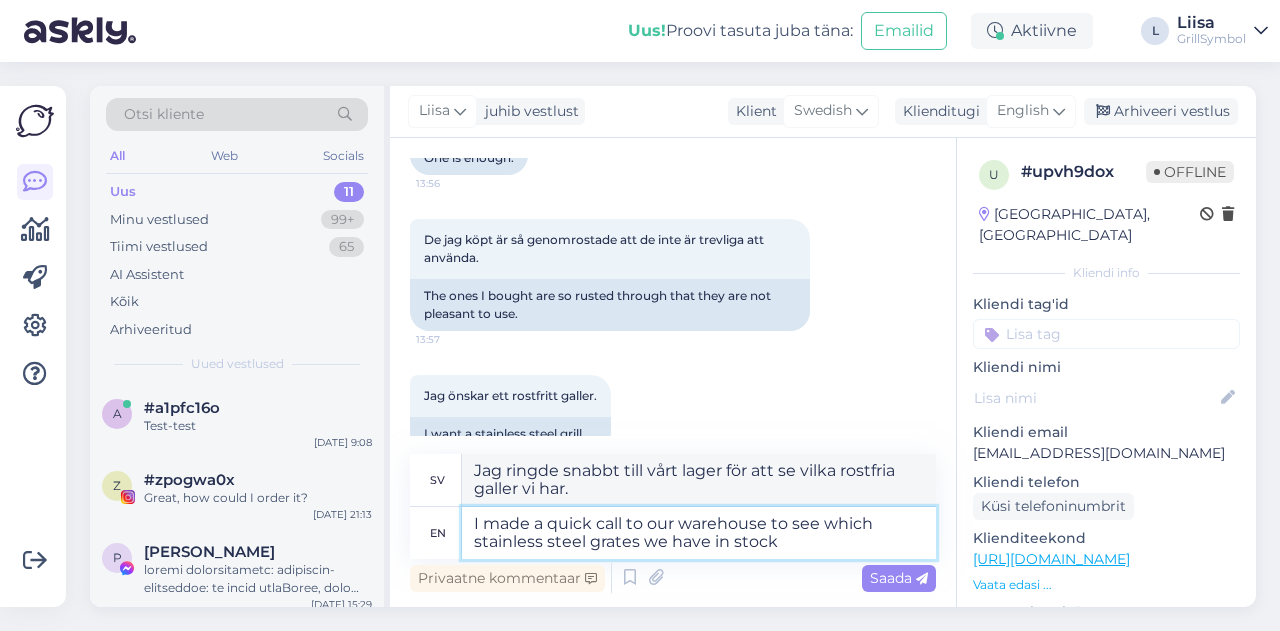 type on "I made a quick call to our warehouse to see which stainless steel grates we have in stock" 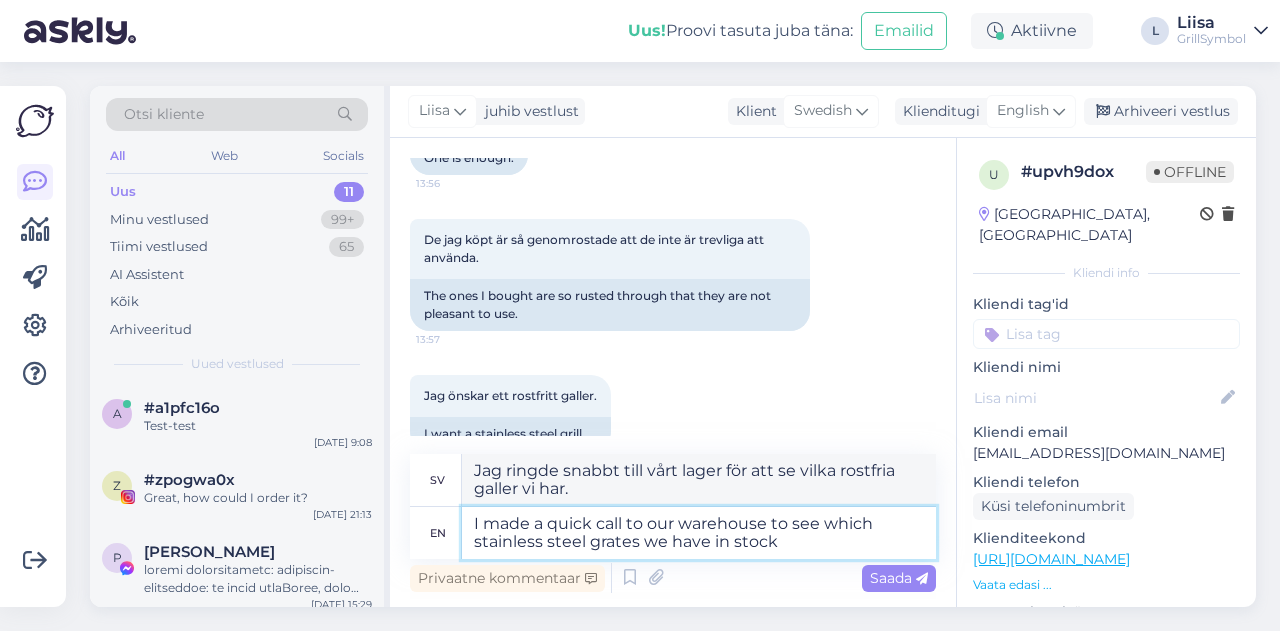type on "Jag ringde snabbt till vårt lager för att se vilka rostfria galler vi har i lager." 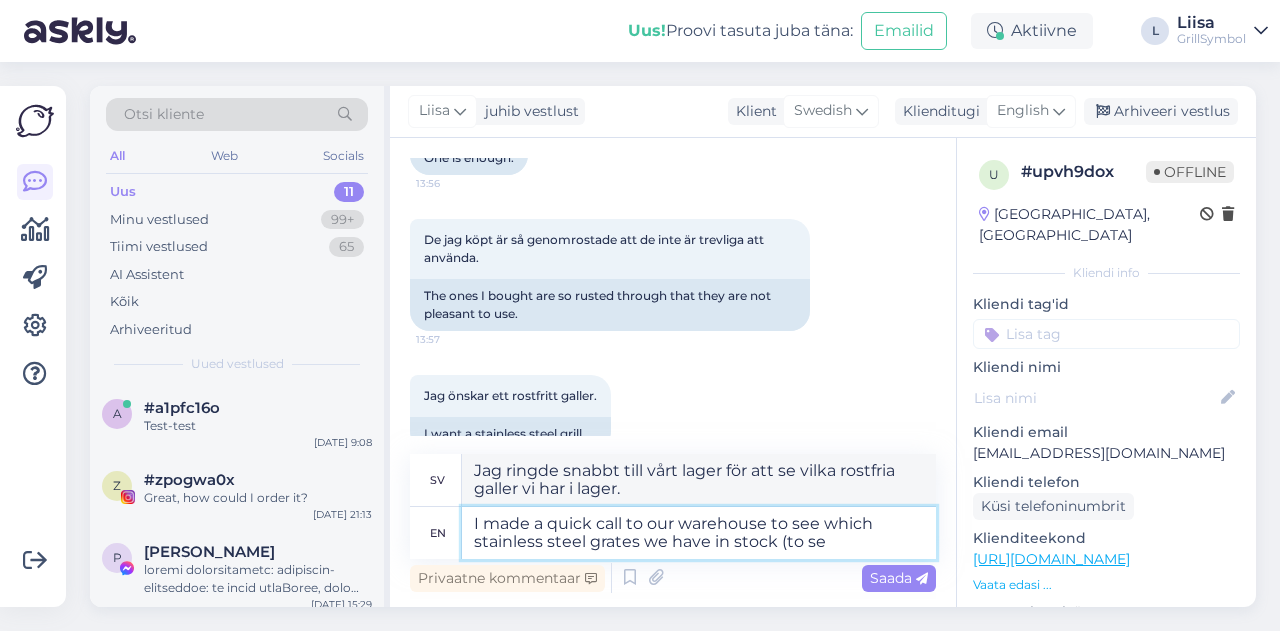 type on "I made a quick call to our warehouse to see which stainless steel grates we have in stock (to sen" 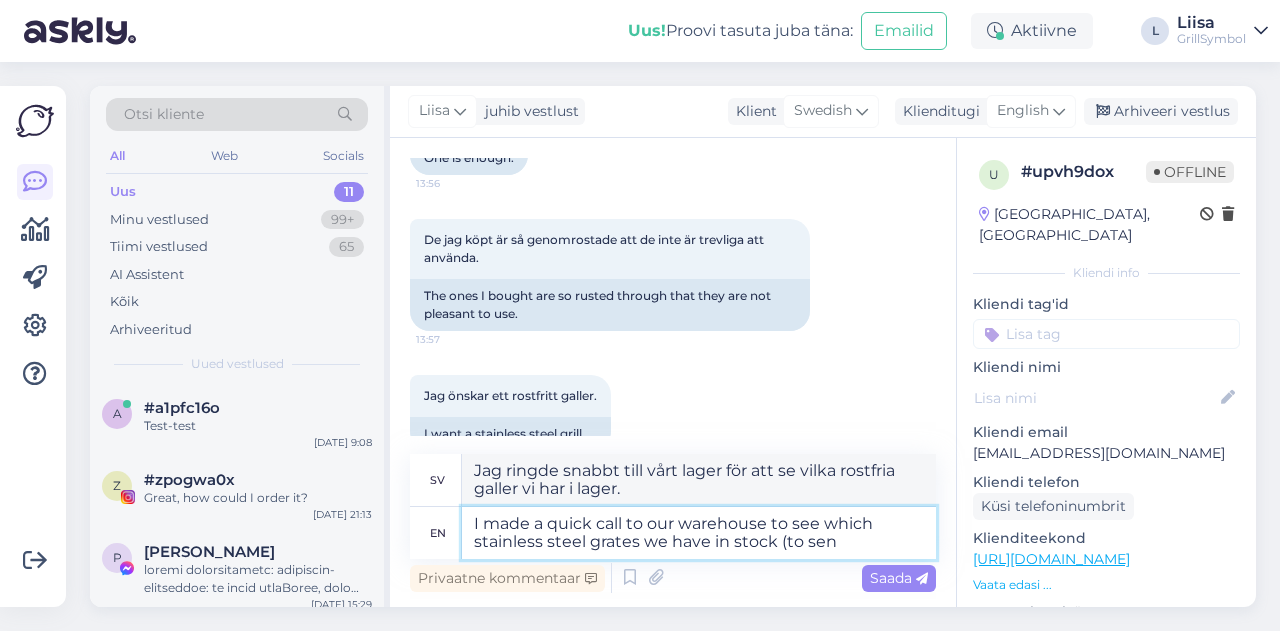 type on "Jag ringde snabbt till vårt lager för att se vilka rostfria galler vi har i lager (för att" 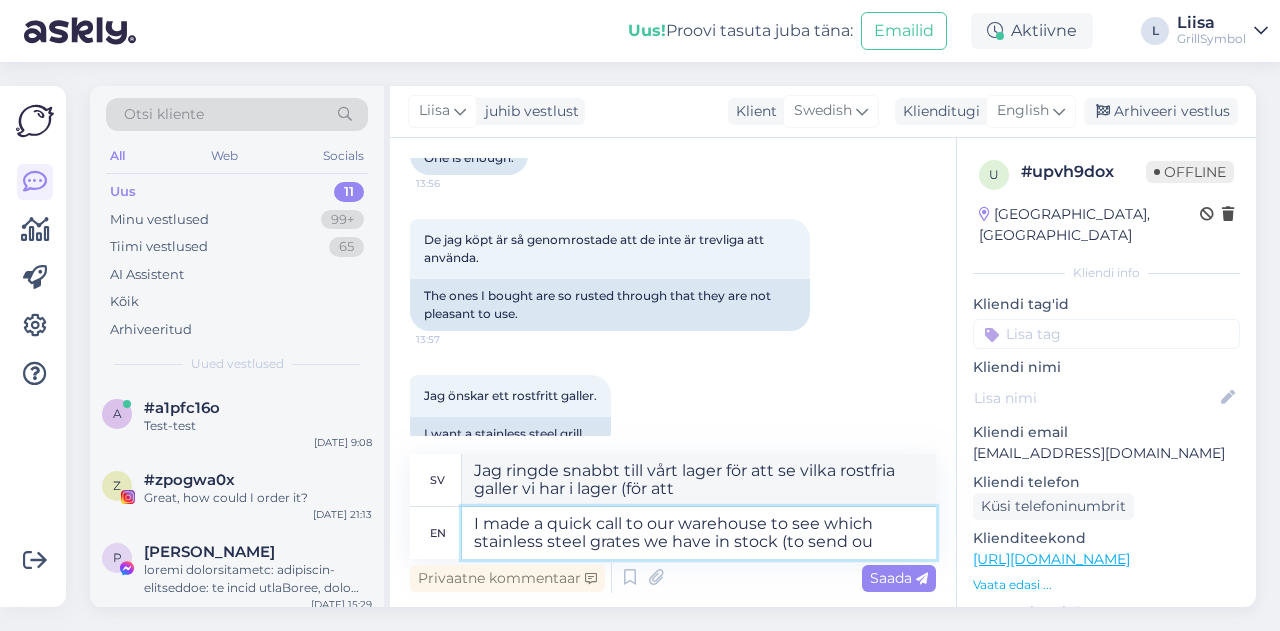 type on "I made a quick call to our warehouse to see which stainless steel grates we have in stock (to send out" 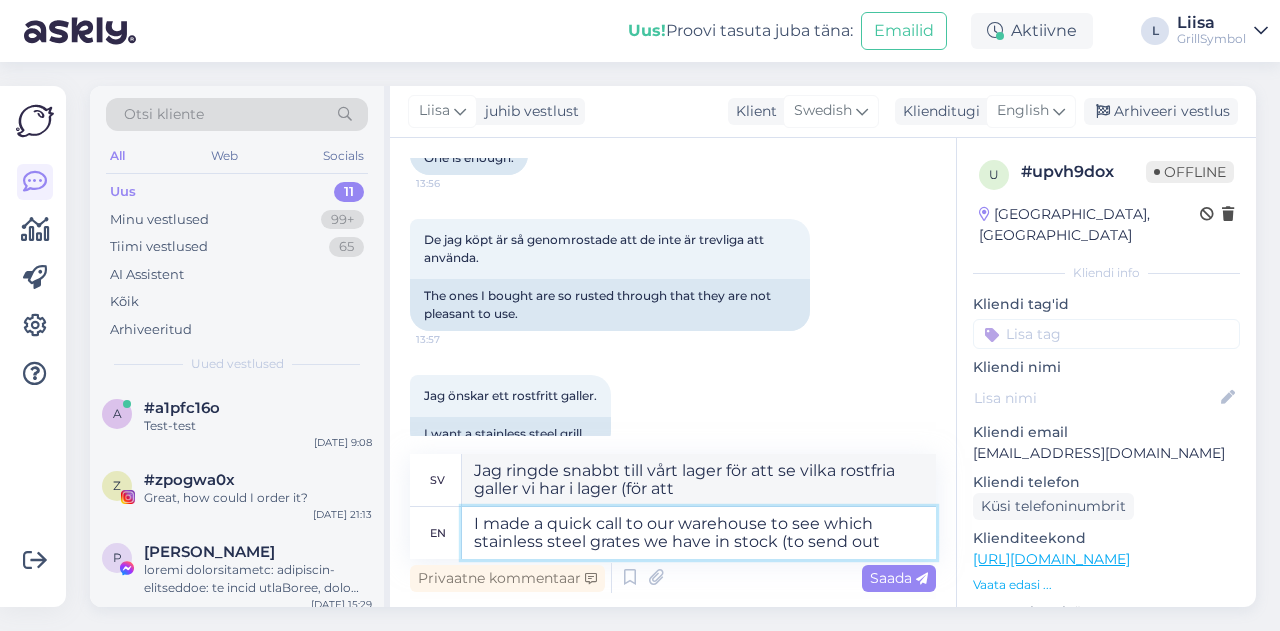 type on "Jag ringde snabbt till vårt lager för att se vilka rostfria galler vi har i lager (att skicka)" 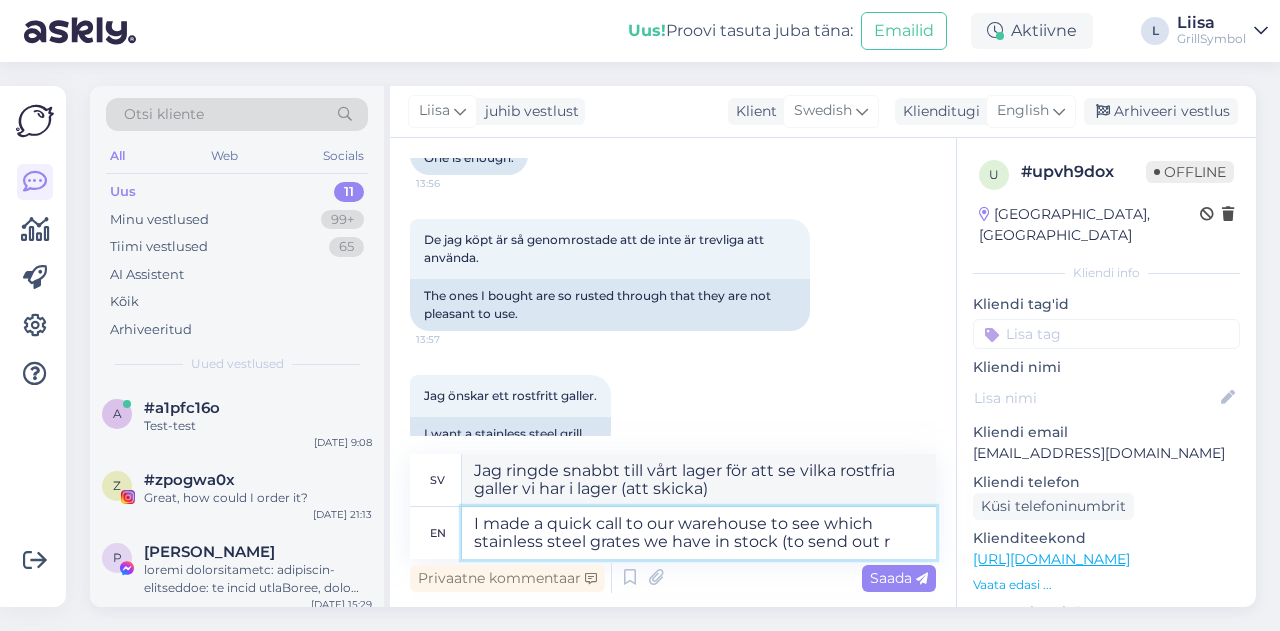 type on "I made a quick call to our warehouse to see which stainless steel grates we have in stock (to send out ri" 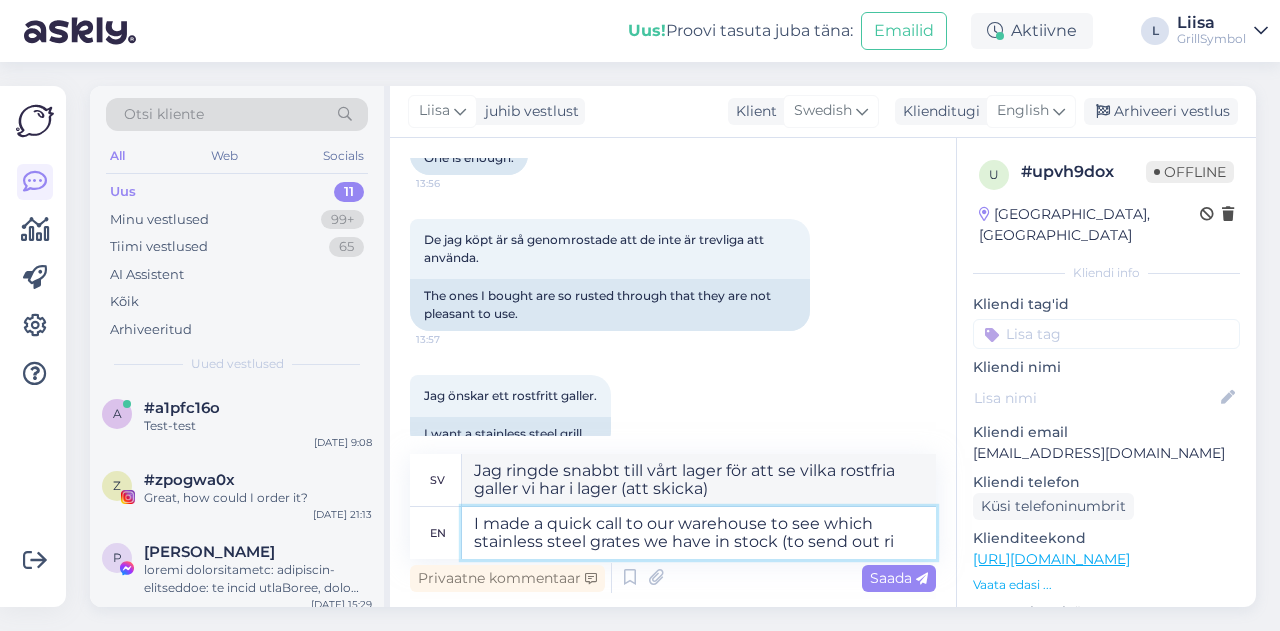 type on "Jag ringde snabbt till vårt lager för att se vilka rostfria galler vi har i lager (för att skicka ut)" 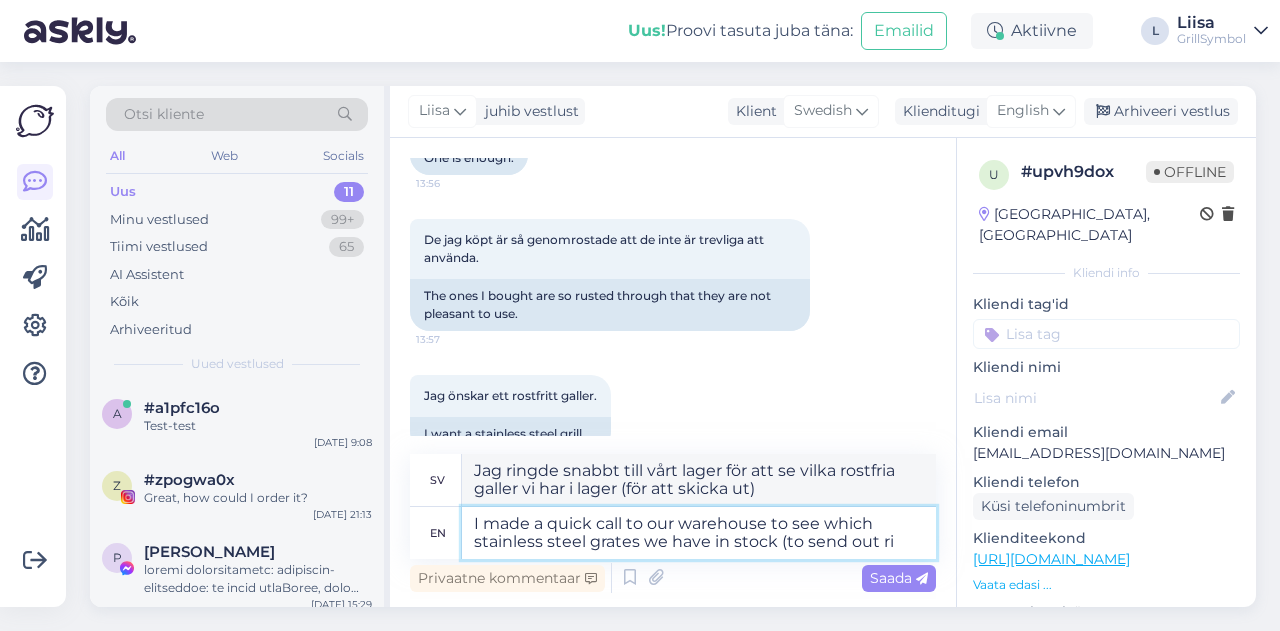 type on "I made a quick call to our warehouse to see which stainless steel grates we have in stock (to send out rig" 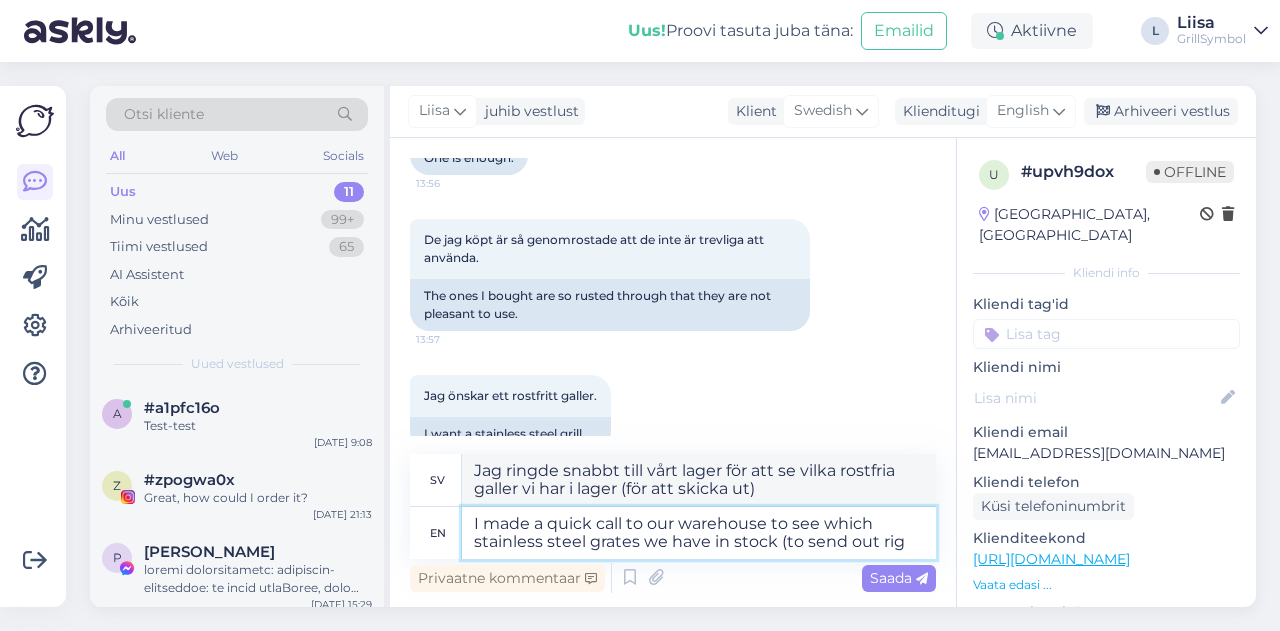 type on "Jag ringde snabbt till vårt lager för att se vilka rostfria galler vi har i lager (för att skicka ut ri" 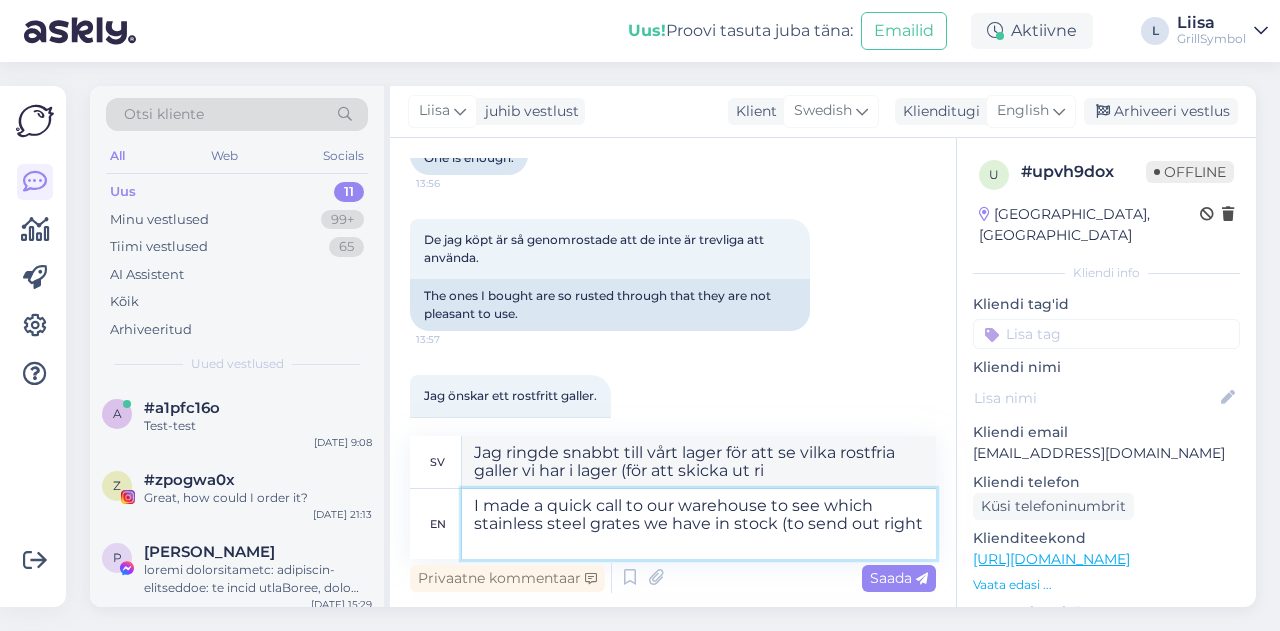 type on "I made a quick call to our warehouse to see which stainless steel grates we have in stock (to send out right" 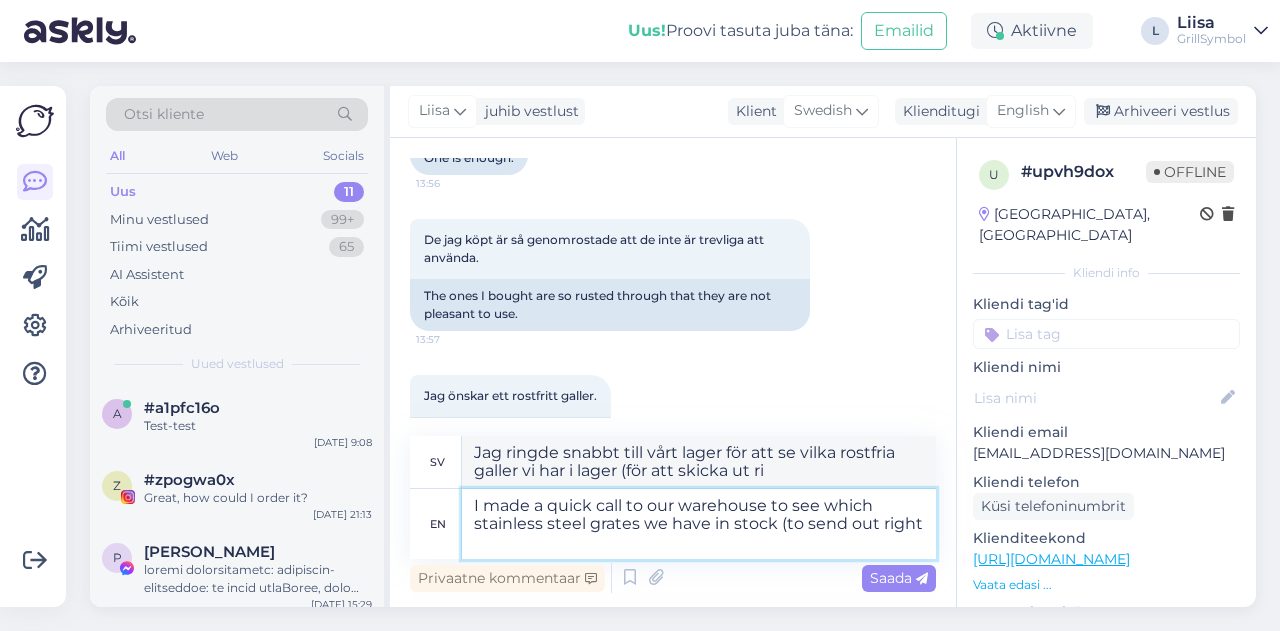 type on "Jag ringde snabbt till vårt lager för att se vilka rostfria galler vi har i lager (för att skicka ut direkt)" 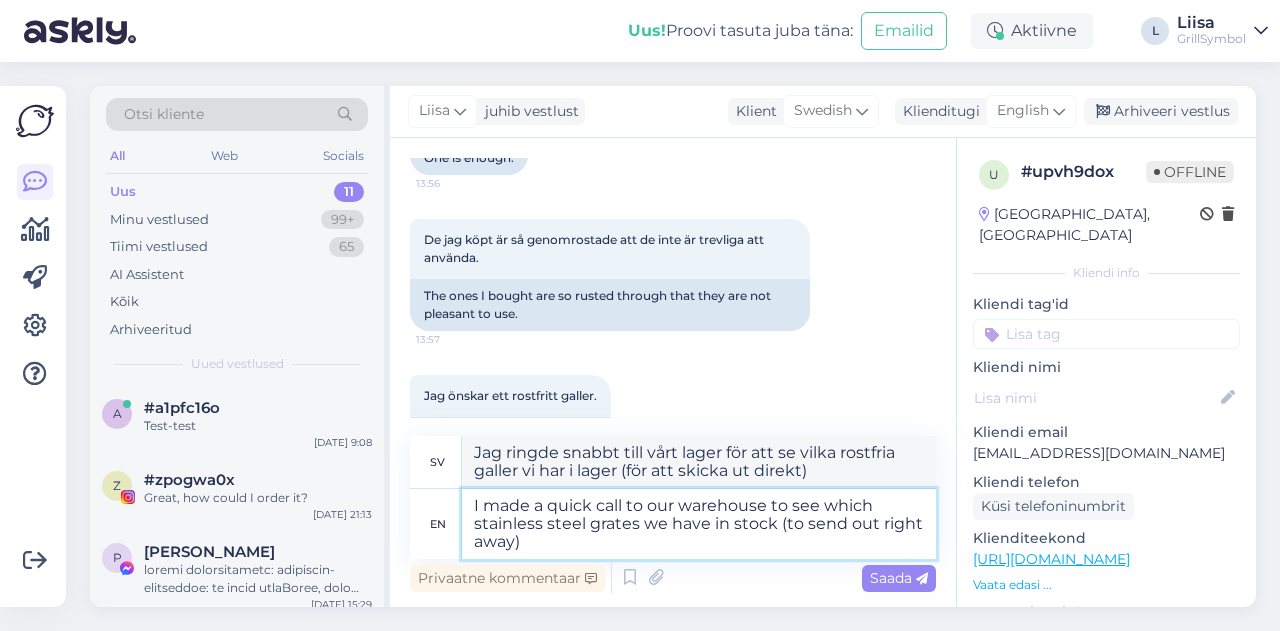 type on "I made a quick call to our warehouse to see which stainless steel grates we have in stock (to send out right away)." 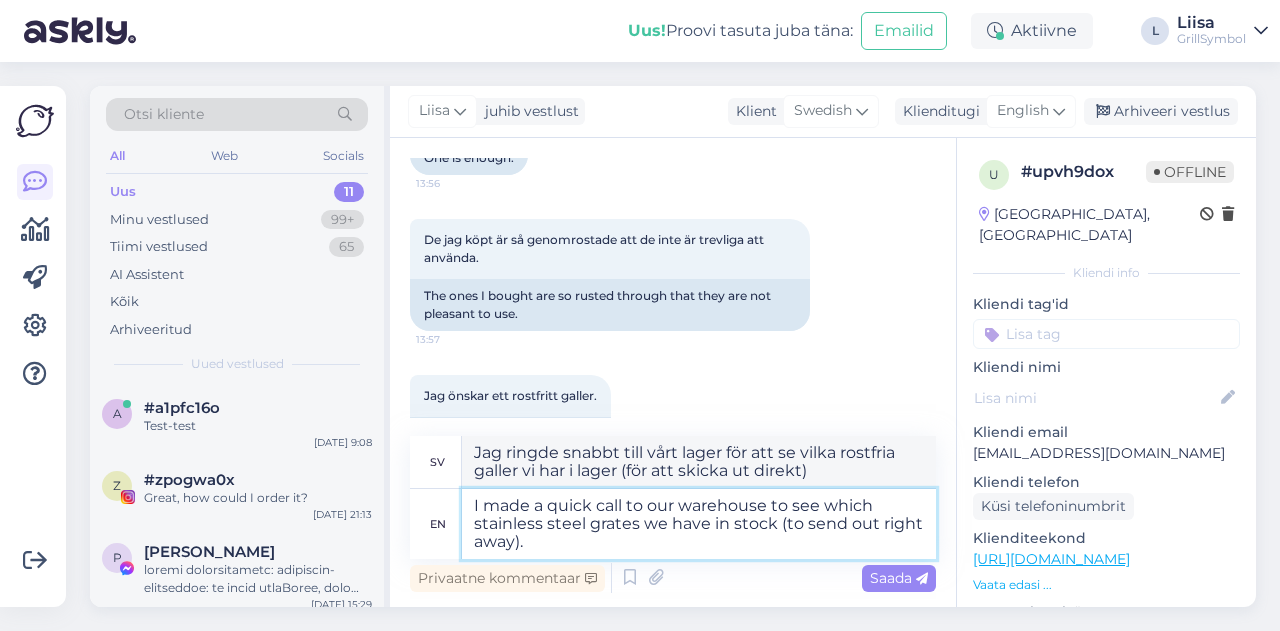 type on "Jag ringde snabbt till vårt lager för att se vilka rostfria galler vi har i lager (för att skicka ut direkt)." 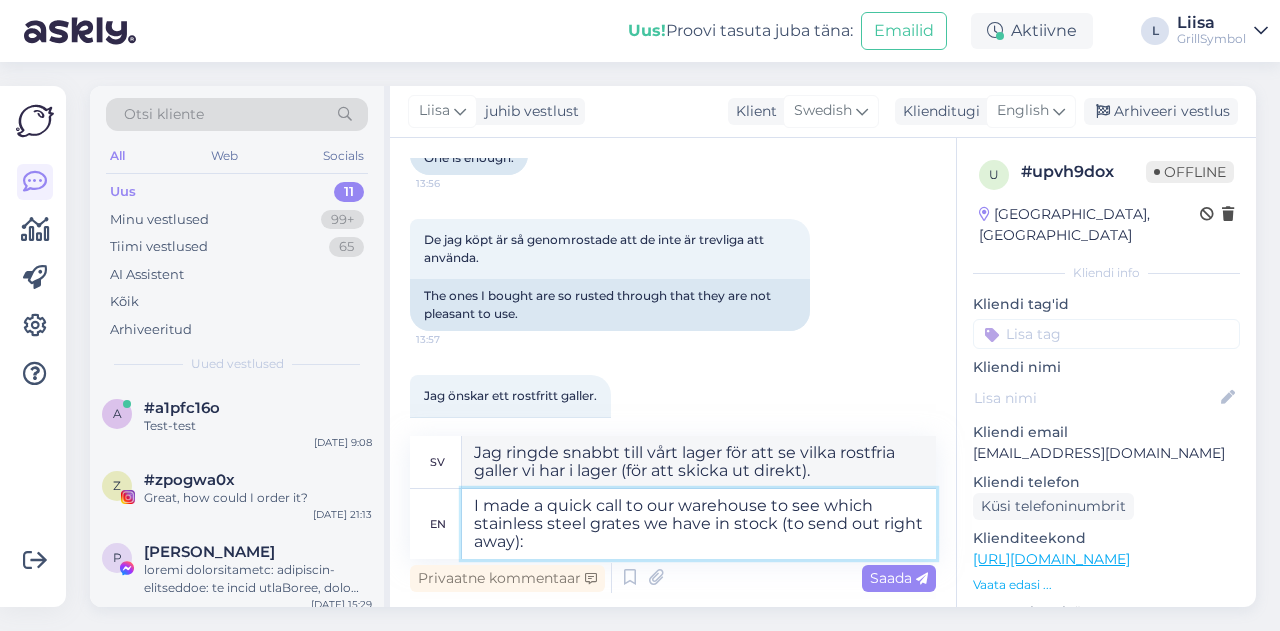 type on "I made a quick call to our warehouse to see which stainless steel grates we have in stock (to send out right away):" 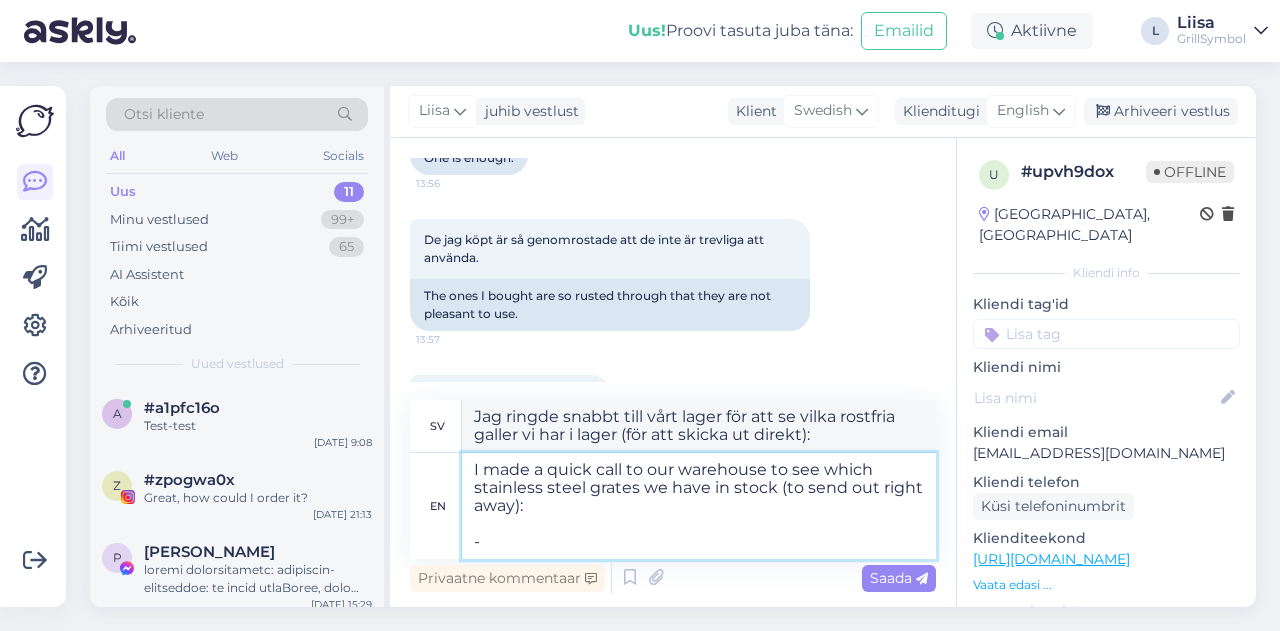 type on "I made a quick call to our warehouse to see which stainless steel grates we have in stock (to send out right away):
-" 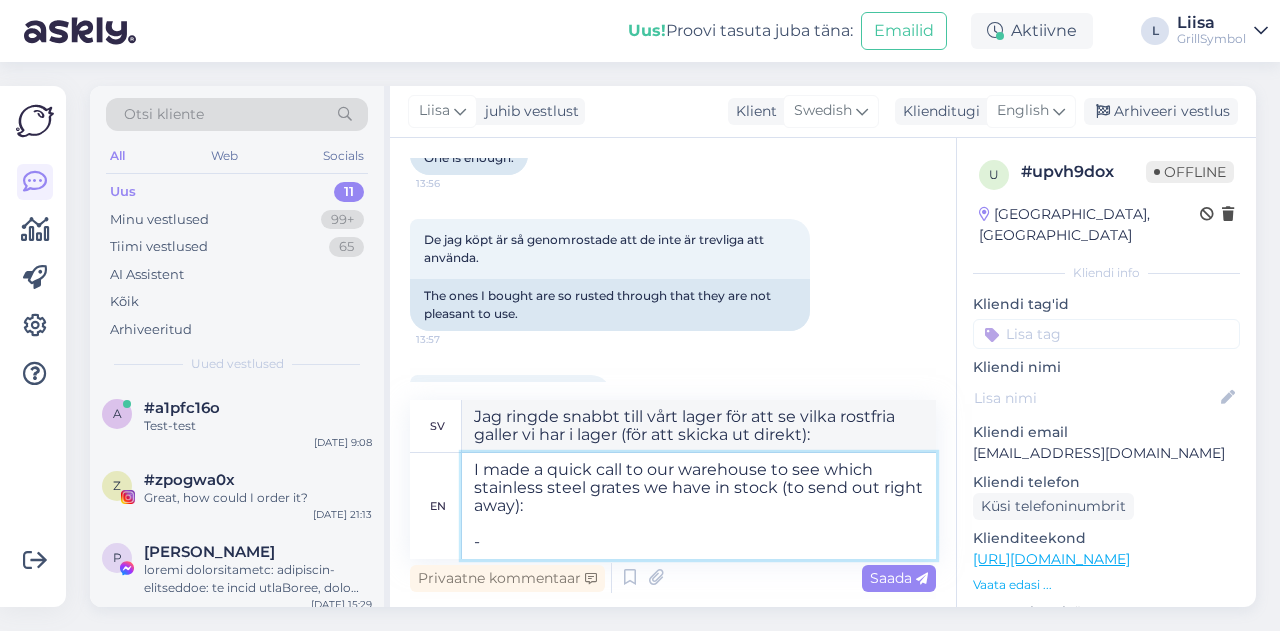type on "Jag ringde snabbt till vårt lager för att se vilka rostfria galler vi har i lager (för att skicka ut direkt):
-" 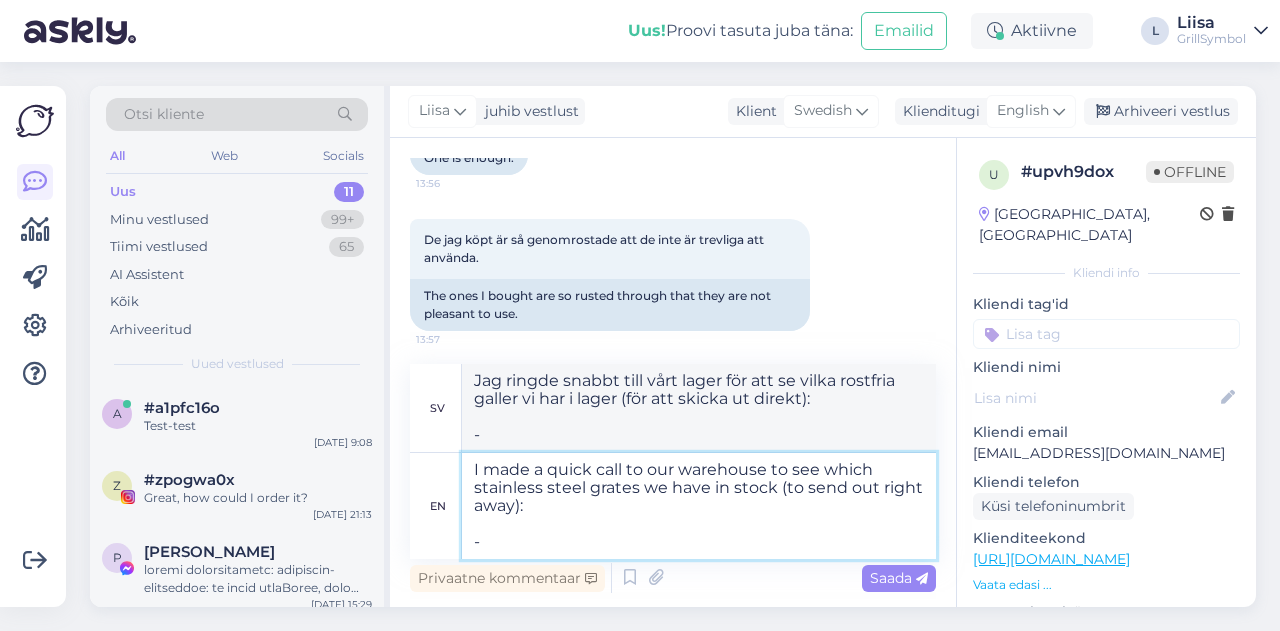 paste on "[URL][DOMAIN_NAME]" 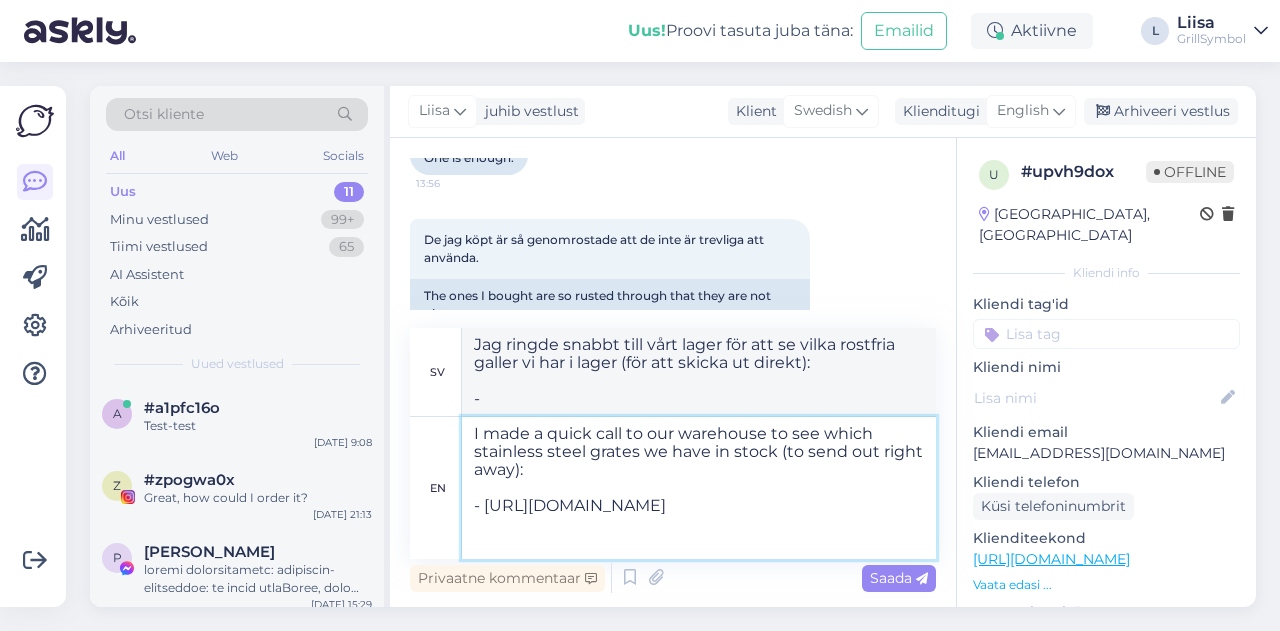 type on "I made a quick call to our warehouse to see which stainless steel grates we have in stock (to send out right away):
- https://www.grillsymbol.se/butik/grillredskap/grillsymbol-grillgaller-classic-50x33cm/" 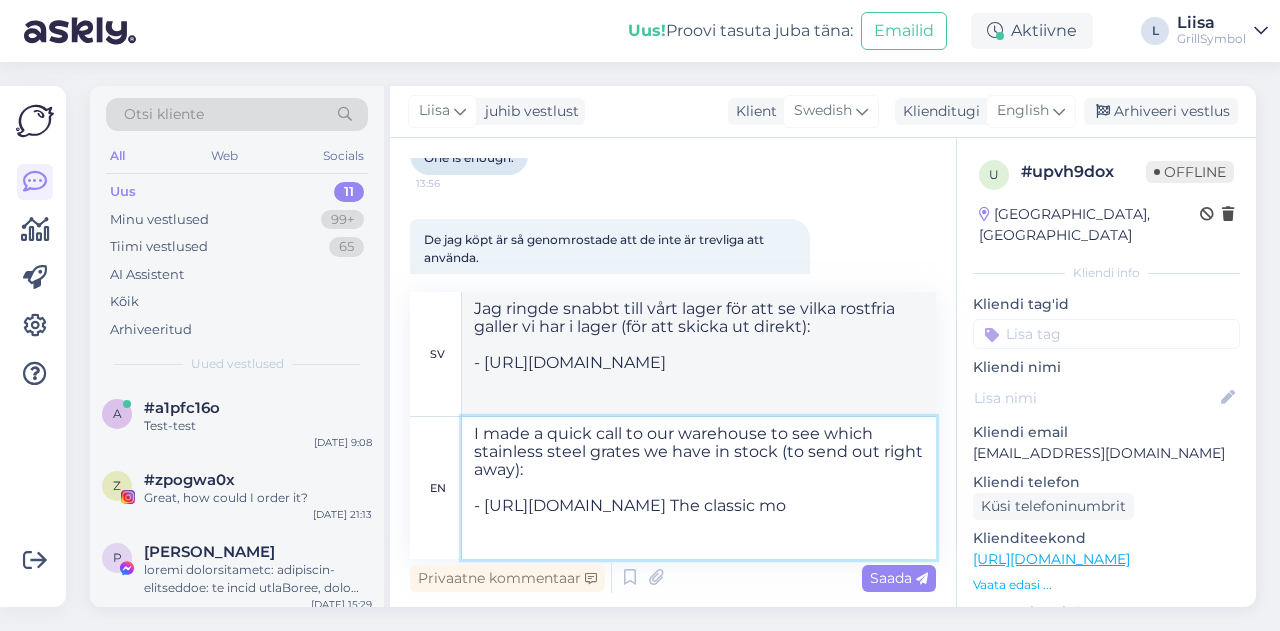 type on "I made a quick call to our warehouse to see which stainless steel grates we have in stock (to send out right away):
- https://www.grillsymbol.se/butik/grillredskap/grillsymbol-grillgaller-classic-50x33cm/ The classic mod" 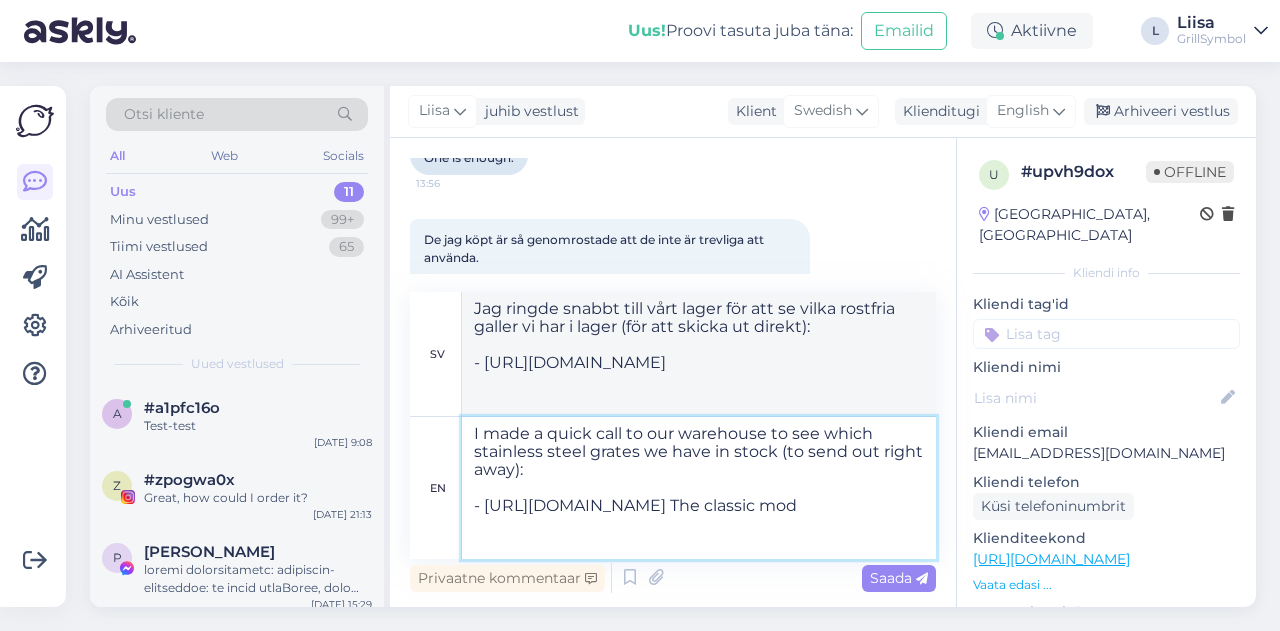 type on "Jag ringde snabbt till vårt lager för att se vilka rostfria galler vi har i lager (för att skicka ut direkt):
- https://www.grillsymbol.se/butik/grillredskap/grillsymbol-grillgaller-classic-50x33cm/ Klassikern" 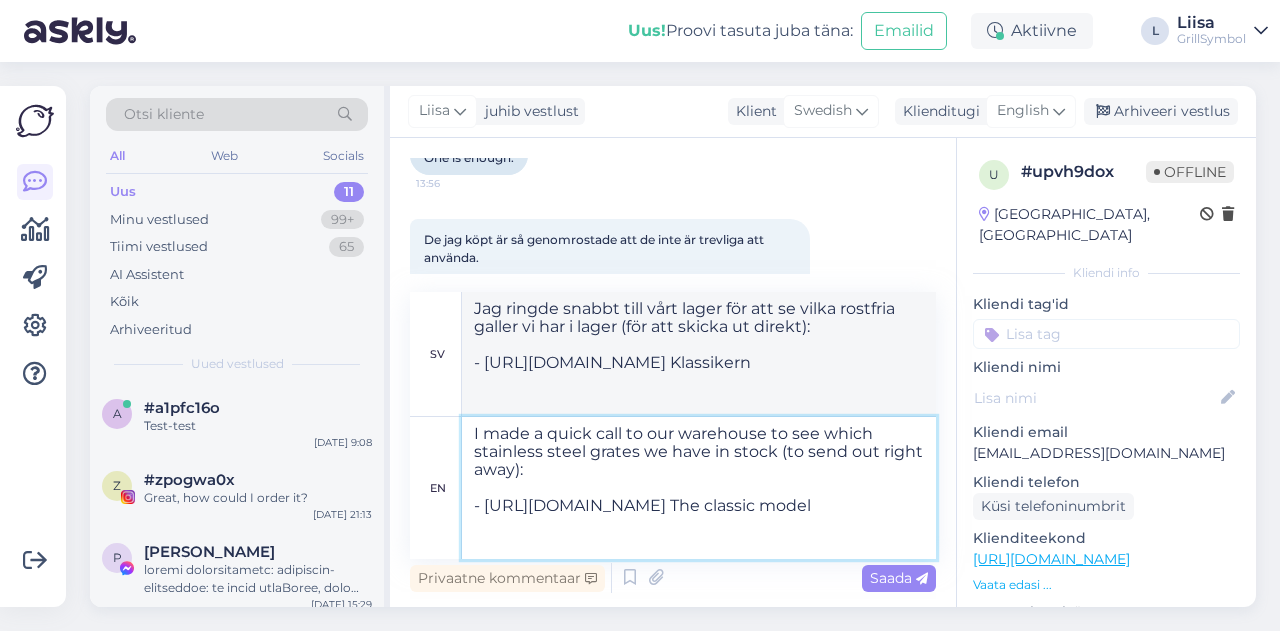 type on "I made a quick call to our warehouse to see which stainless steel grates we have in stock (to send out right away):
- https://www.grillsymbol.se/butik/grillredskap/grillsymbol-grillgaller-classic-50x33cm/ The classic model i" 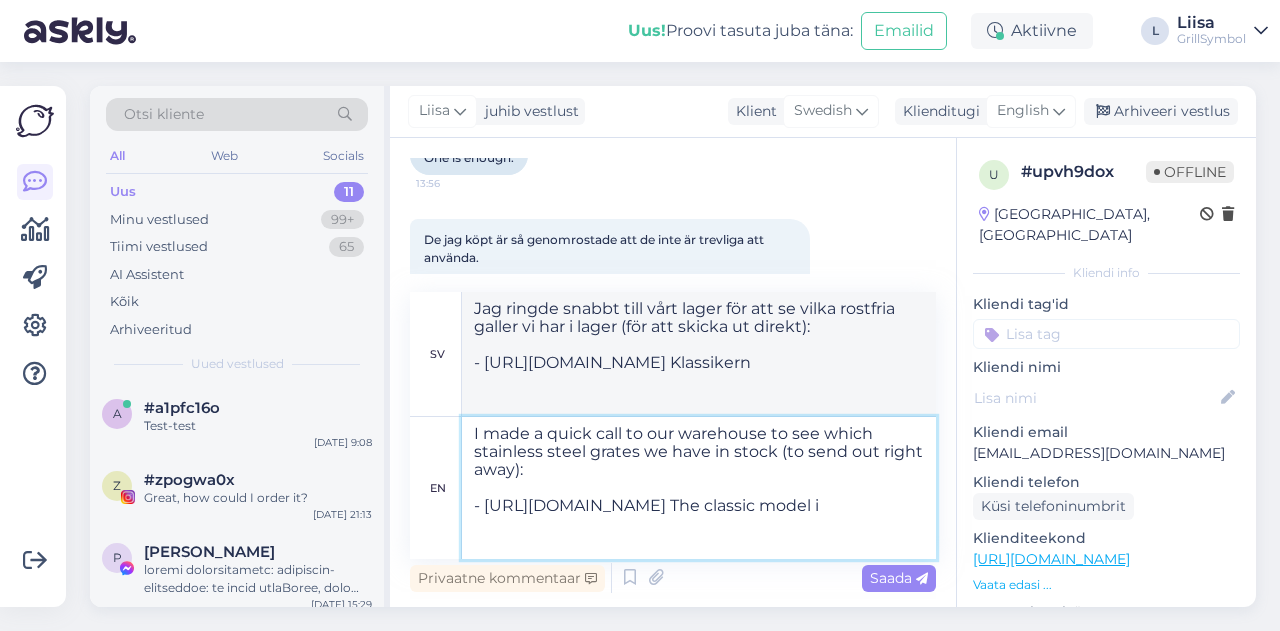 type on "Jag ringde snabbt till vårt lager för att se vilka rostfria galler vi har i lager (för att skicka ut direkt):
- https://www.grillsymbol.se/butik/grillredskap/grillsymbol-grillgaller-classic-50x33cm/ Den klassiska modellen" 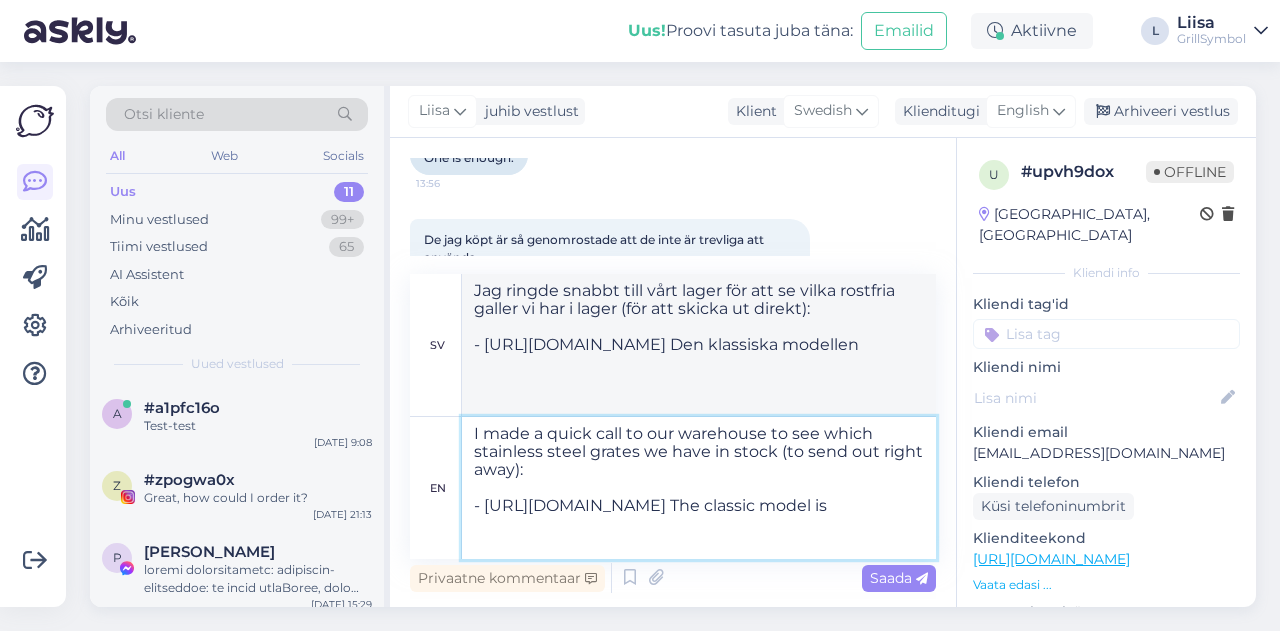type on "I made a quick call to our warehouse to see which stainless steel grates we have in stock (to send out right away):
- https://www.grillsymbol.se/butik/grillredskap/grillsymbol-grillgaller-classic-50x33cm/ The classic model is s" 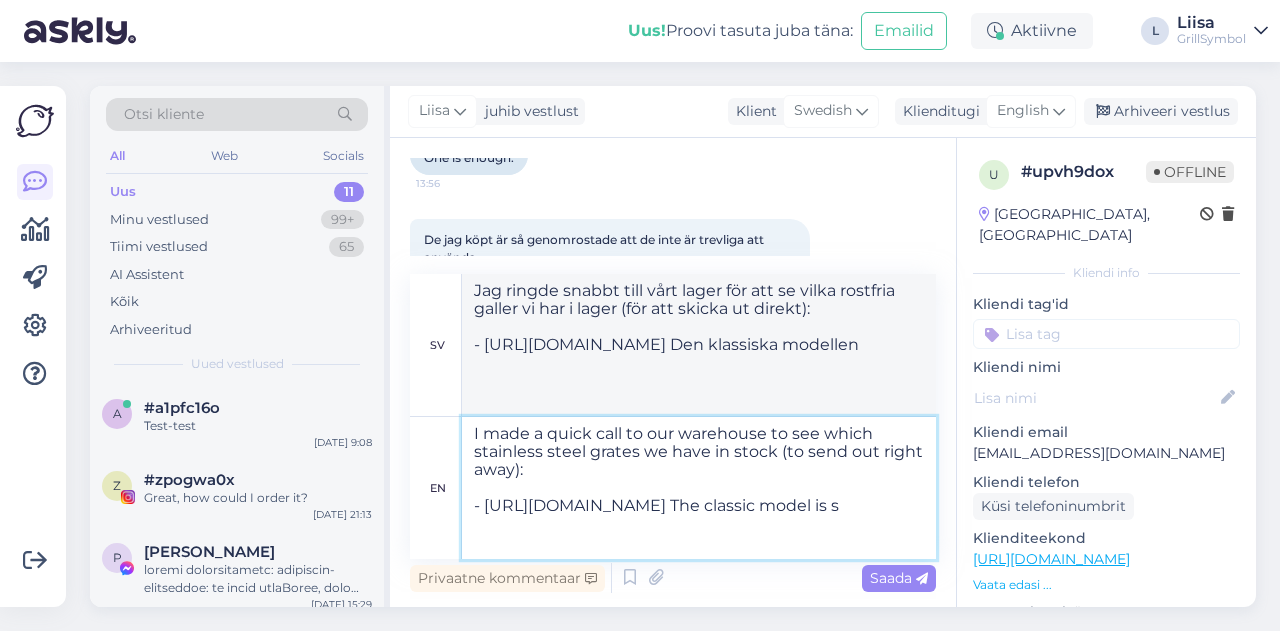 type on "Jag ringde snabbt till vårt lager för att se vilka rostfria galler vi har i lager (för att skicka ut direkt):
- https://www.grillsymbol.se/butik/grillredskap/grillsymbol-grillgaller-classic-50x33cm/ Den klassiska modellen är" 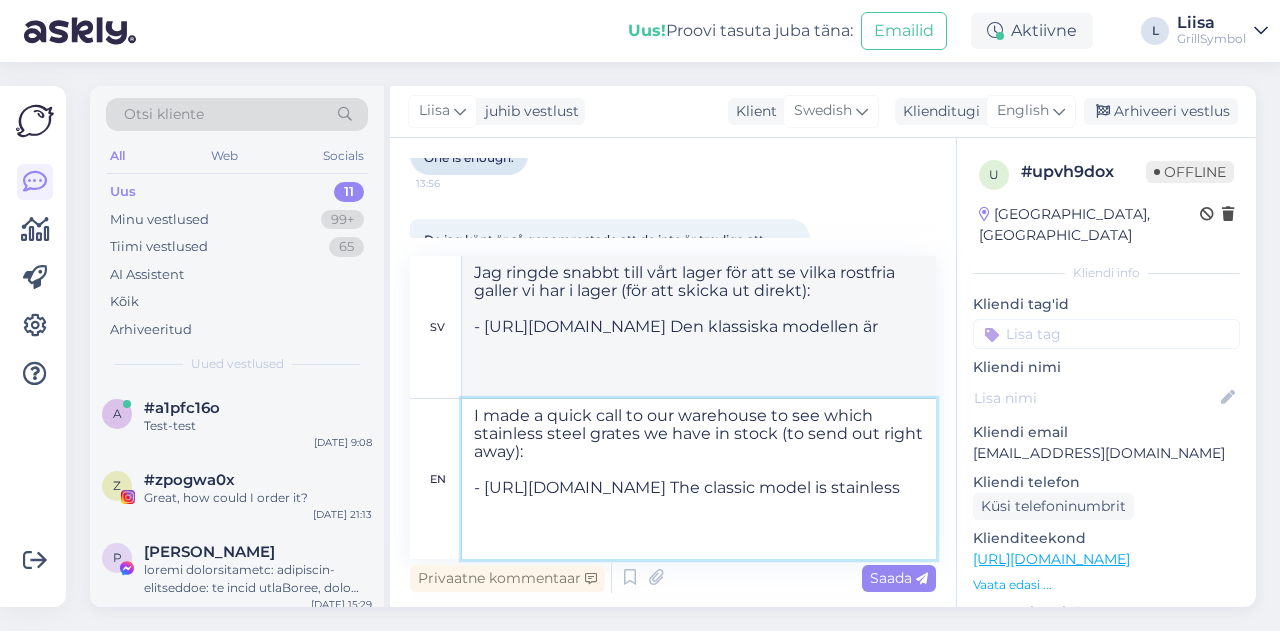 type on "I made a quick call to our warehouse to see which stainless steel grates we have in stock (to send out right away):
- https://www.grillsymbol.se/butik/grillredskap/grillsymbol-grillgaller-classic-50x33cm/ The classic model is stainless s" 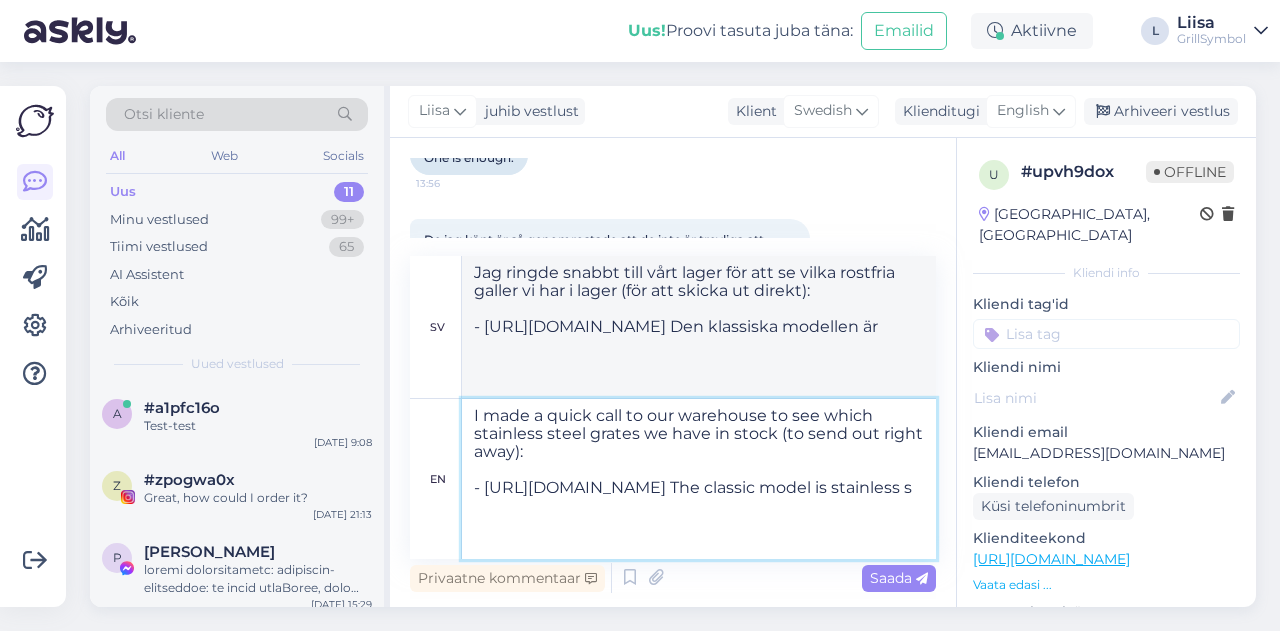 type on "Jag ringde snabbt till vårt lager för att se vilka rostfria galler vi har i lager (för att skicka ut direkt):
- https://www.grillsymbol.se/butik/grillredskap/grillsymbol-grillgaller-classic-50x33cm/ Den klassiska modellen är i rostfritt stål" 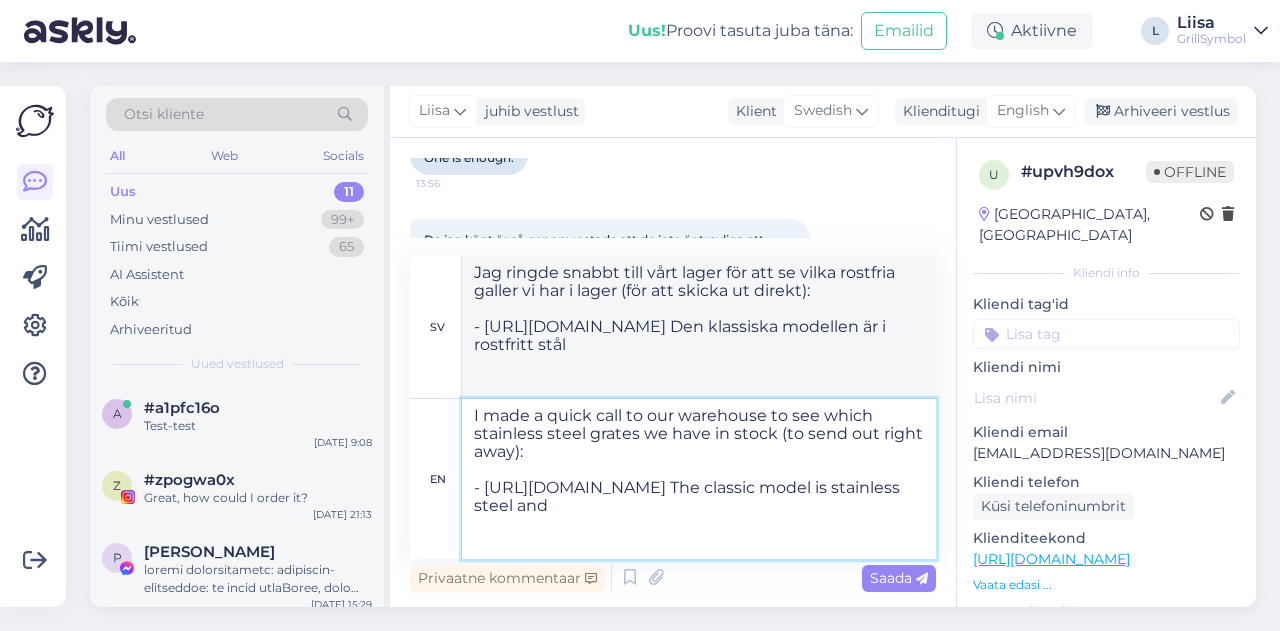 type on "I made a quick call to our warehouse to see which stainless steel grates we have in stock (to send out right away):
- https://www.grillsymbol.se/butik/grillredskap/grillsymbol-grillgaller-classic-50x33cm/ The classic model is stainless steel and i" 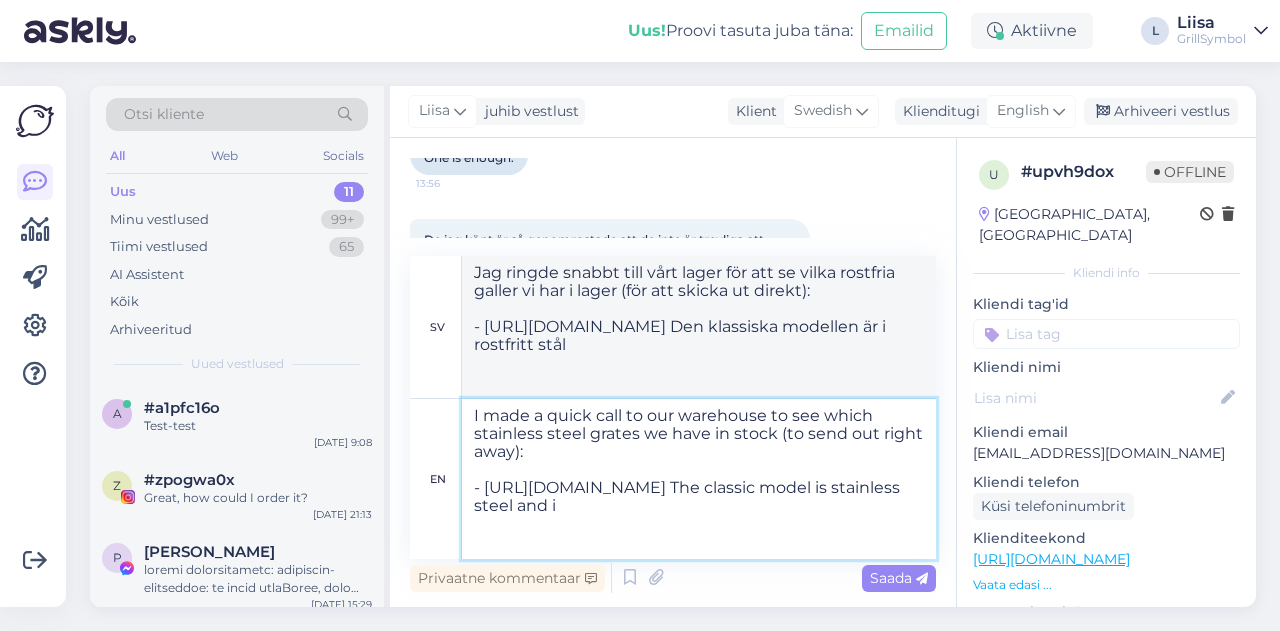type on "Jag ringde snabbt till vårt lager för att se vilka rostfria galler vi har i lager (för att skicka ut direkt):
- https://www.grillsymbol.se/butik/grillredskap/grillsymbol-grillgaller-classic-50x33cm/ Den klassiska modellen är i rostfritt stål och" 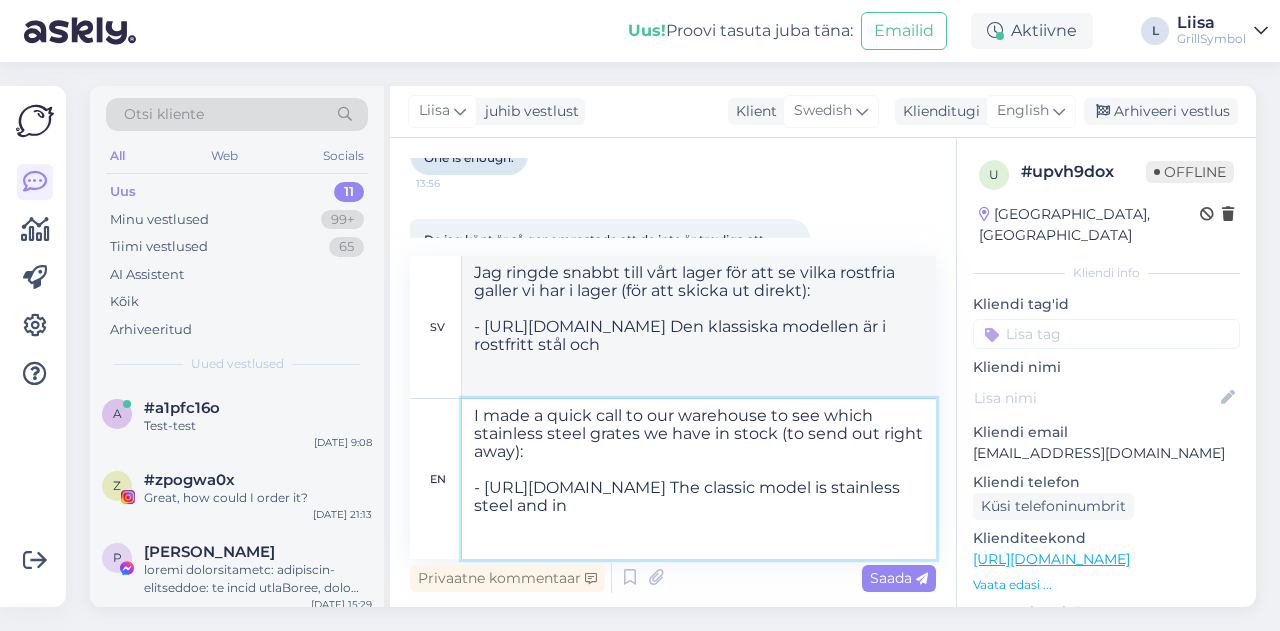type on "I made a quick call to our warehouse to see which stainless steel grates we have in stock (to send out right away):
- https://www.grillsymbol.se/butik/grillredskap/grillsymbol-grillgaller-classic-50x33cm/ The classic model is stainless steel and in s" 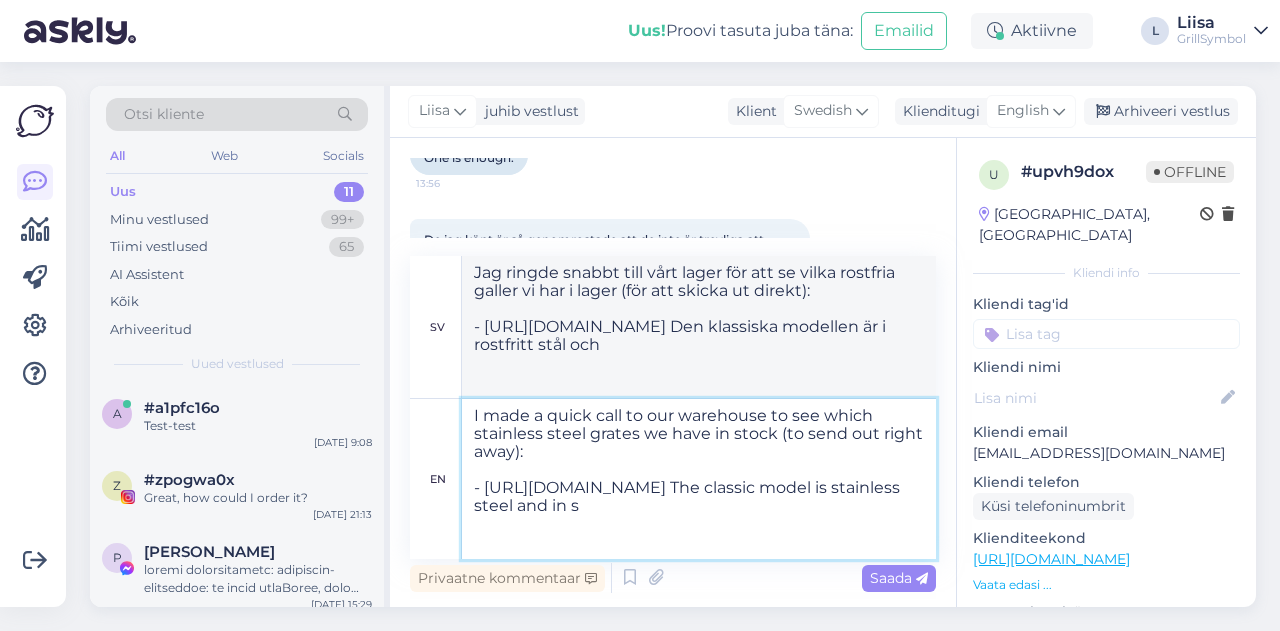 type on "Jag ringde snabbt till vårt lager för att se vilka rostfria galler vi har i lager (för att skicka ut direkt):
- https://www.grillsymbol.se/butik/grillredskap/grillsymbol-grillgaller-classic-50x33cm/ Den klassiska modellen är i rostfritt stål och i" 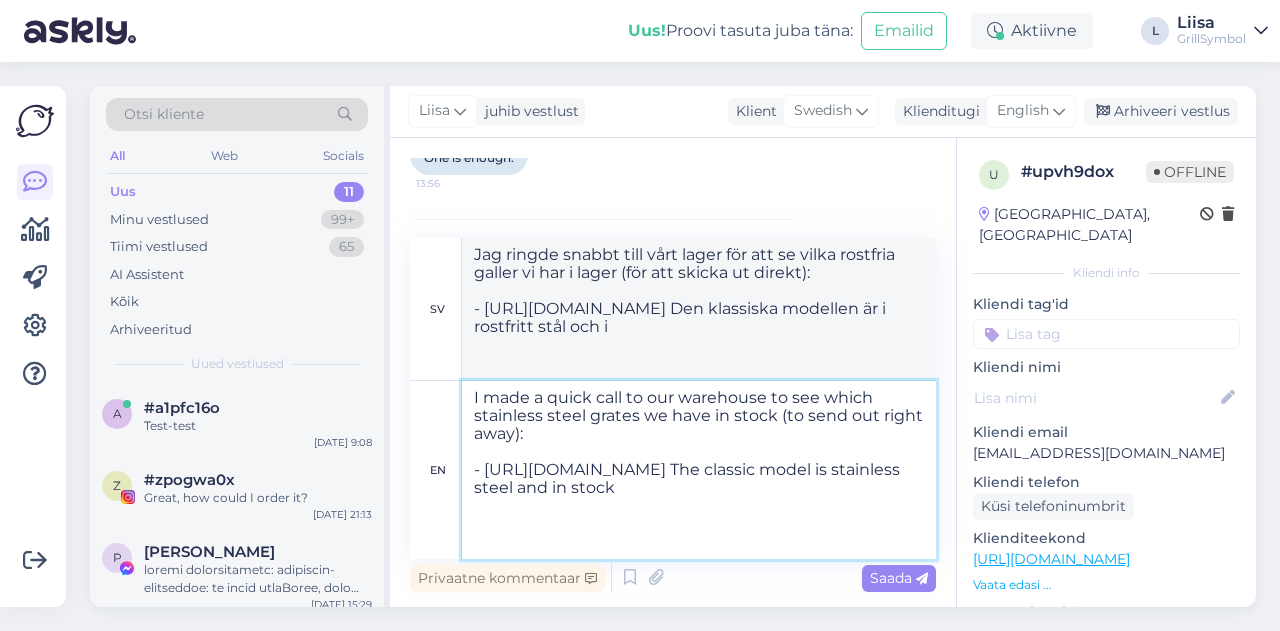 scroll, scrollTop: 8, scrollLeft: 0, axis: vertical 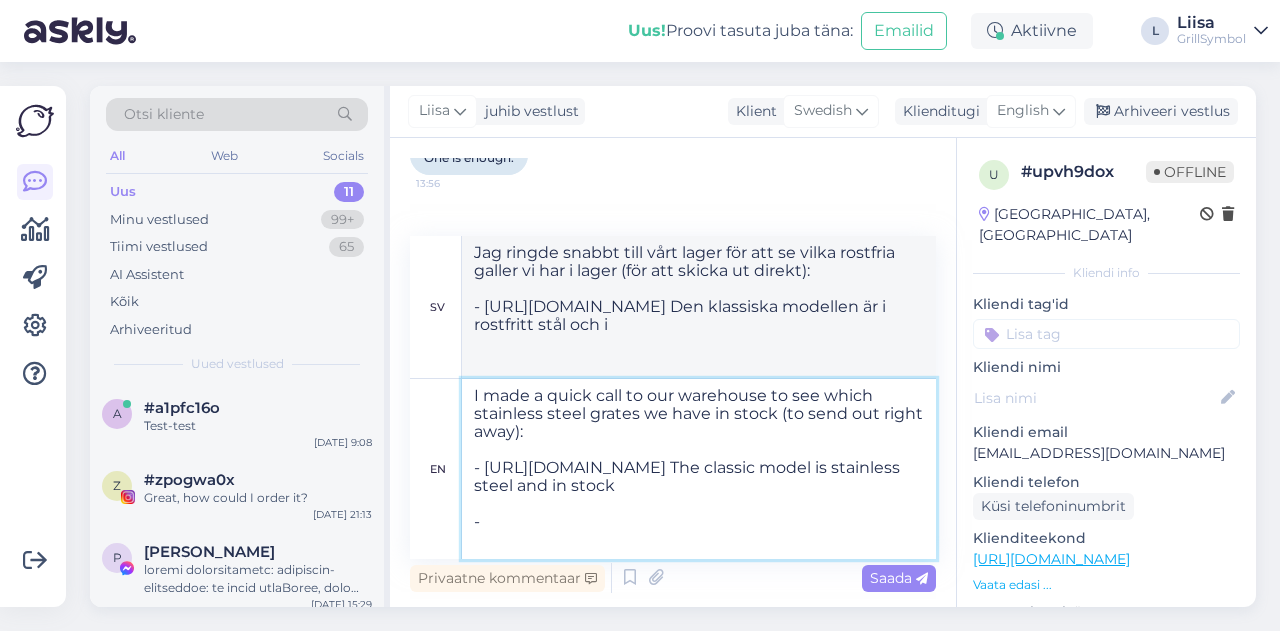 type on "I made a quick call to our warehouse to see which stainless steel grates we have in stock (to send out right away):
- https://www.grillsymbol.se/butik/grillredskap/grillsymbol-grillgaller-classic-50x33cm/ The classic model is stainless steel and in stock
-" 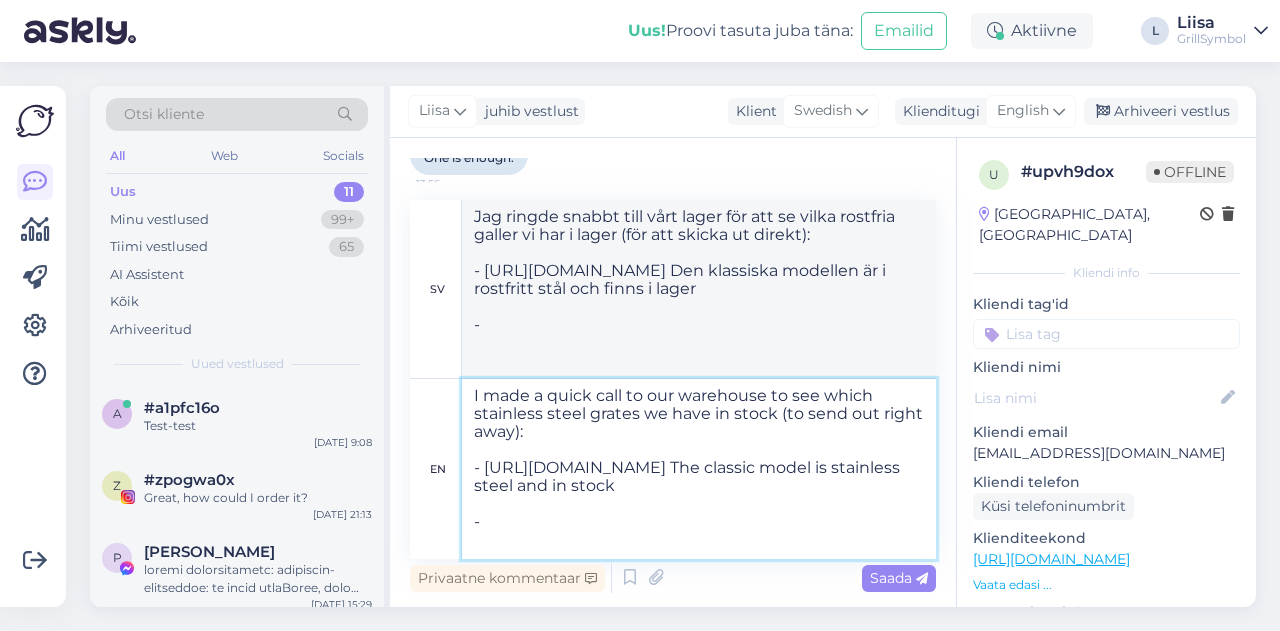 paste on "[URL][DOMAIN_NAME][PERSON_NAME]" 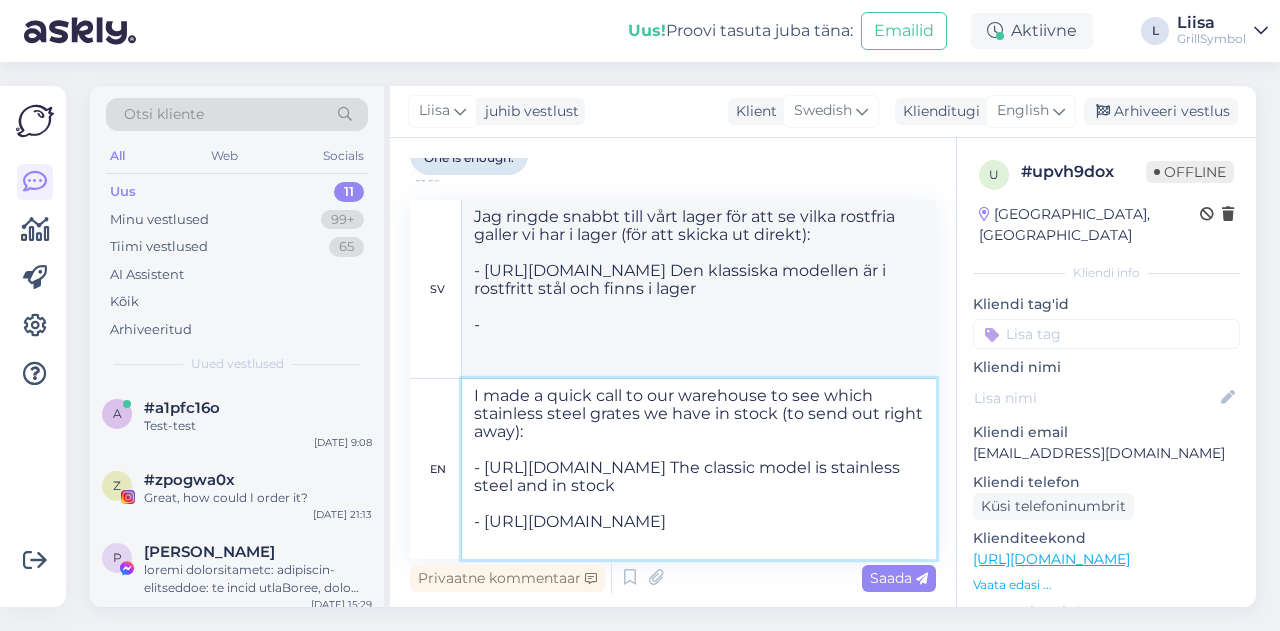 scroll, scrollTop: 44, scrollLeft: 0, axis: vertical 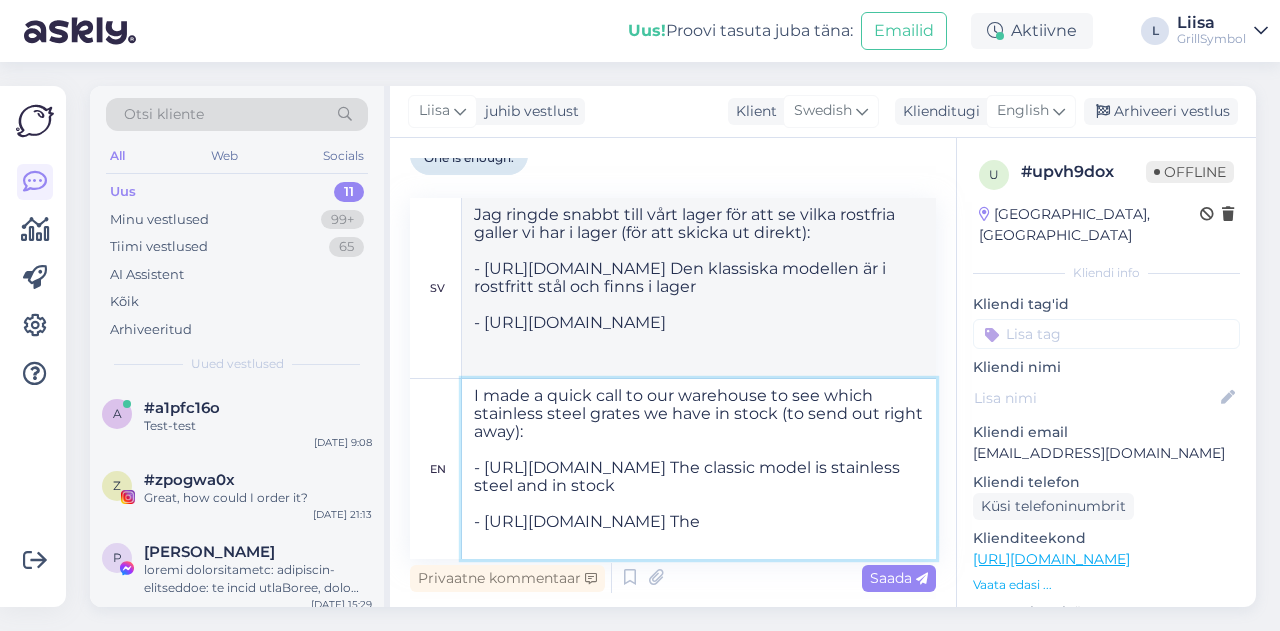 type on "I made a quick call to our warehouse to see which stainless steel grates we have in stock (to send out right away):
- https://www.grillsymbol.se/butik/grillredskap/grillsymbol-grillgaller-classic-50x33cm/ The classic model is stainless steel and in stock
- https://www.grillsymbol.se/butik/grillredskap/grillsymbol-grillgaller-for-kott-meat-griddle/ The" 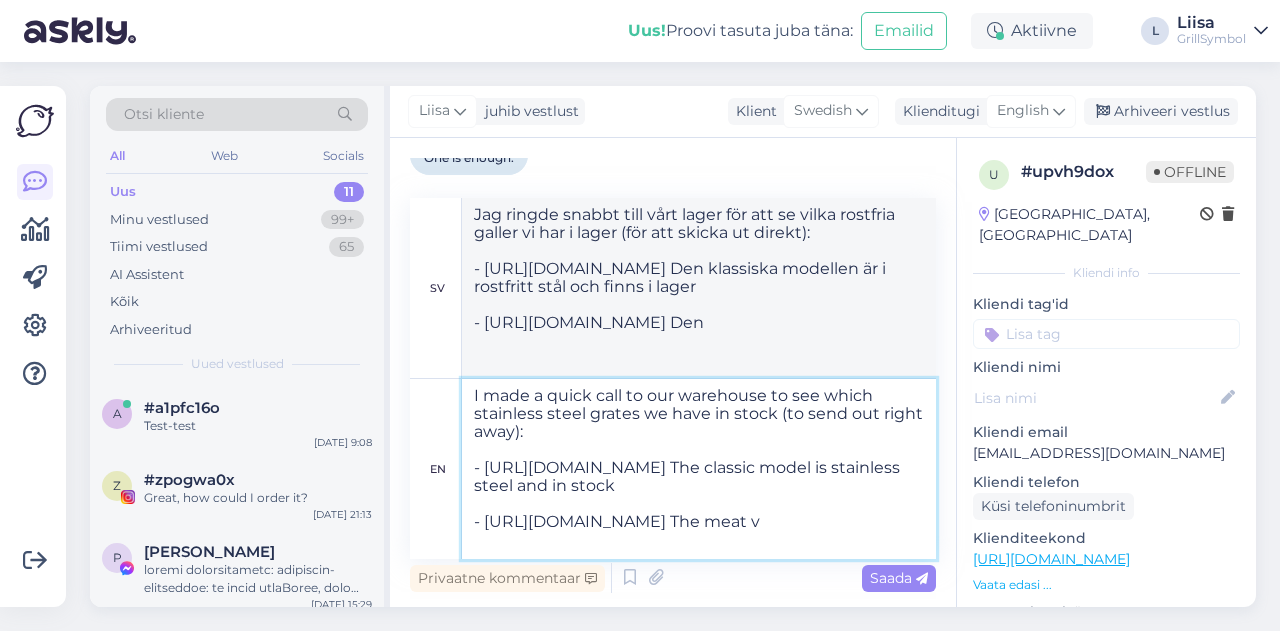 type on "I made a quick call to our warehouse to see which stainless steel grates we have in stock (to send out right away):
- https://www.grillsymbol.se/butik/grillredskap/grillsymbol-grillgaller-classic-50x33cm/ The classic model is stainless steel and in stock
- https://www.grillsymbol.se/butik/grillredskap/grillsymbol-grillgaller-for-kott-meat-griddle/ The meat ve" 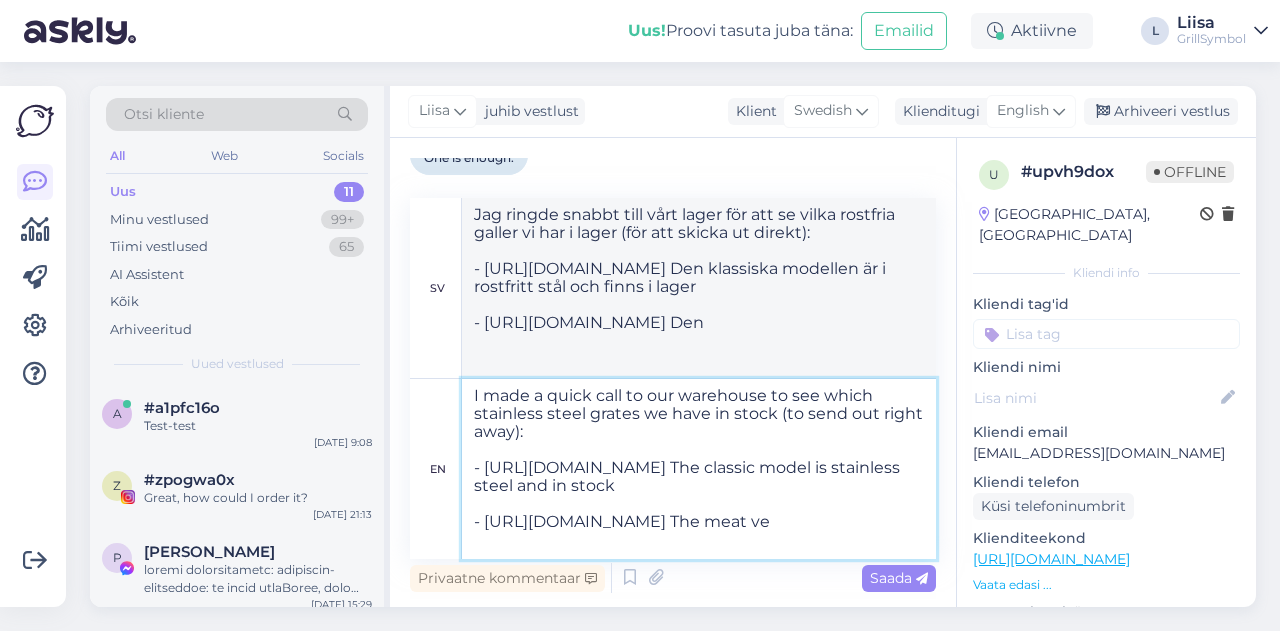 type on "Jag ringde snabbt till vårt lager för att se vilka rostfria galler vi har i lager (för att skicka ut direkt):
- https://www.grillsymbol.se/butik/grillredskap/grillsymbol-grillgaller-classic-50x33cm/ Den klassiska modellen är i rostfritt stål och finns i lager
- https://www.grillsymbol.se/butik/grillredskap/grillsymbol-grillgaller-for-kott-meat-griddle/ Köttet" 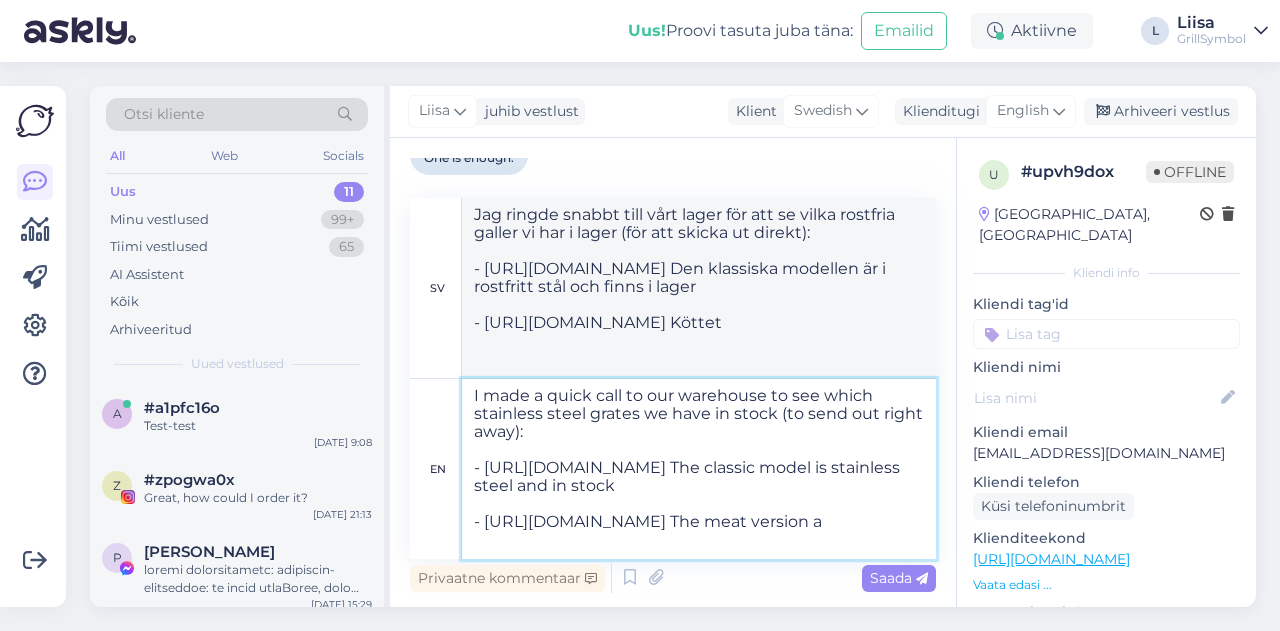 scroll, scrollTop: 62, scrollLeft: 0, axis: vertical 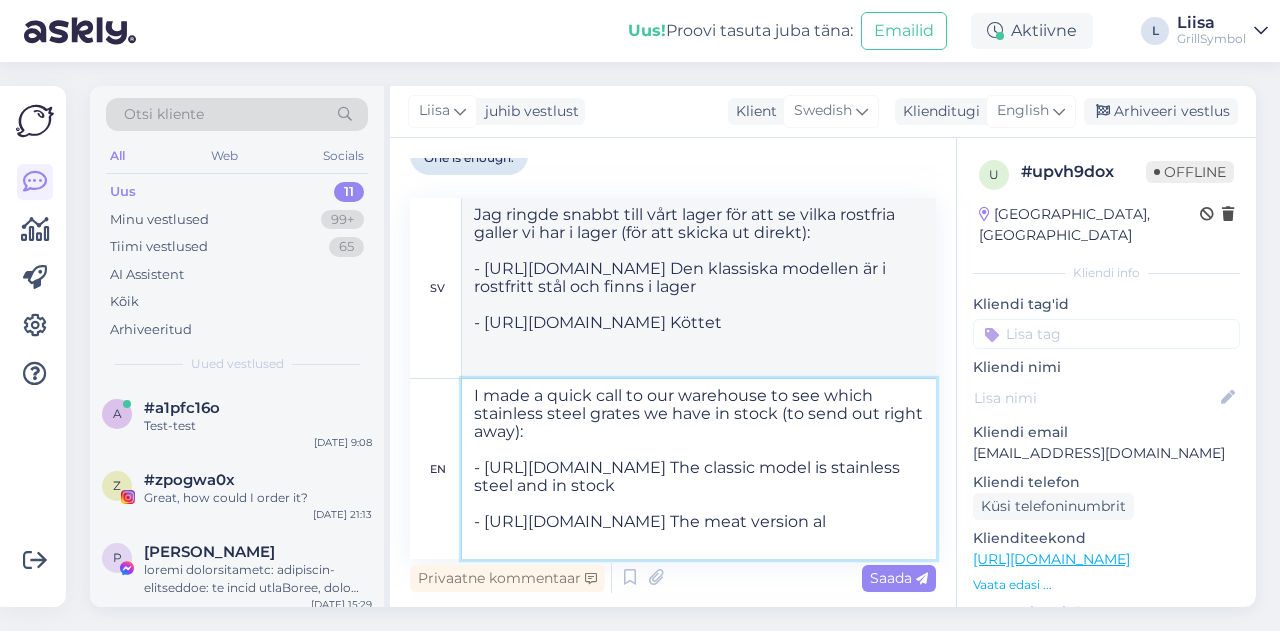 type on "Jag ringde snabbt till vårt lager för att se vilka rostfria galler vi har i lager (för att skicka ut direkt):
- https://www.grillsymbol.se/butik/grillredskap/grillsymbol-grillgaller-classic-50x33cm/ Den klassiska modellen är i rostfritt stål och finns i lager
- https://www.grillsymbol.se/butik/grillredskap/grillsymbol-grillgaller-for-kott-meat-griddle/ Köttversionen" 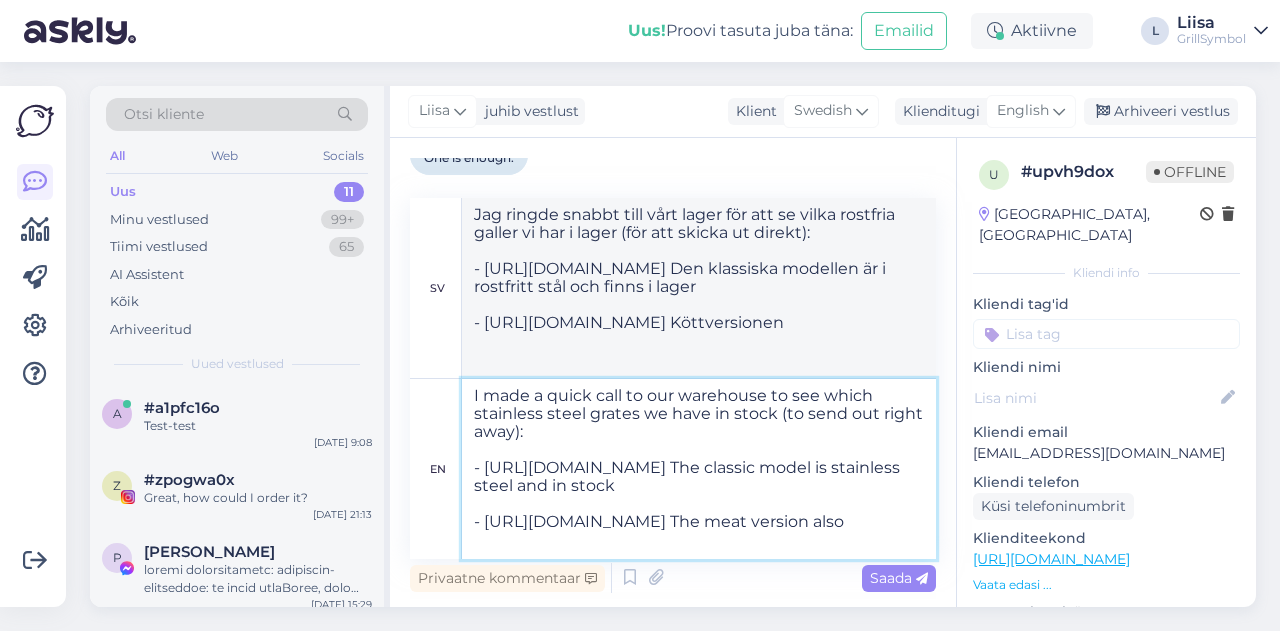 type on "I made a quick call to our warehouse to see which stainless steel grates we have in stock (to send out right away):
- https://www.grillsymbol.se/butik/grillredskap/grillsymbol-grillgaller-classic-50x33cm/ The classic model is stainless steel and in stock
- https://www.grillsymbol.se/butik/grillredskap/grillsymbol-grillgaller-for-kott-meat-griddle/ The meat version also" 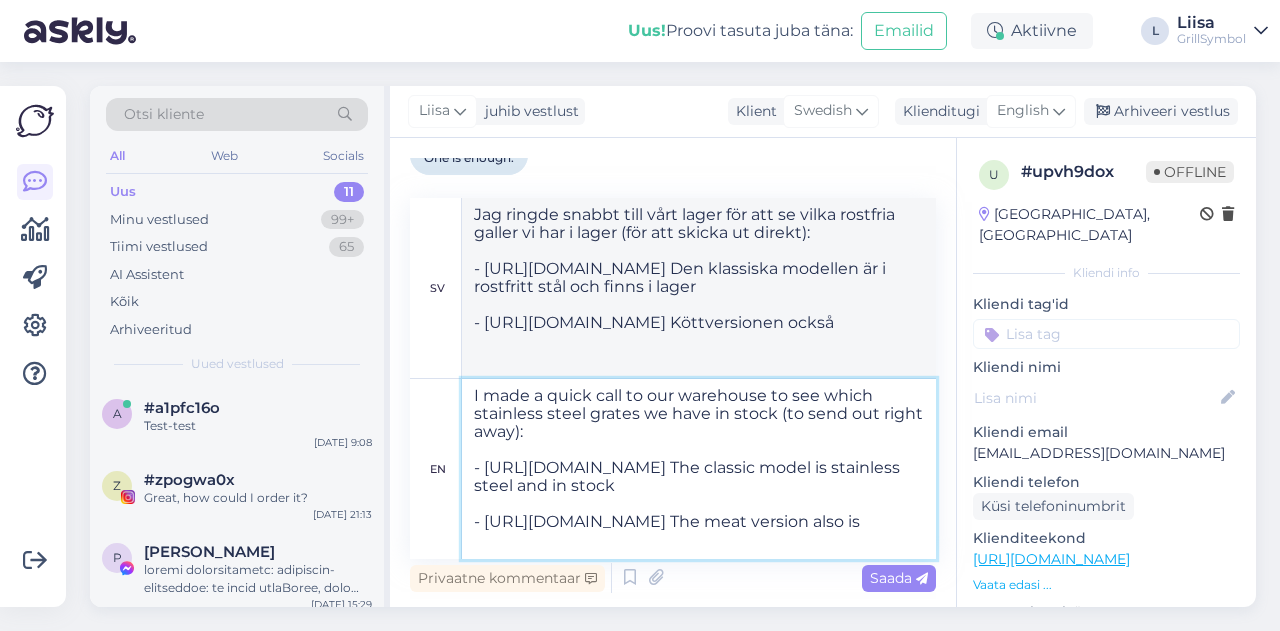 type on "I made a quick call to our warehouse to see which stainless steel grates we have in stock (to send out right away):
- https://www.grillsymbol.se/butik/grillredskap/grillsymbol-grillgaller-classic-50x33cm/ The classic model is stainless steel and in stock
- https://www.grillsymbol.se/butik/grillredskap/grillsymbol-grillgaller-for-kott-meat-griddle/ The meat version also is s" 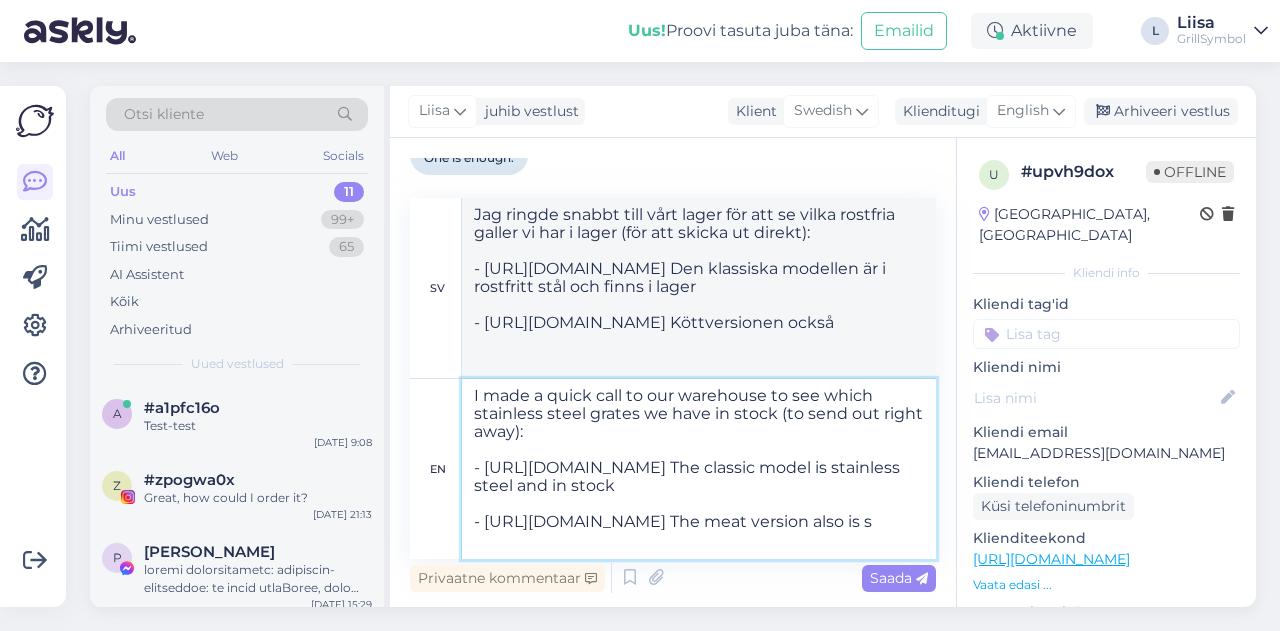 type on "Jag ringde snabbt till vårt lager för att se vilka rostfria galler vi har i lager (för att skicka ut direkt):
- https://www.grillsymbol.se/butik/grillredskap/grillsymbol-grillgaller-classic-50x33cm/ Den klassiska modellen är i rostfritt stål och finns i lager
- https://www.grillsymbol.se/butik/grillredskap/grillsymbol-grillgaller-for-kott-meat-griddle/ Köttversionen är också" 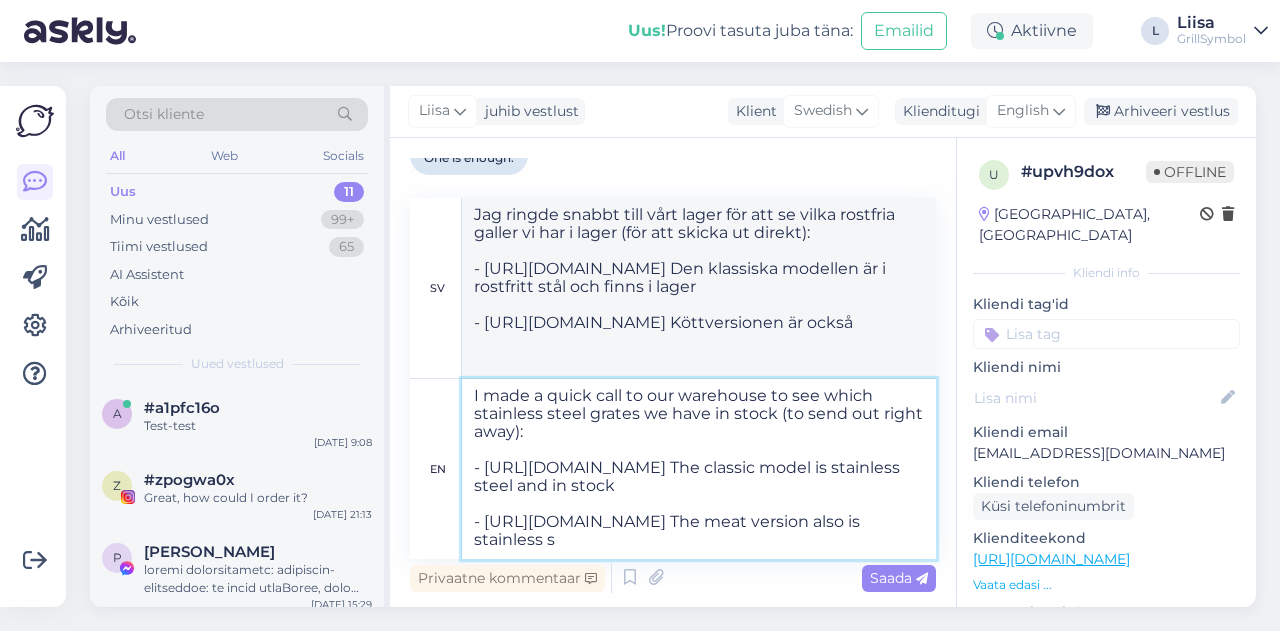type on "I made a quick call to our warehouse to see which stainless steel grates we have in stock (to send out right away):
- https://www.grillsymbol.se/butik/grillredskap/grillsymbol-grillgaller-classic-50x33cm/ The classic model is stainless steel and in stock
- https://www.grillsymbol.se/butik/grillredskap/grillsymbol-grillgaller-for-kott-meat-griddle/ The meat version also is stainless st" 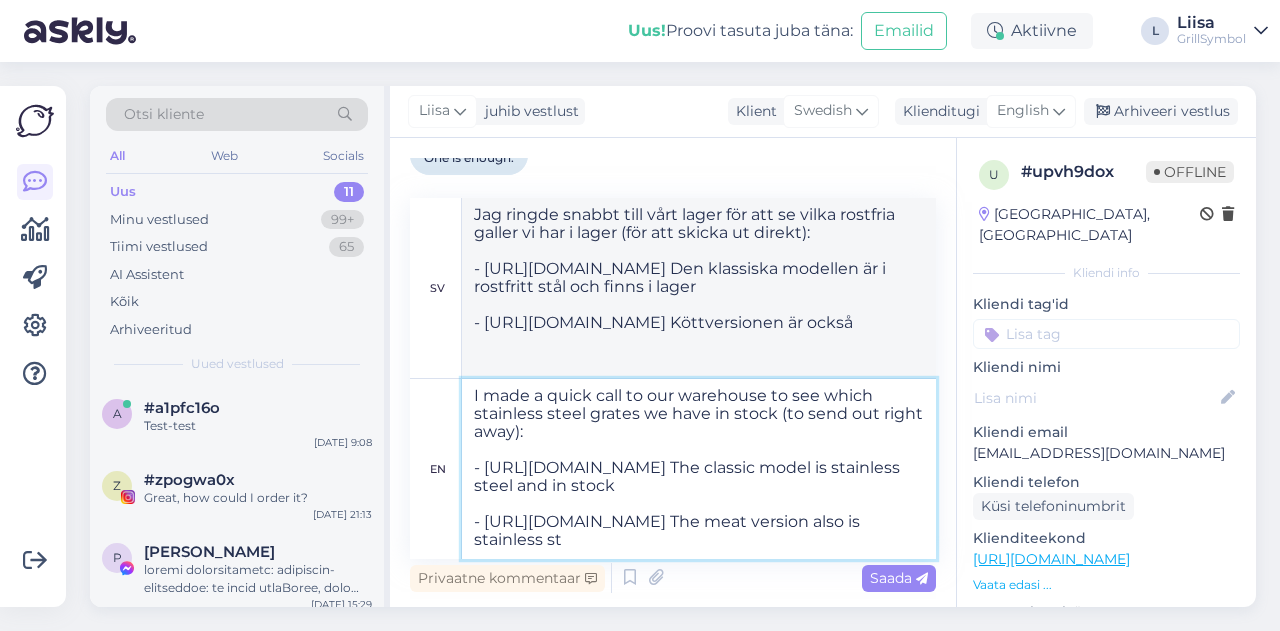 type on "Jag ringde snabbt till vårt lager för att se vilka rostfria galler vi har i lager (för att skicka ut direkt):
- https://www.grillsymbol.se/butik/grillredskap/grillsymbol-grillgaller-classic-50x33cm/ Den klassiska modellen är i rostfritt stål och finns i lager
- https://www.grillsymbol.se/butik/grillredskap/grillsymbol-grillgaller-for-kott-meat-griddle/ Köttversionen är också i rostfritt stål" 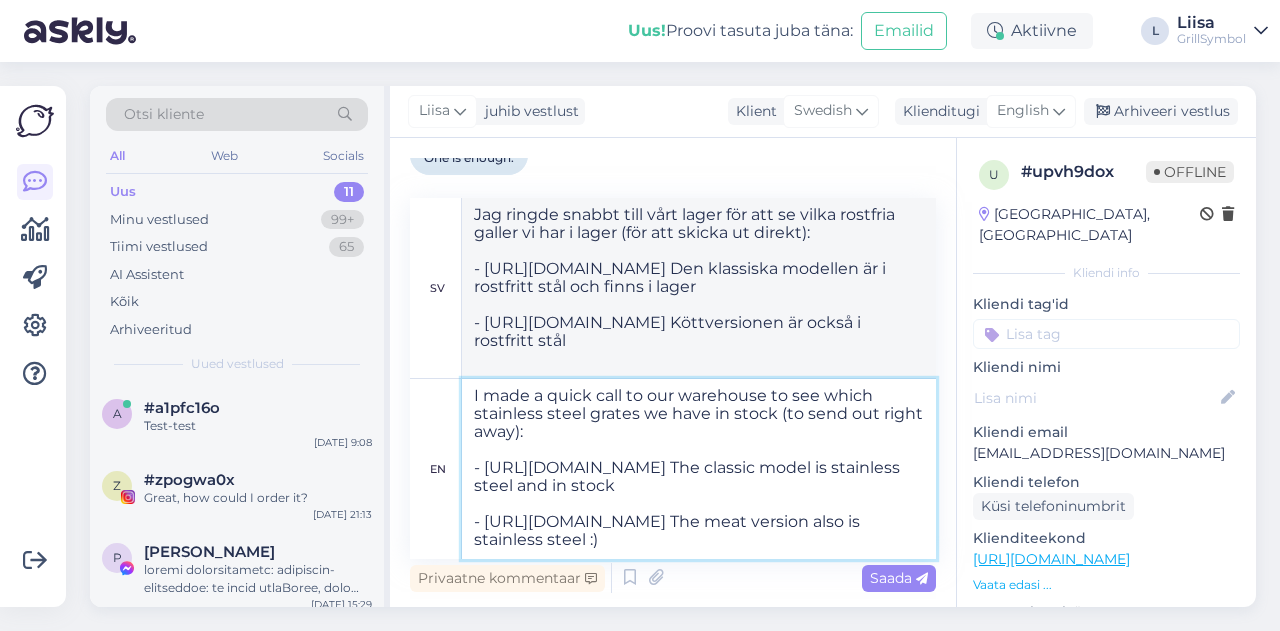 type on "I made a quick call to our warehouse to see which stainless steel grates we have in stock (to send out right away):
- https://www.grillsymbol.se/butik/grillredskap/grillsymbol-grillgaller-classic-50x33cm/ The classic model is stainless steel and in stock
- https://www.grillsymbol.se/butik/grillredskap/grillsymbol-grillgaller-for-kott-meat-griddle/ The meat version also is stainless steel :)" 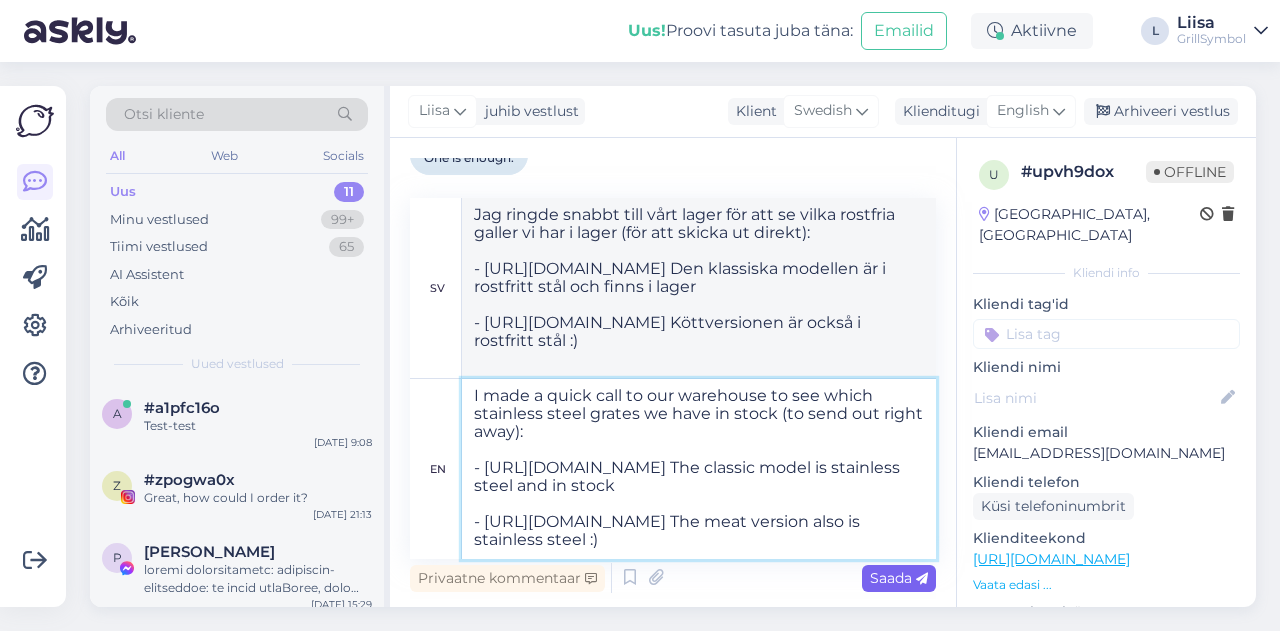 type on "I made a quick call to our warehouse to see which stainless steel grates we have in stock (to send out right away):
- https://www.grillsymbol.se/butik/grillredskap/grillsymbol-grillgaller-classic-50x33cm/ The classic model is stainless steel and in stock
- https://www.grillsymbol.se/butik/grillredskap/grillsymbol-grillgaller-for-kott-meat-griddle/ The meat version also is stainless steel :)" 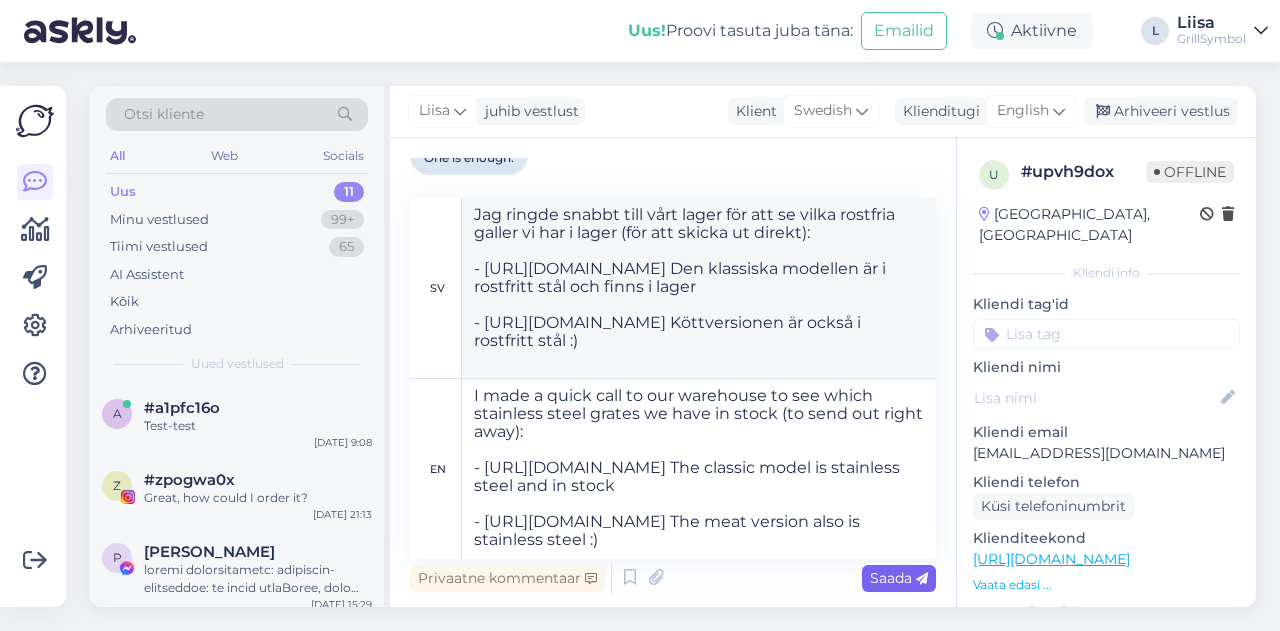 click on "Saada" at bounding box center (899, 578) 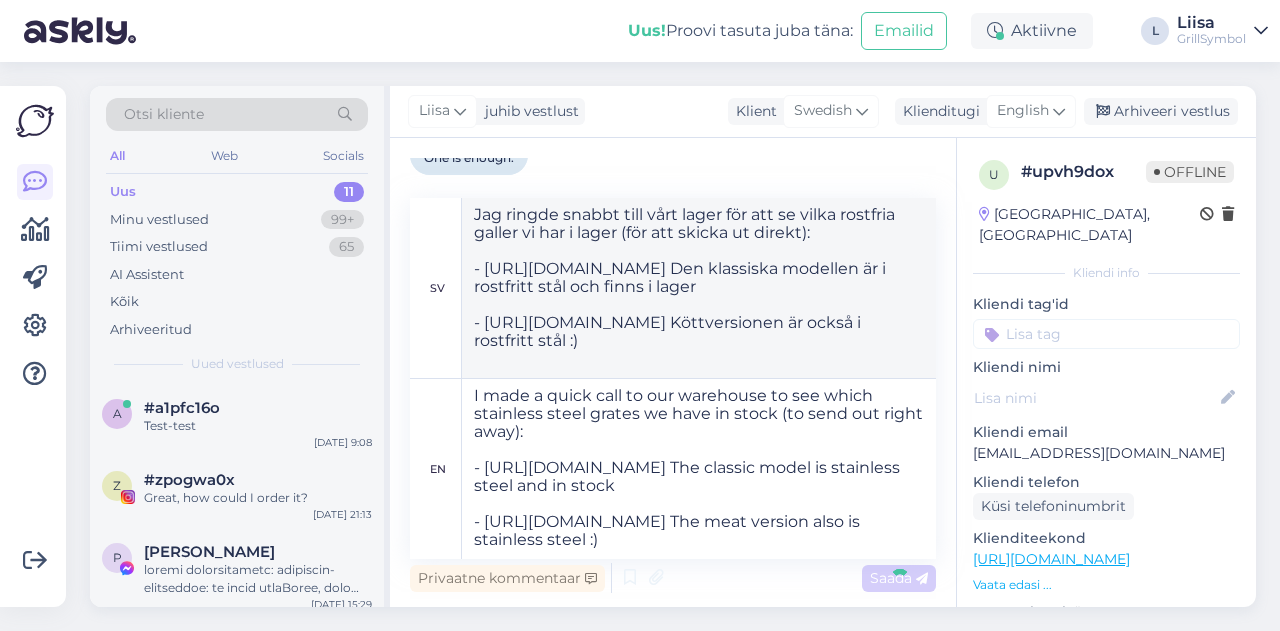 type 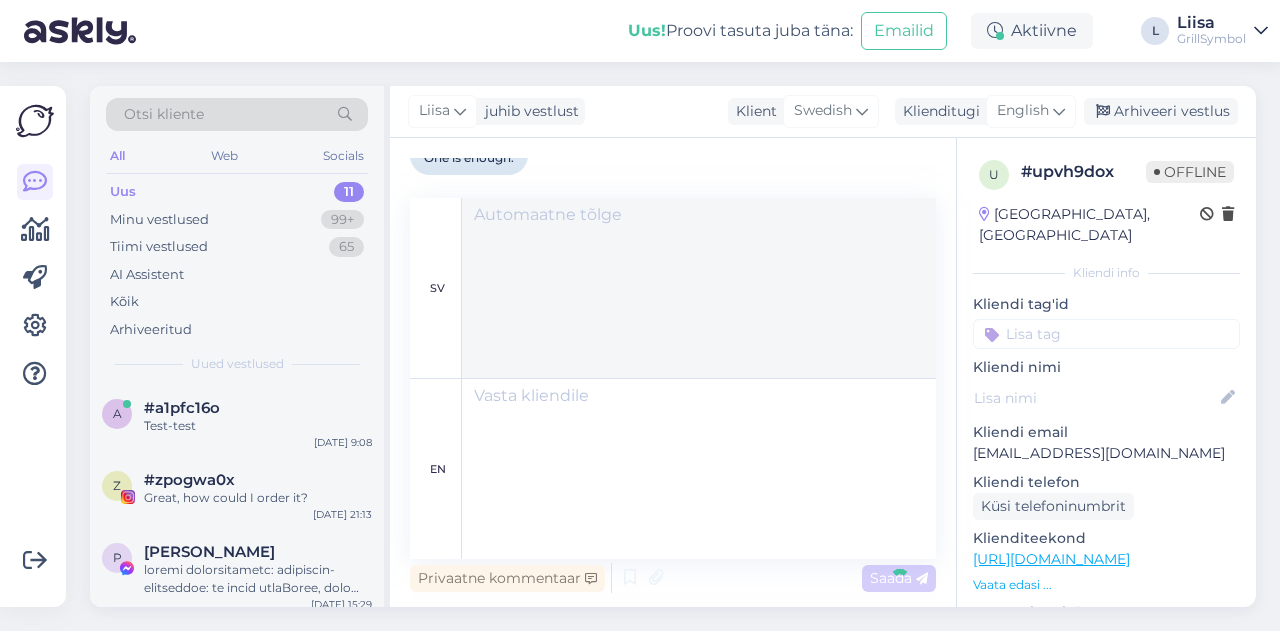 scroll, scrollTop: 1803, scrollLeft: 0, axis: vertical 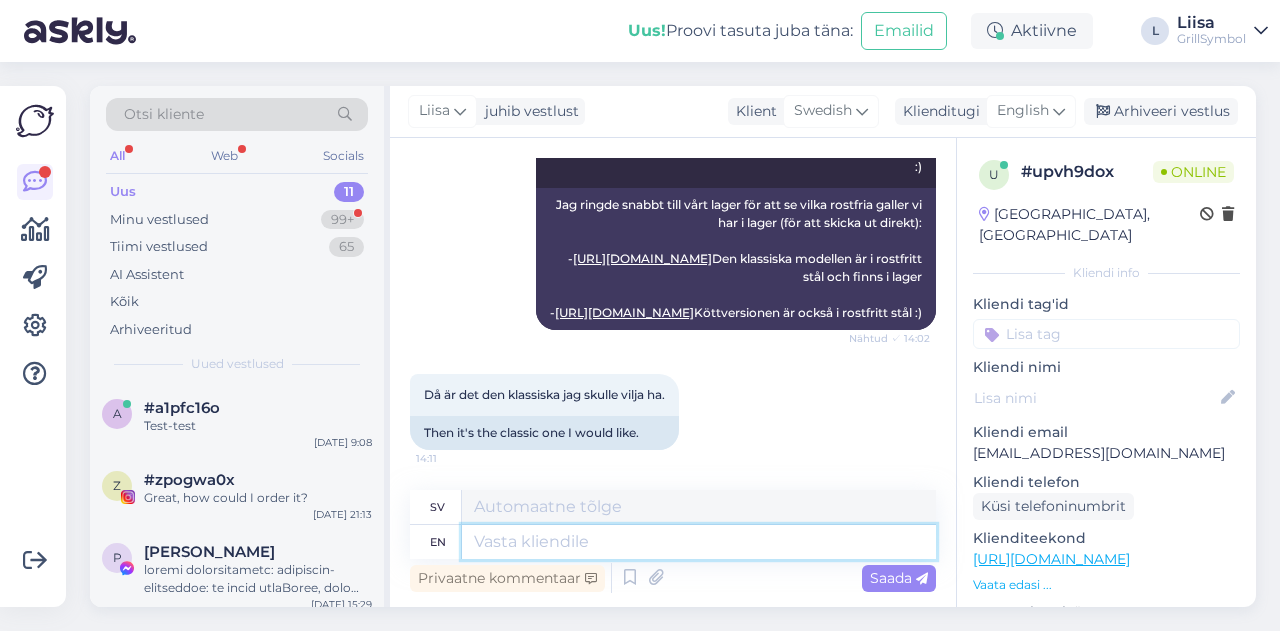 click at bounding box center (699, 542) 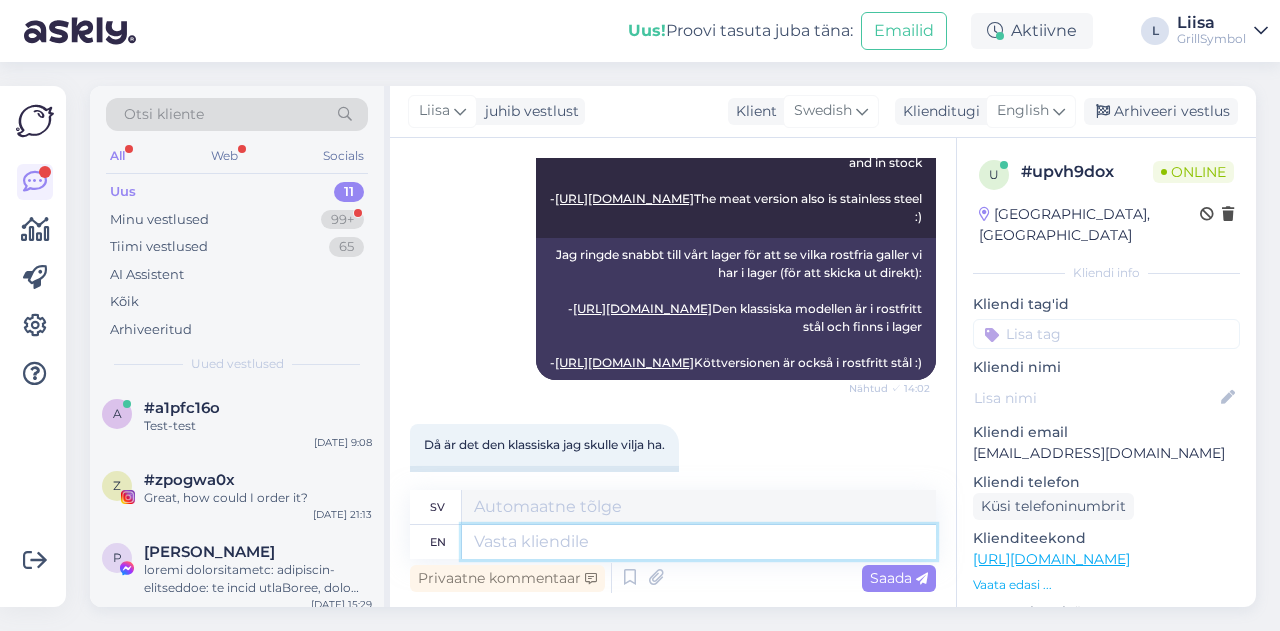 scroll, scrollTop: 1923, scrollLeft: 0, axis: vertical 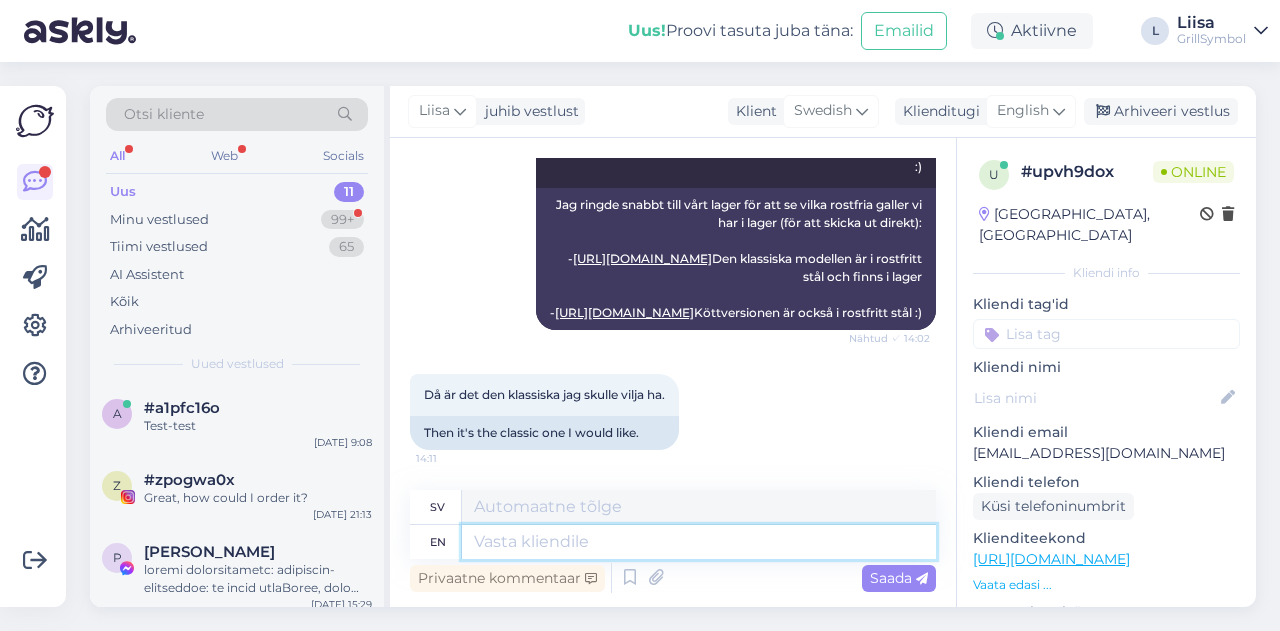 click at bounding box center [699, 542] 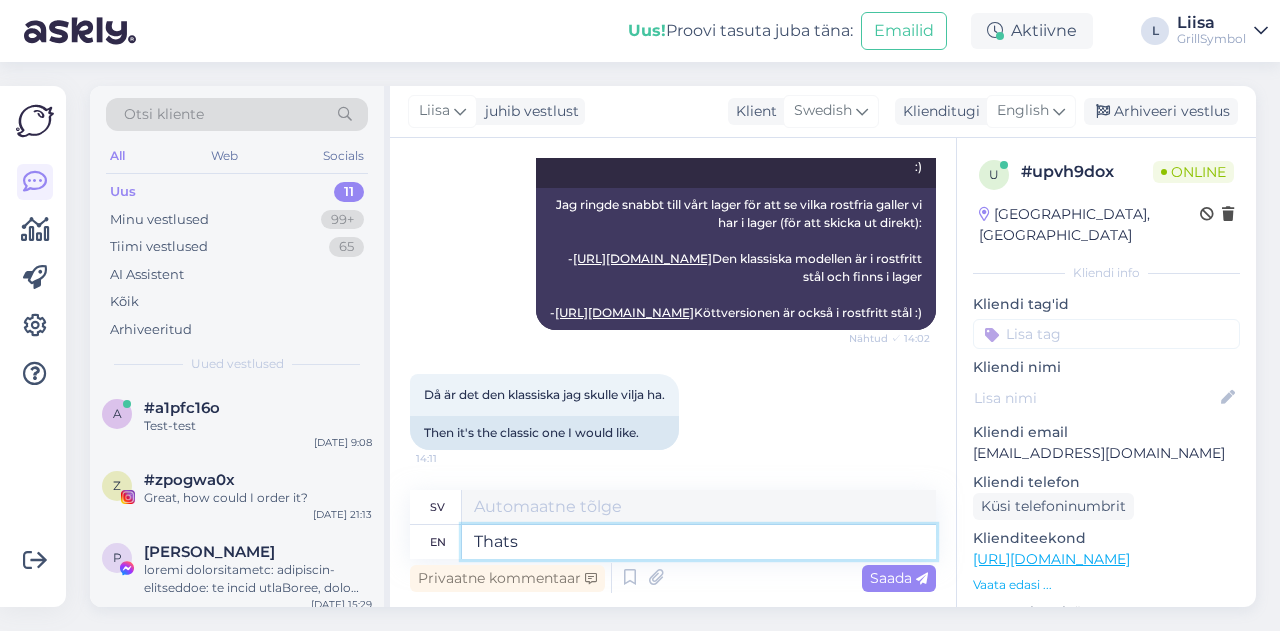 type on "Thats a" 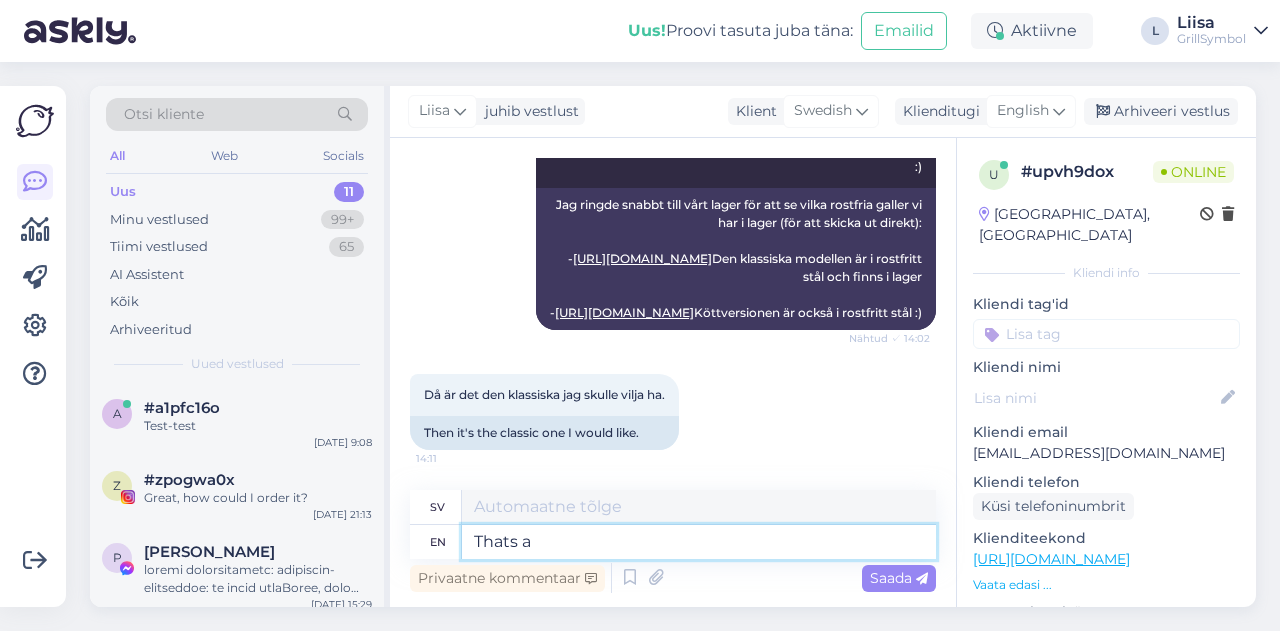 type on "Det där" 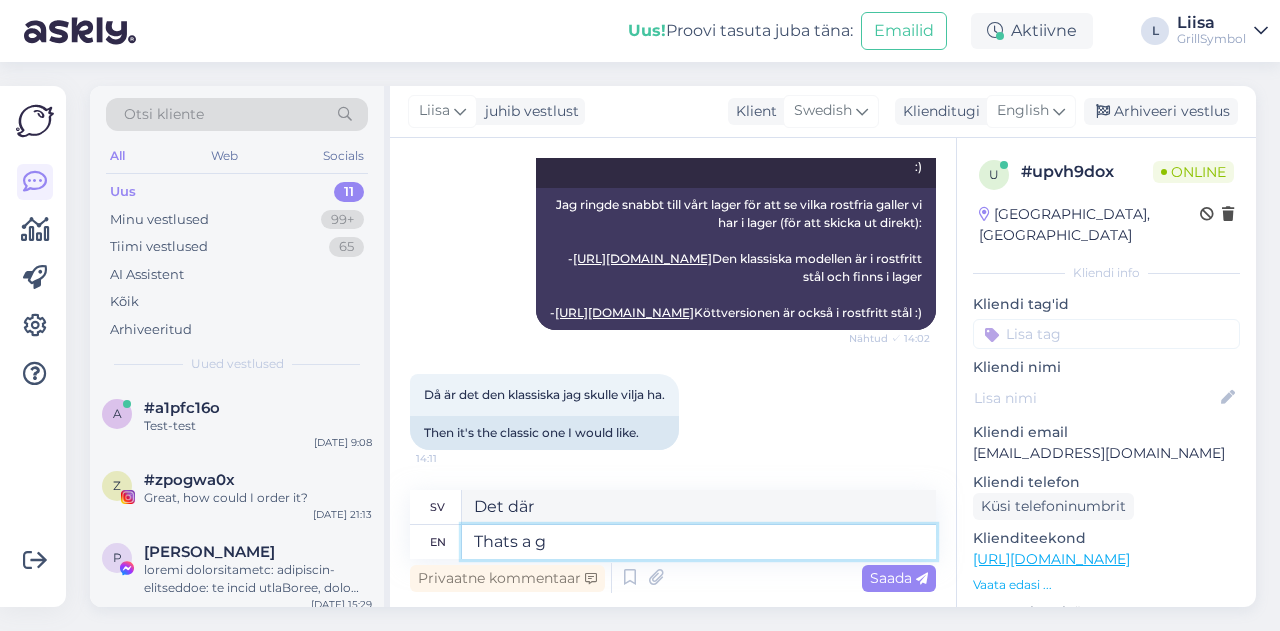 type on "Thats a go" 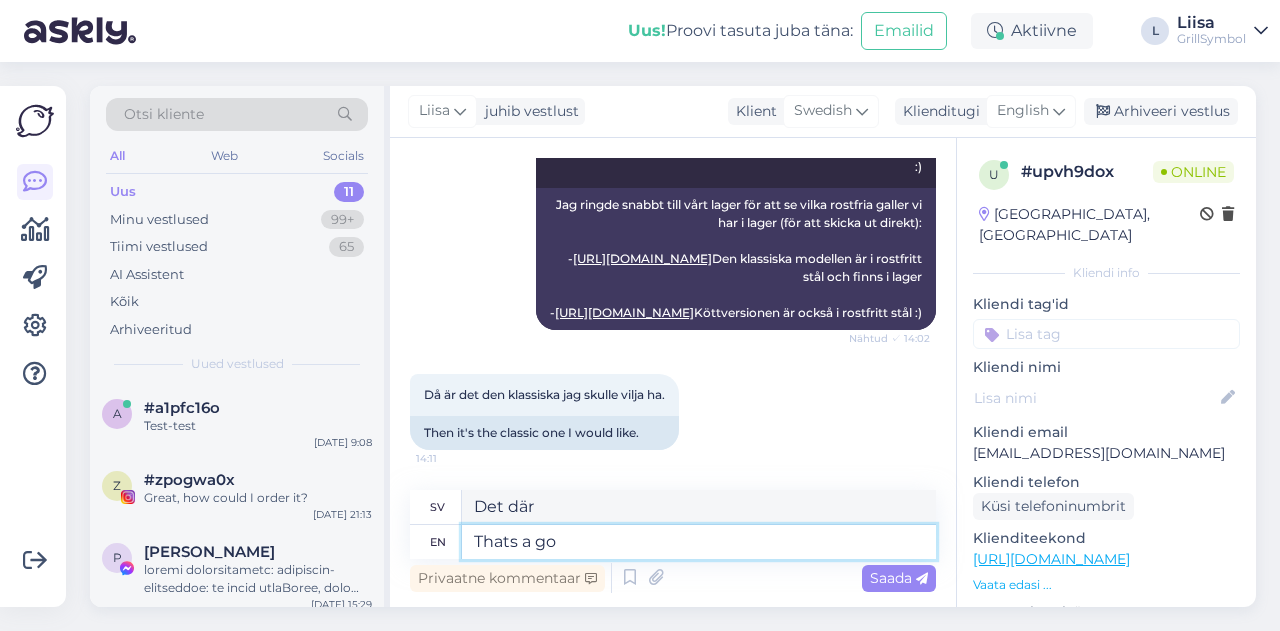 type on "Det är en" 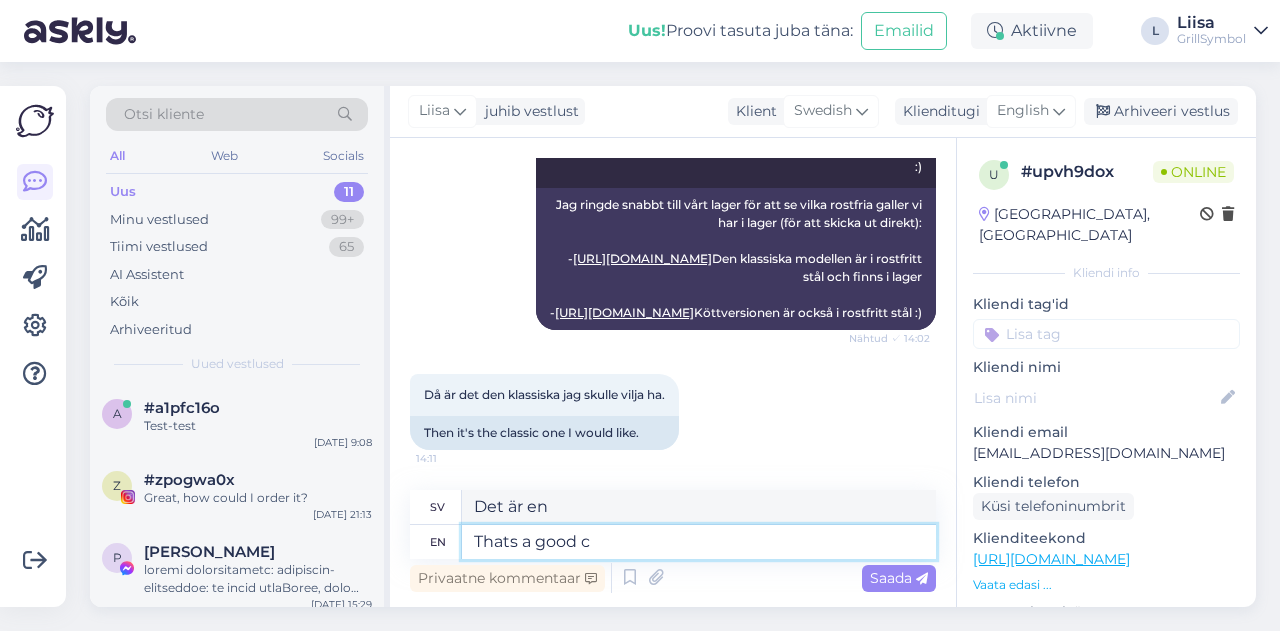 type on "Thats a good ch" 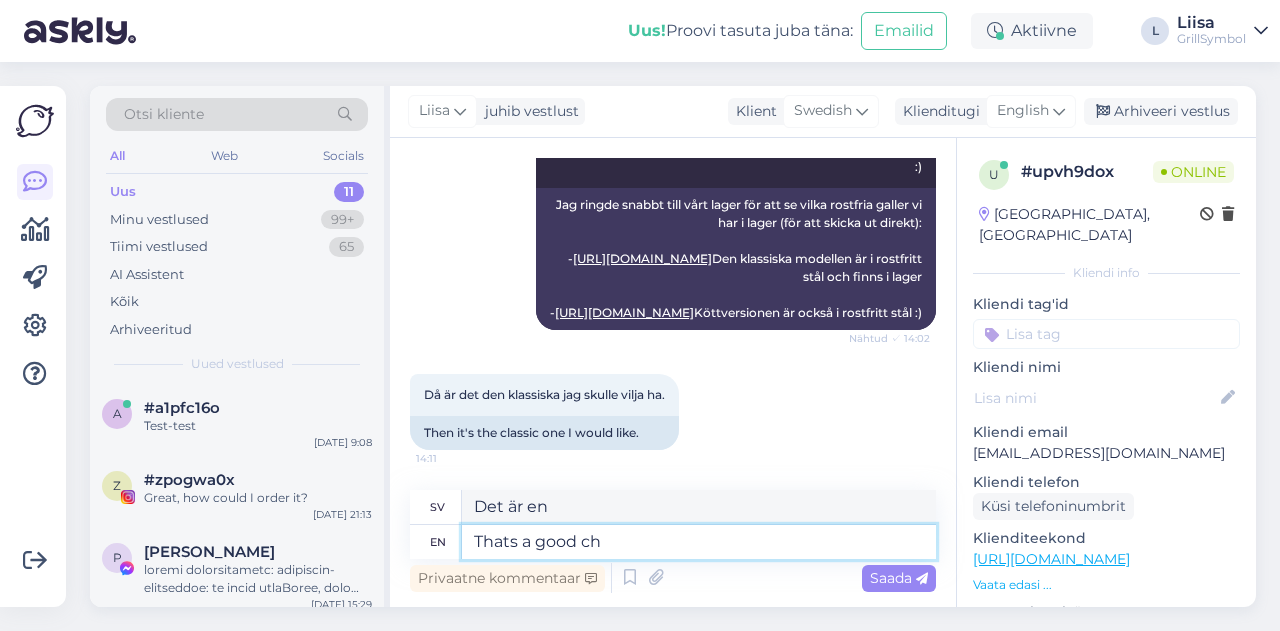 type on "Det är bra" 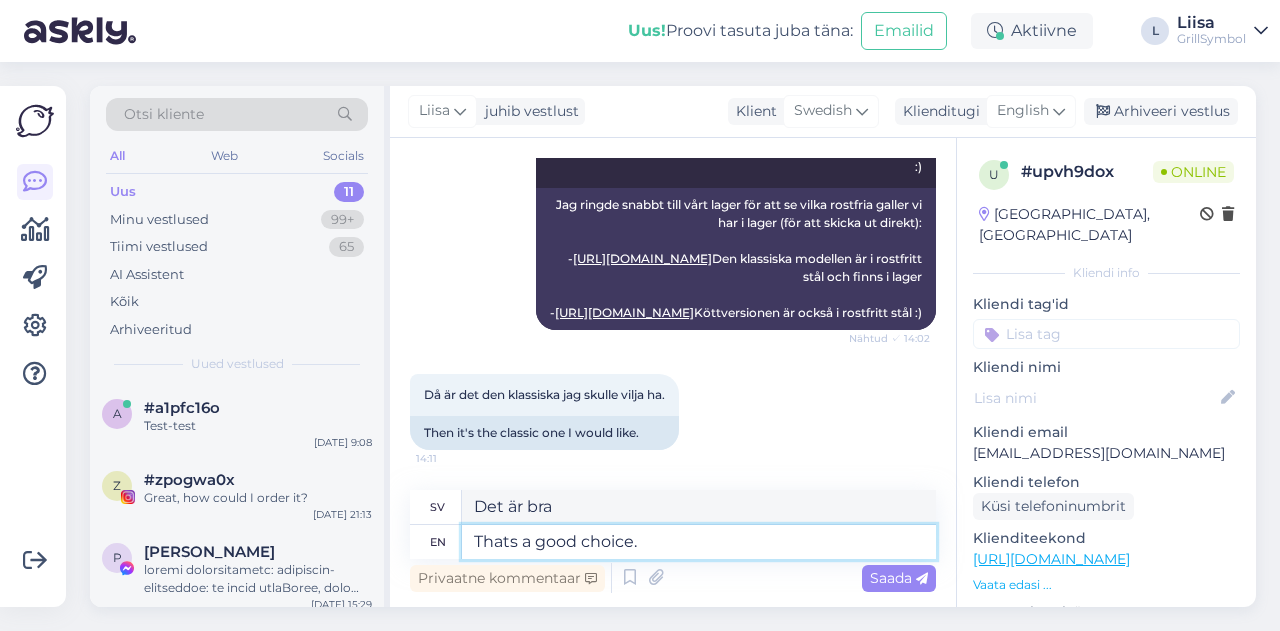 type on "Thats a good choice. I" 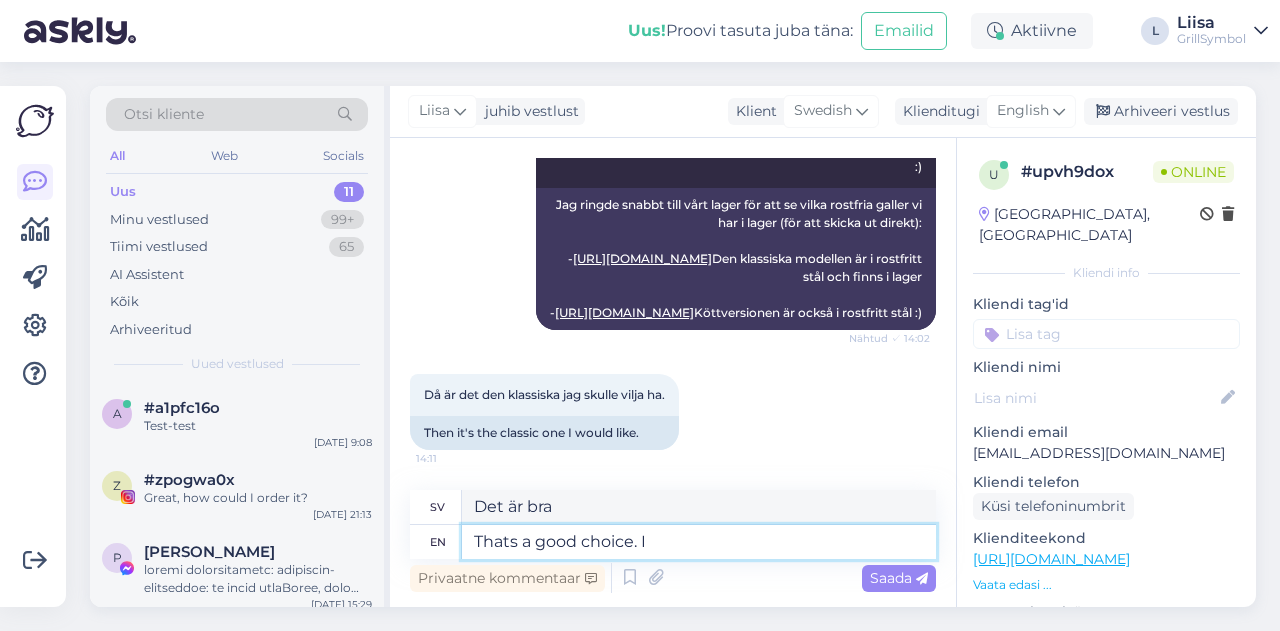 type on "Det är ett bra val." 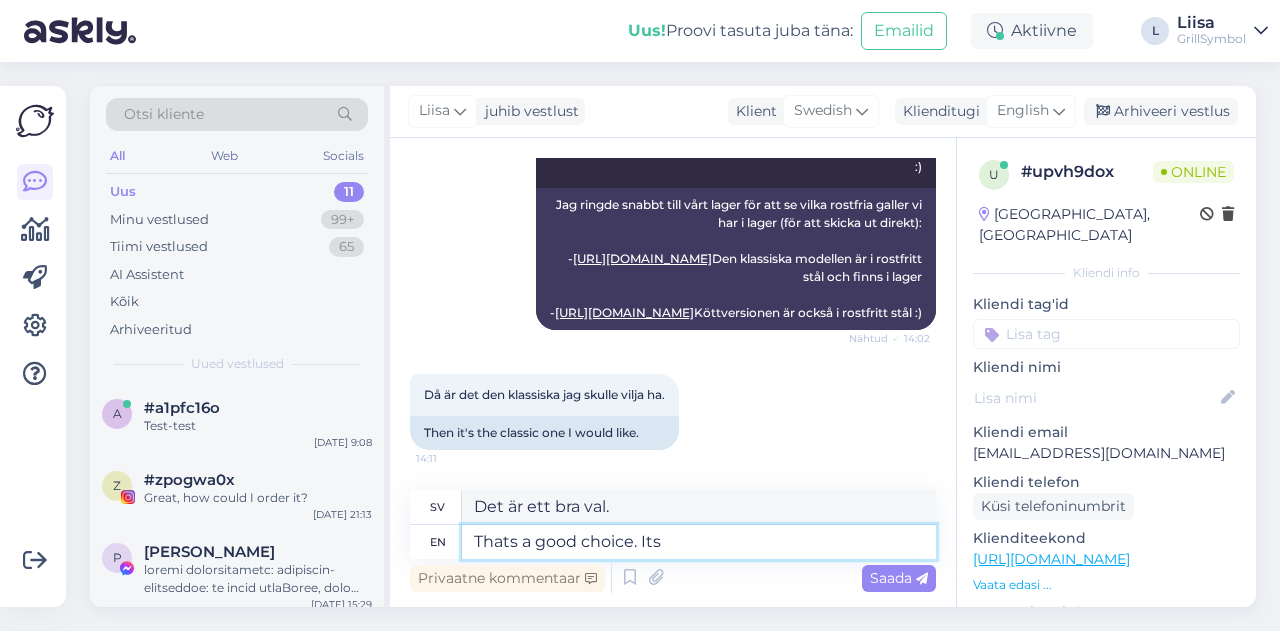 type on "Thats a good choice. Its" 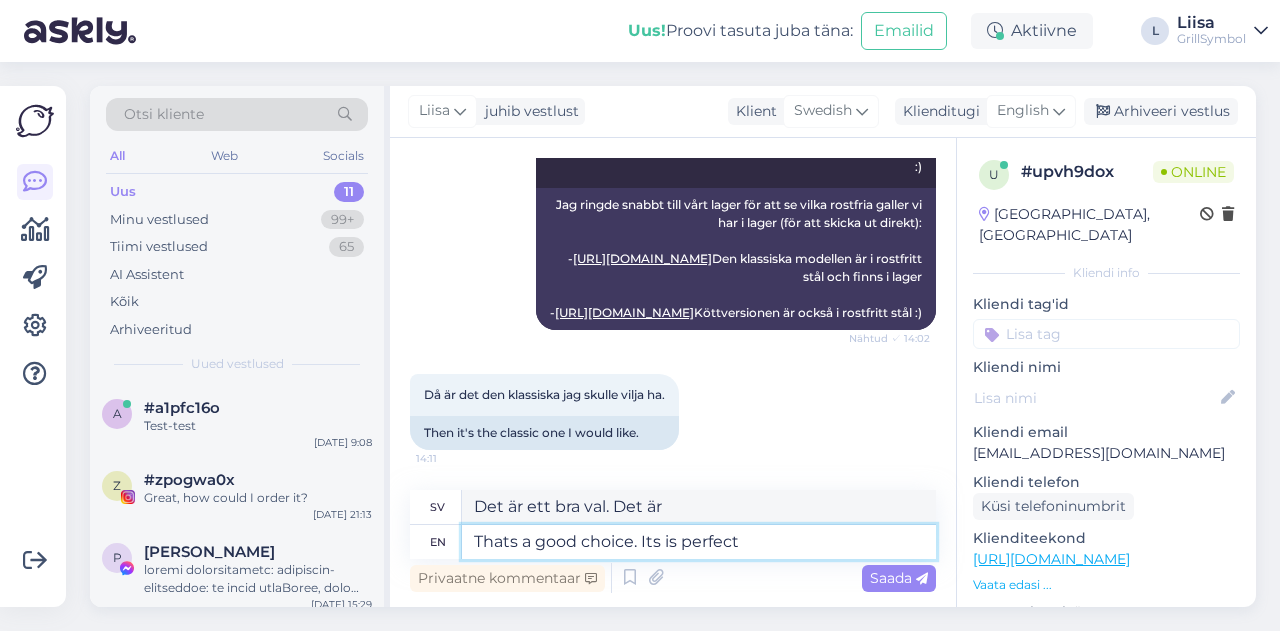 type on "Thats a good choice. Its is perfect" 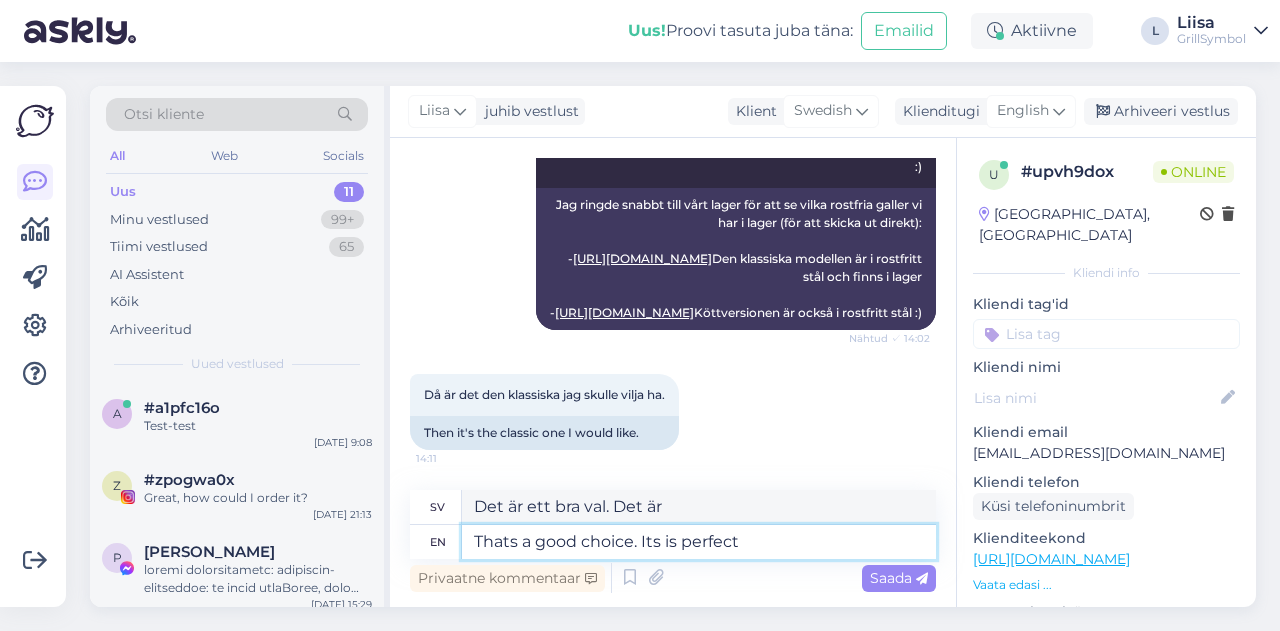 type on "Det är ett bra val. Det är perfekt." 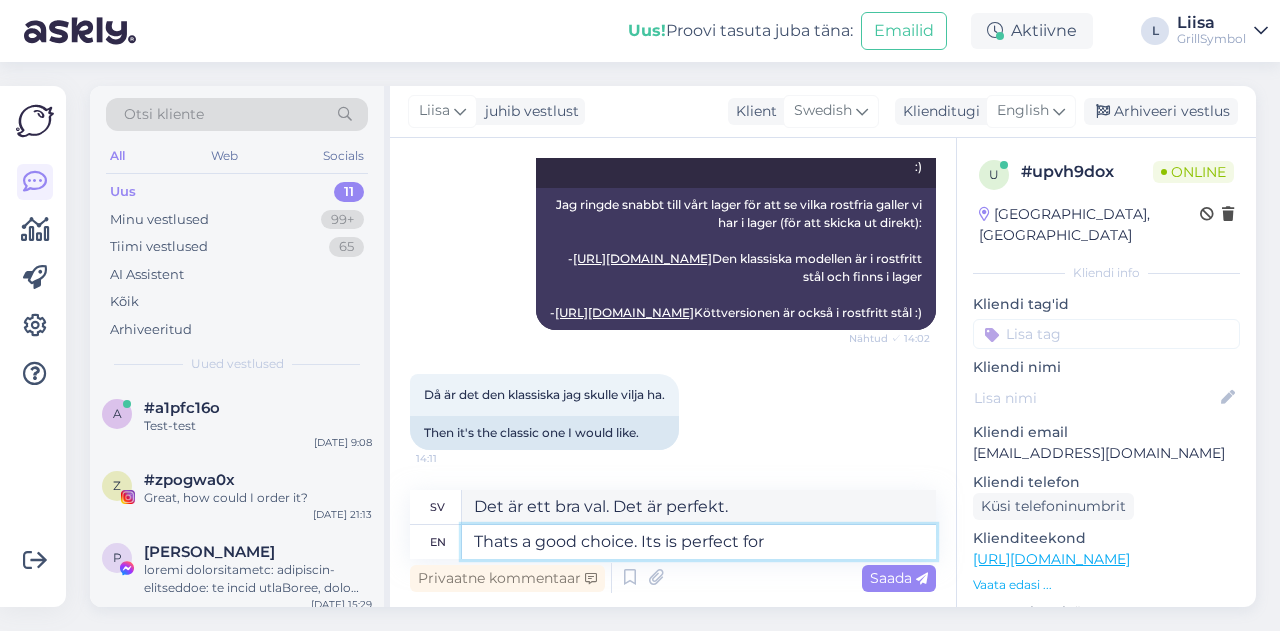 type on "Thats a good choice. Its is perfect for g" 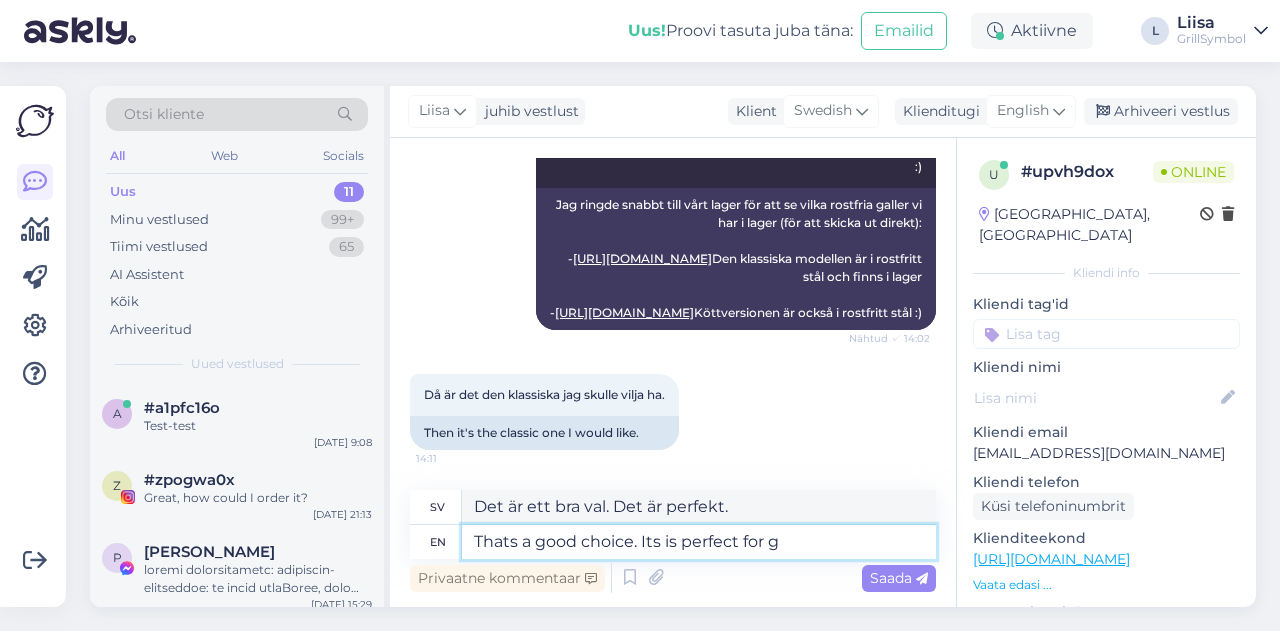 type on "Det är ett bra val. Det är perfekt för" 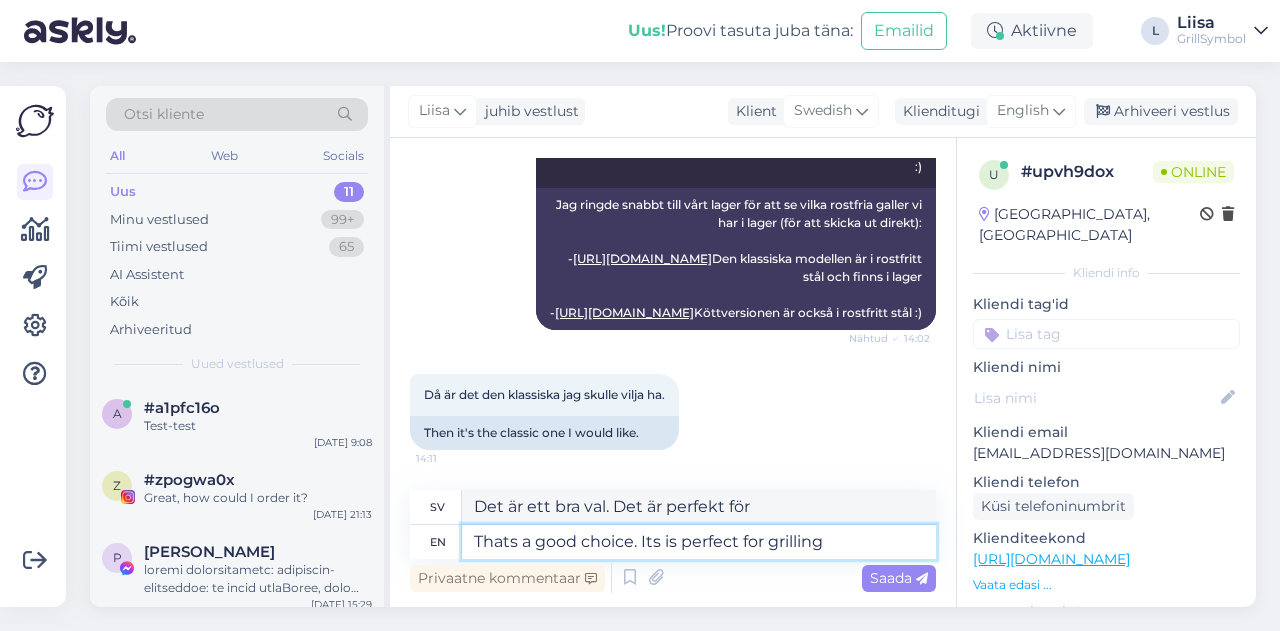 type on "Thats a good choice. Its is perfect for grilling a" 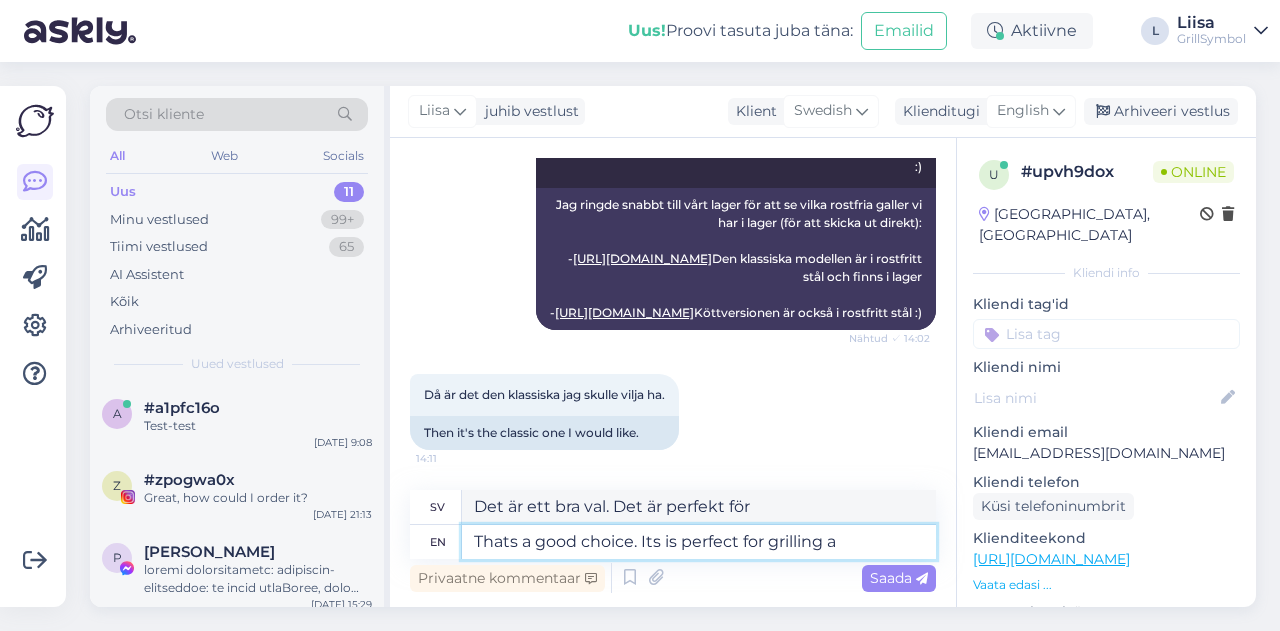 type on "Det är ett bra val. Den är perfekt för grillning." 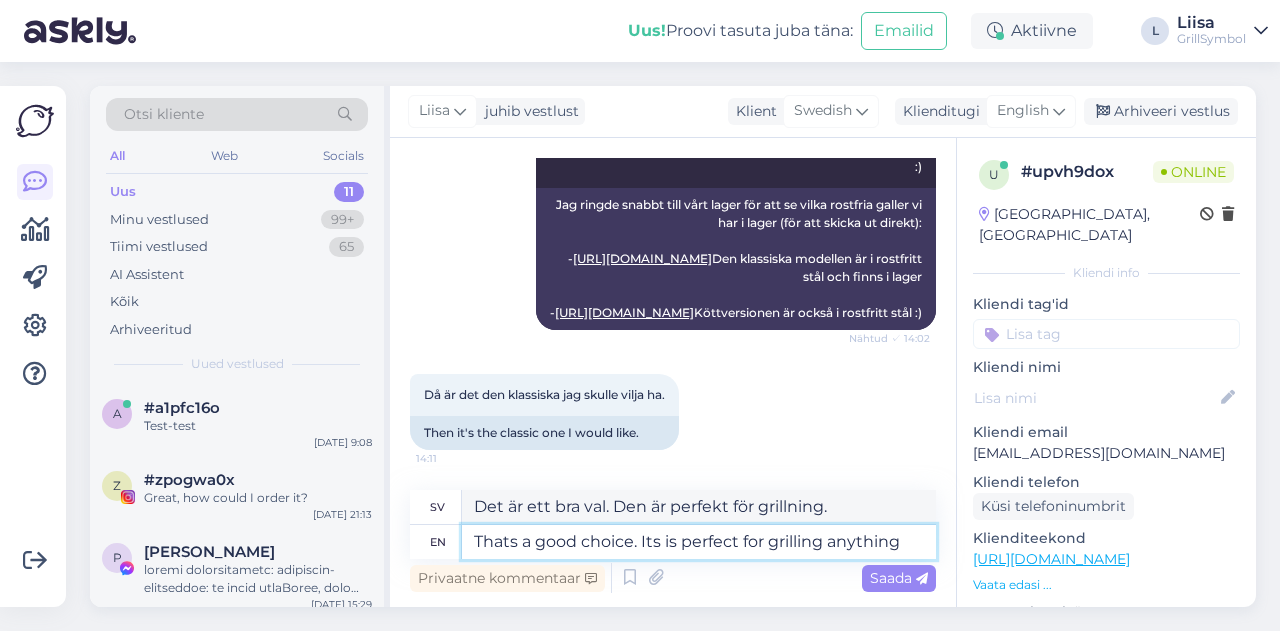 type on "Thats a good choice. Its is perfect for grilling anything y" 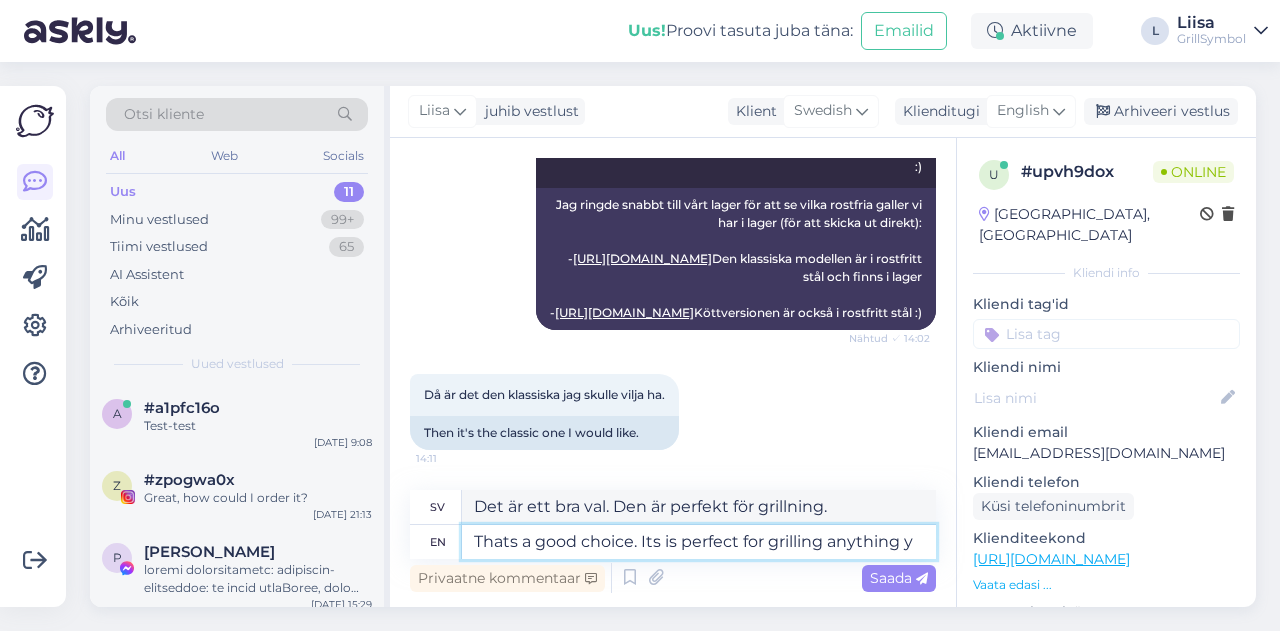 type on "Det är ett bra val. Den är perfekt för att grilla vad som helst." 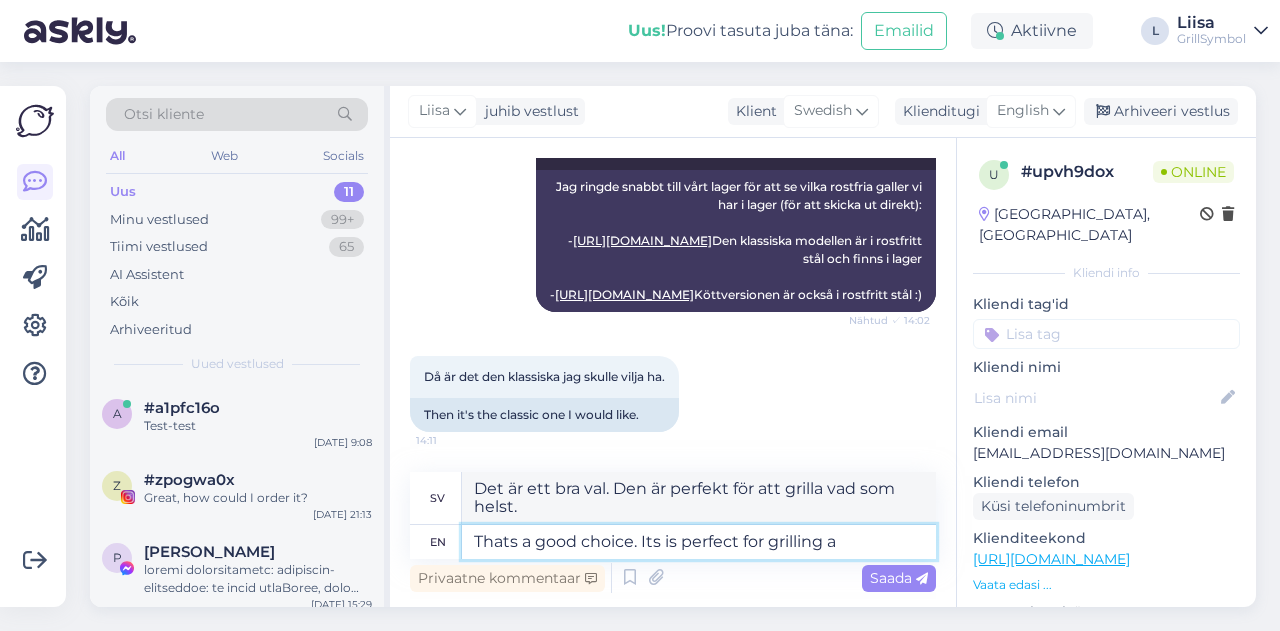 type on "Thats a good choice. Its is perfect for grilling" 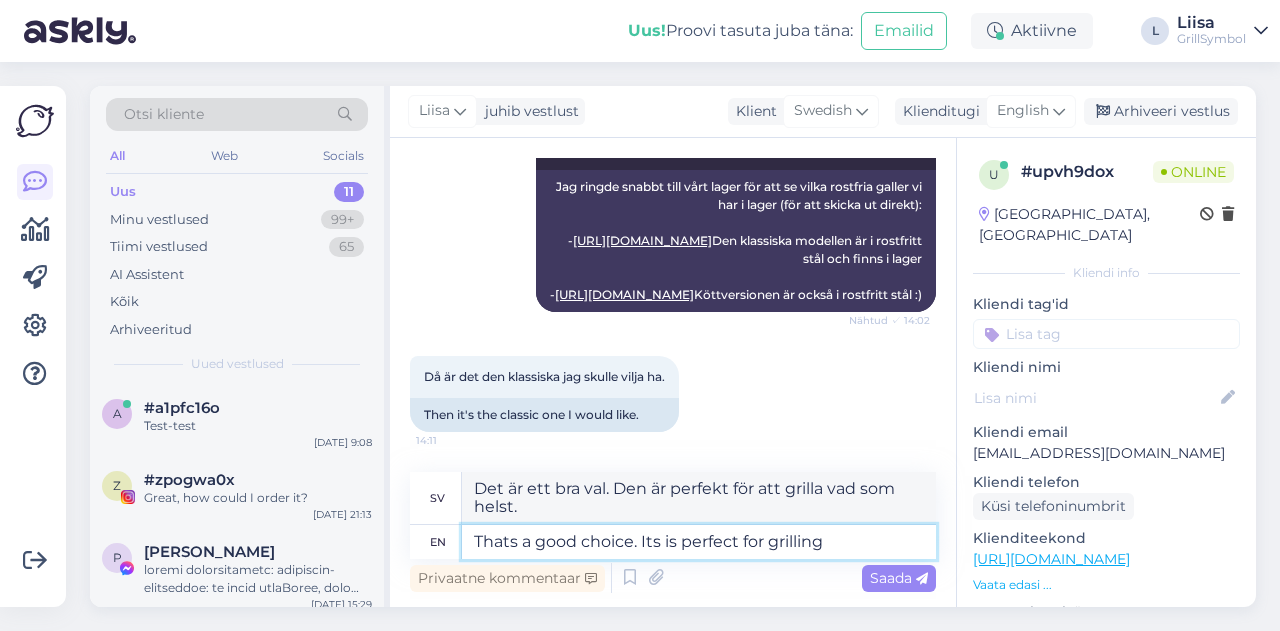 type on "Det är ett bra val. Den är perfekt för grillning." 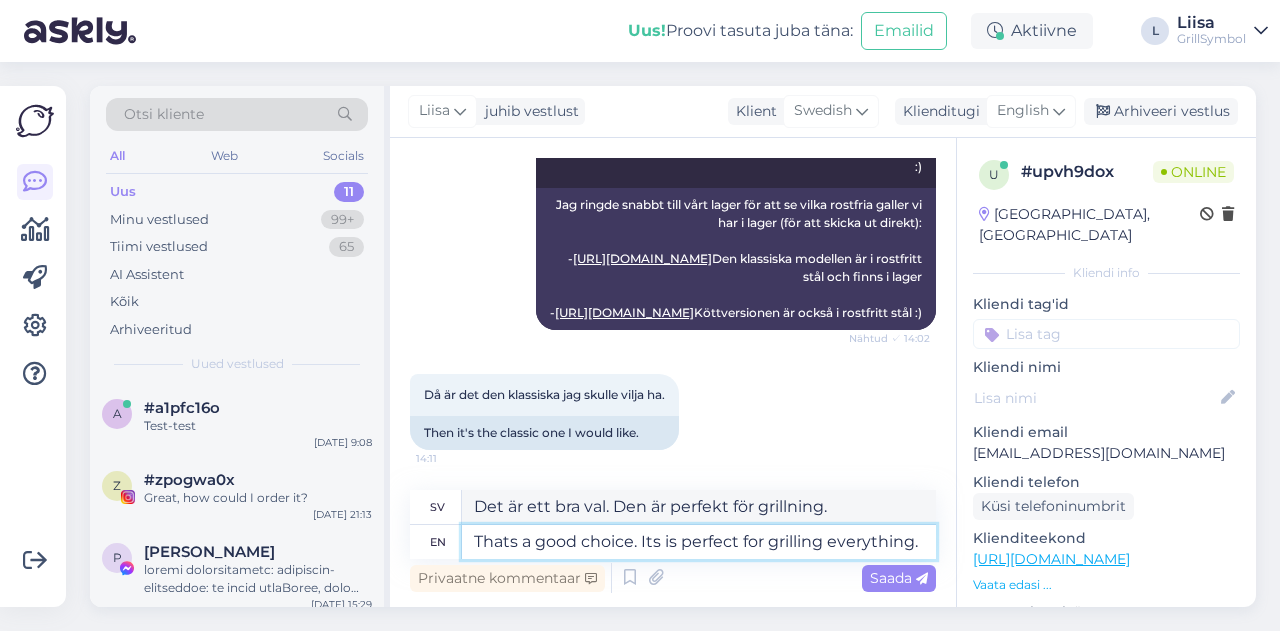 type on "Thats a good choice. Its is perfect for grilling everything. :" 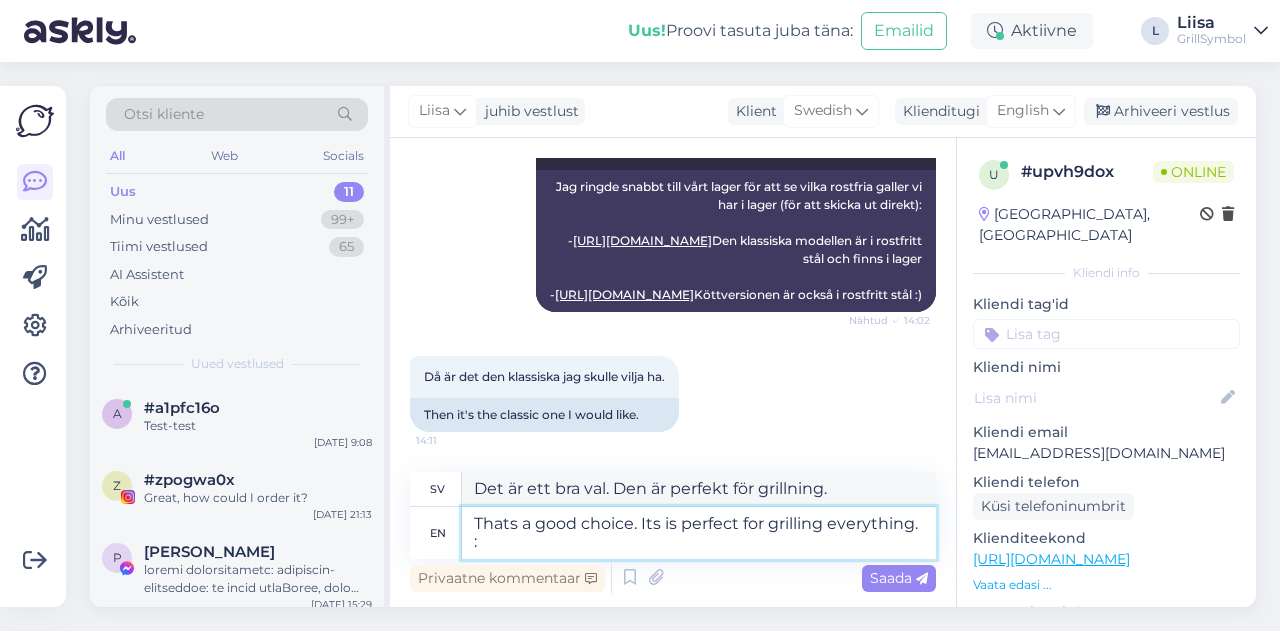 type on "Det är ett bra val. Den är perfekt för att grilla allting." 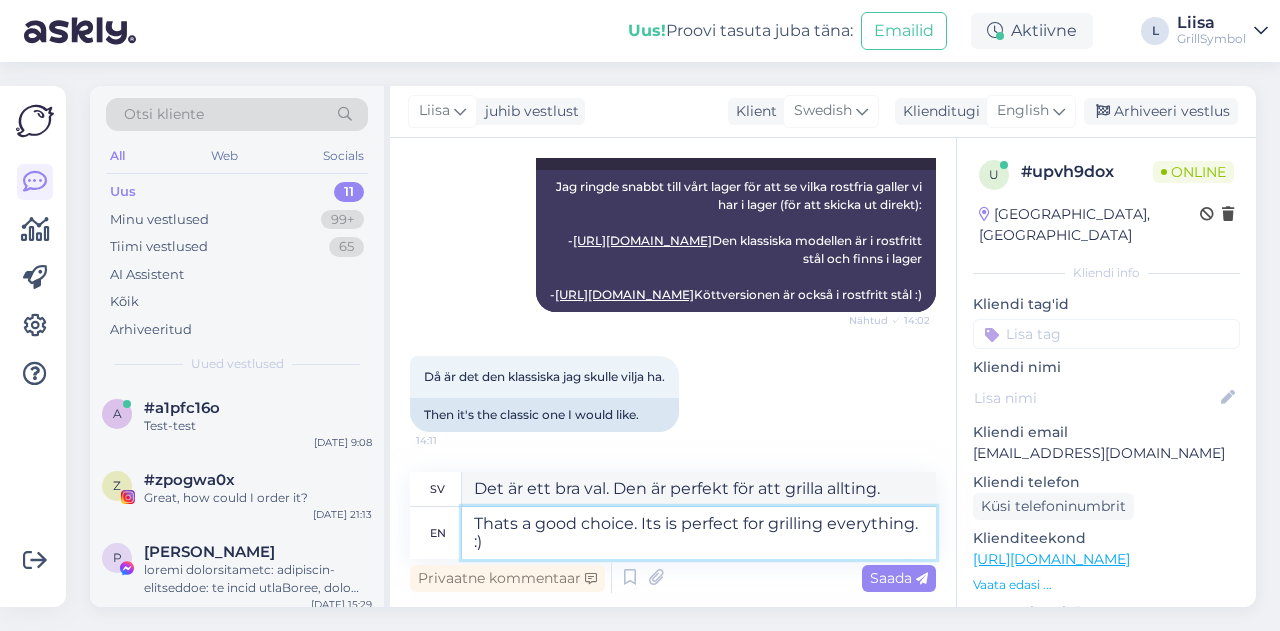 type on "Thats a good choice. Its is perfect for grilling everything. :)" 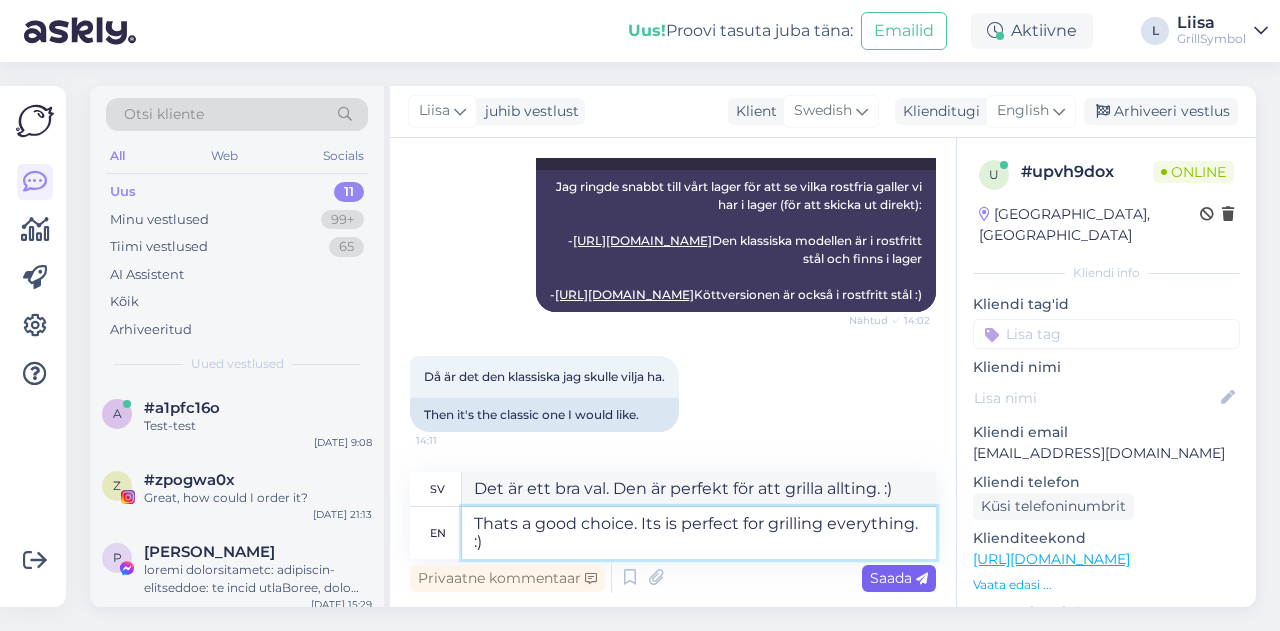type on "Thats a good choice. Its is perfect for grilling everything. :)" 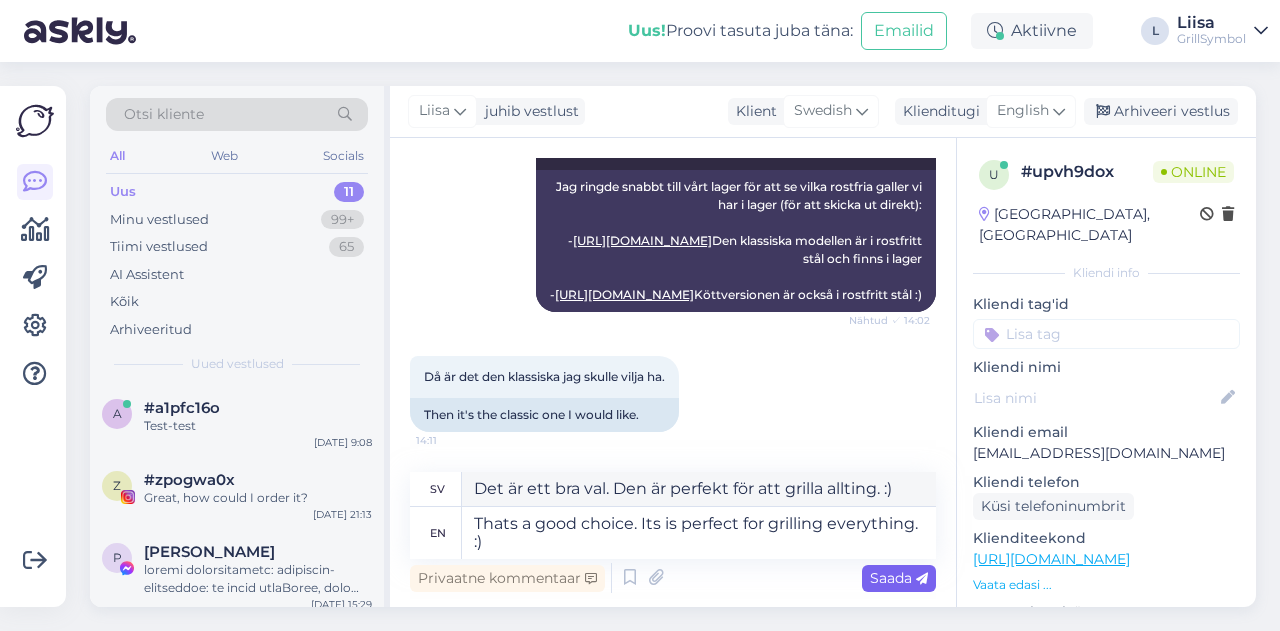 click on "Saada" at bounding box center (899, 578) 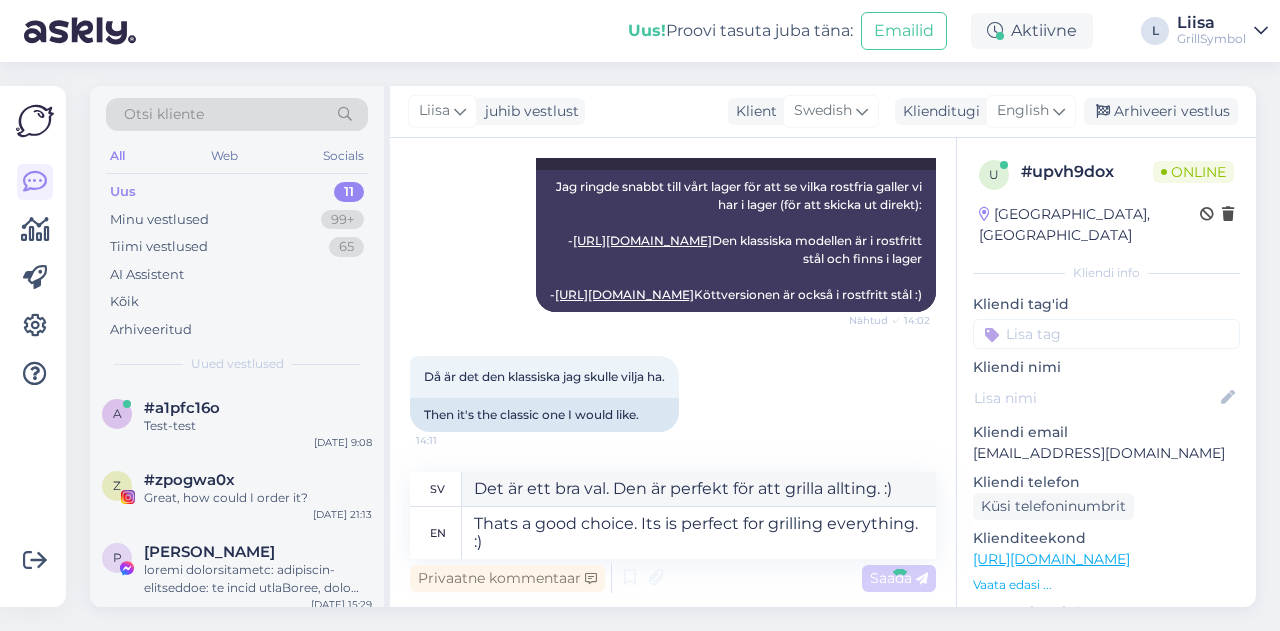 type 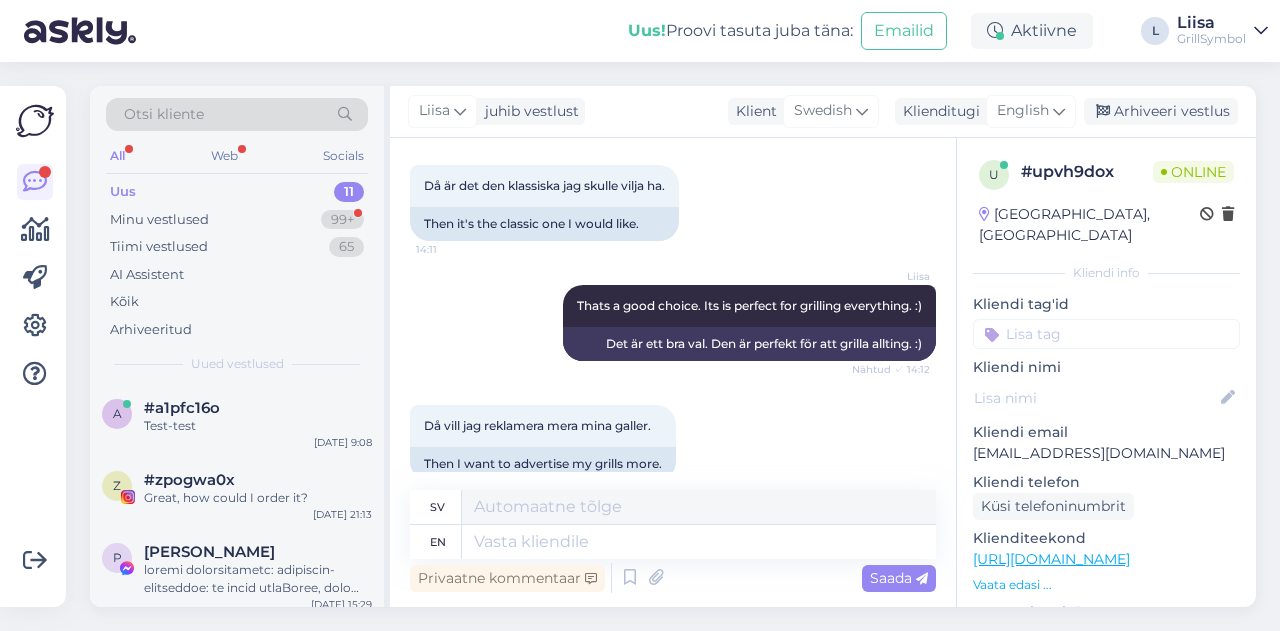 scroll, scrollTop: 2288, scrollLeft: 0, axis: vertical 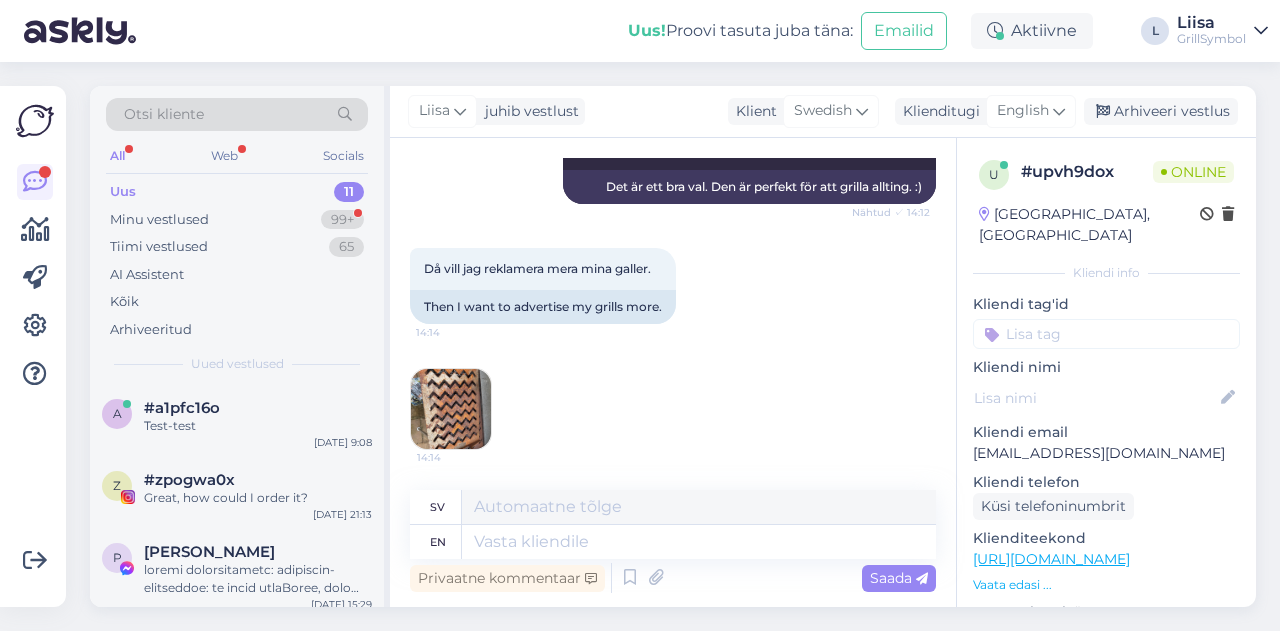 click at bounding box center [451, 409] 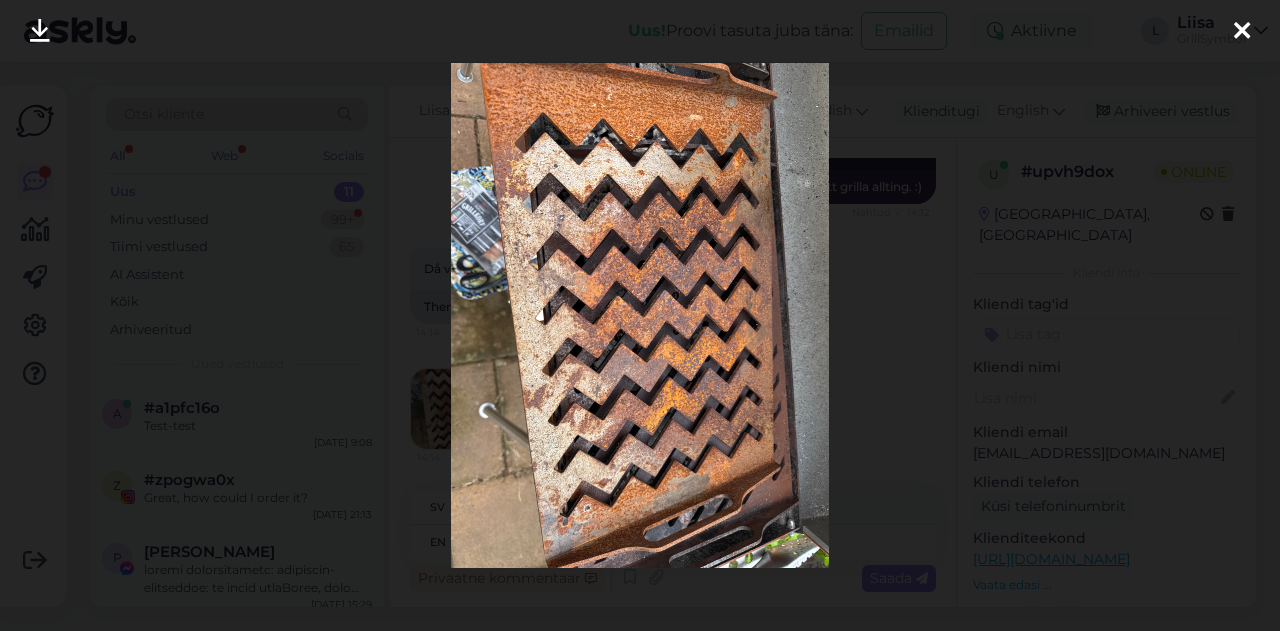 click at bounding box center (1242, 32) 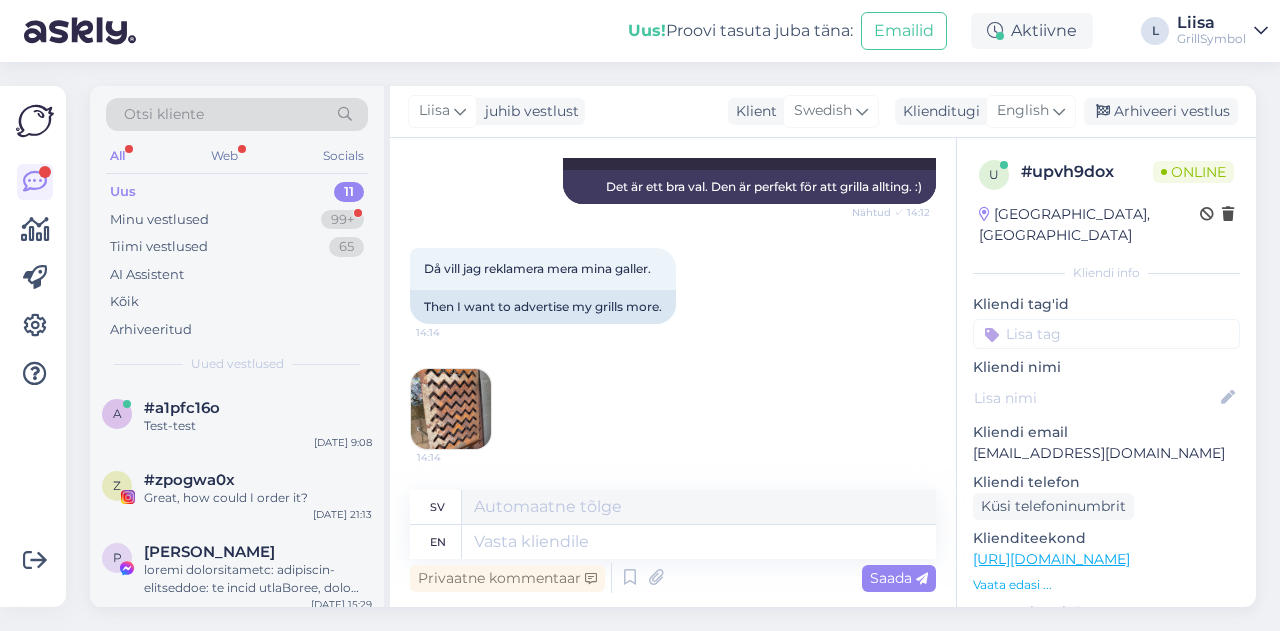 scroll, scrollTop: 2288, scrollLeft: 0, axis: vertical 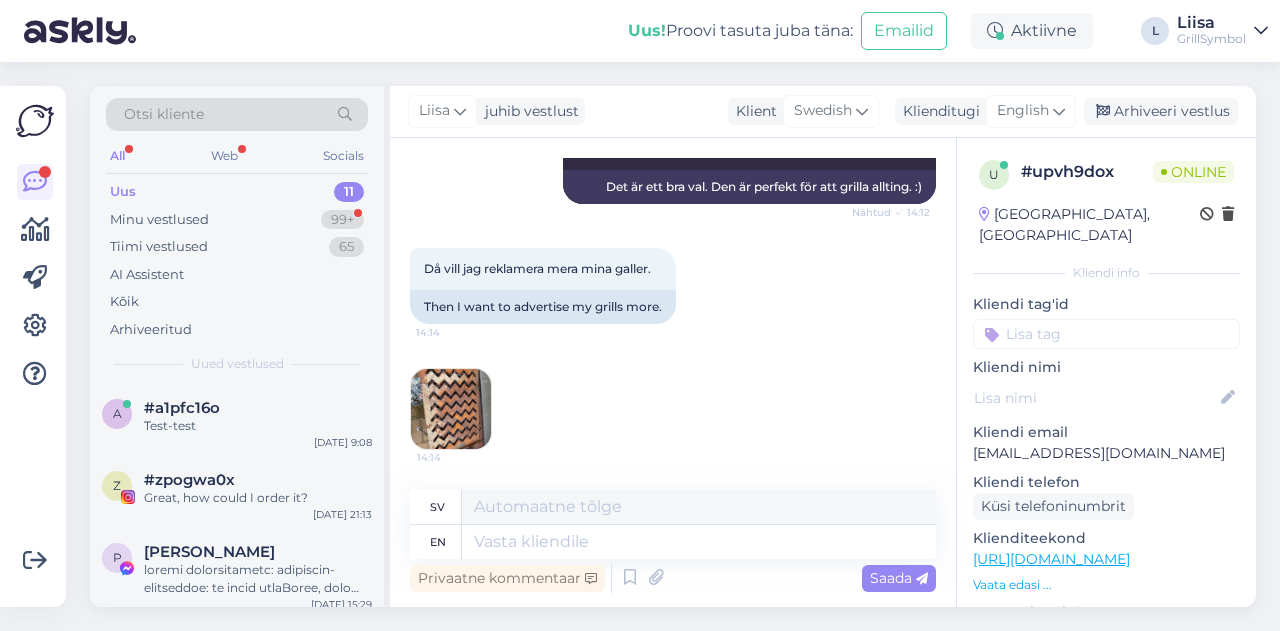 click at bounding box center [451, 409] 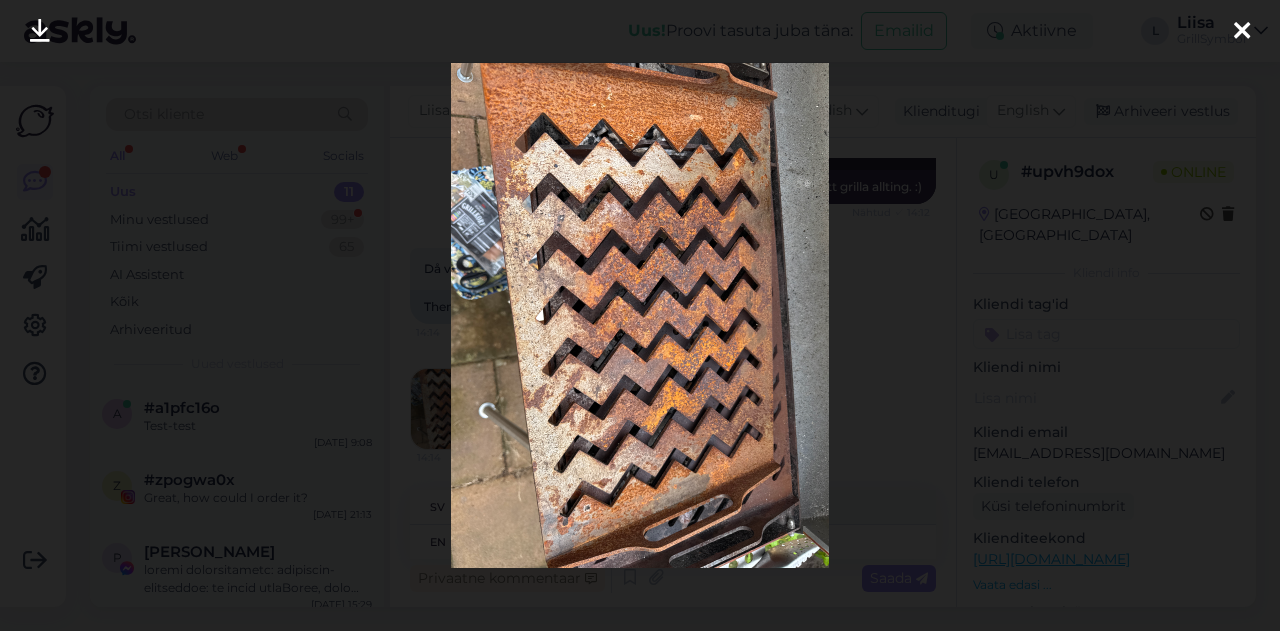 click at bounding box center [1242, 32] 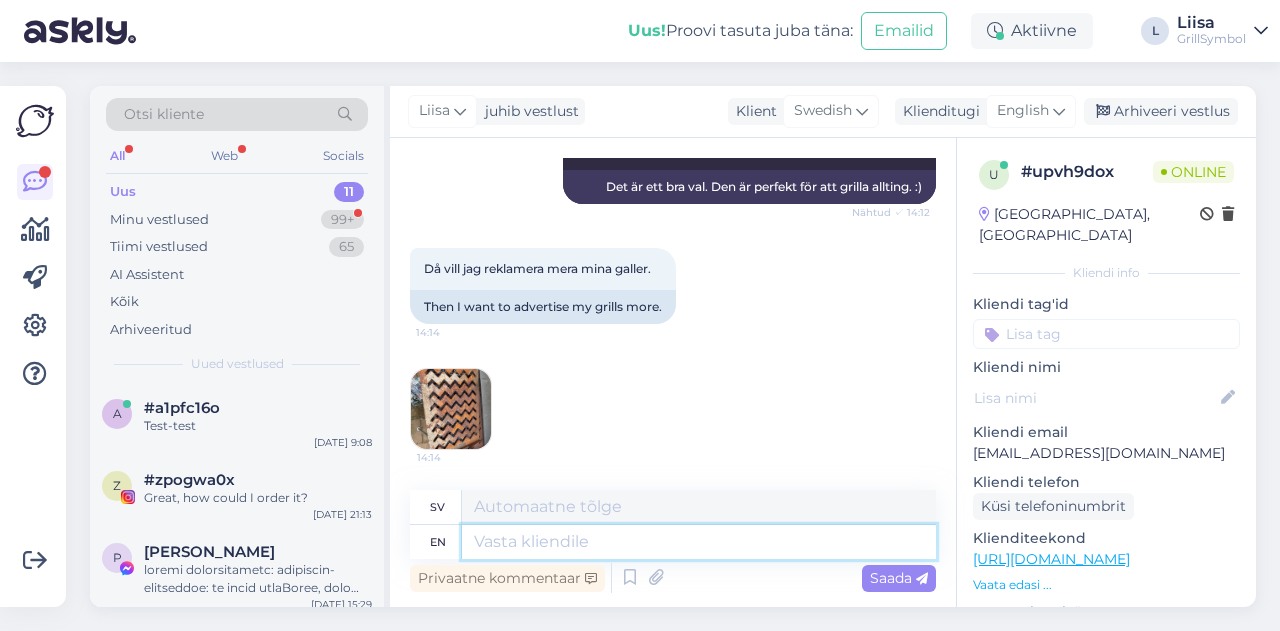 click at bounding box center [699, 542] 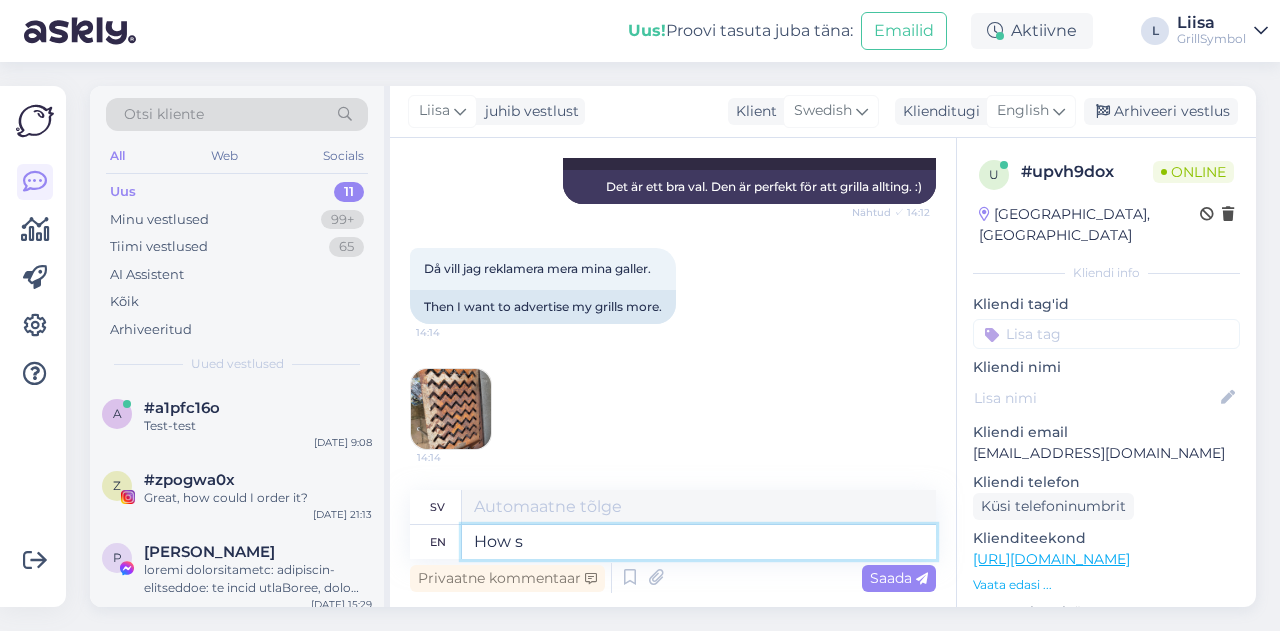 type on "How so" 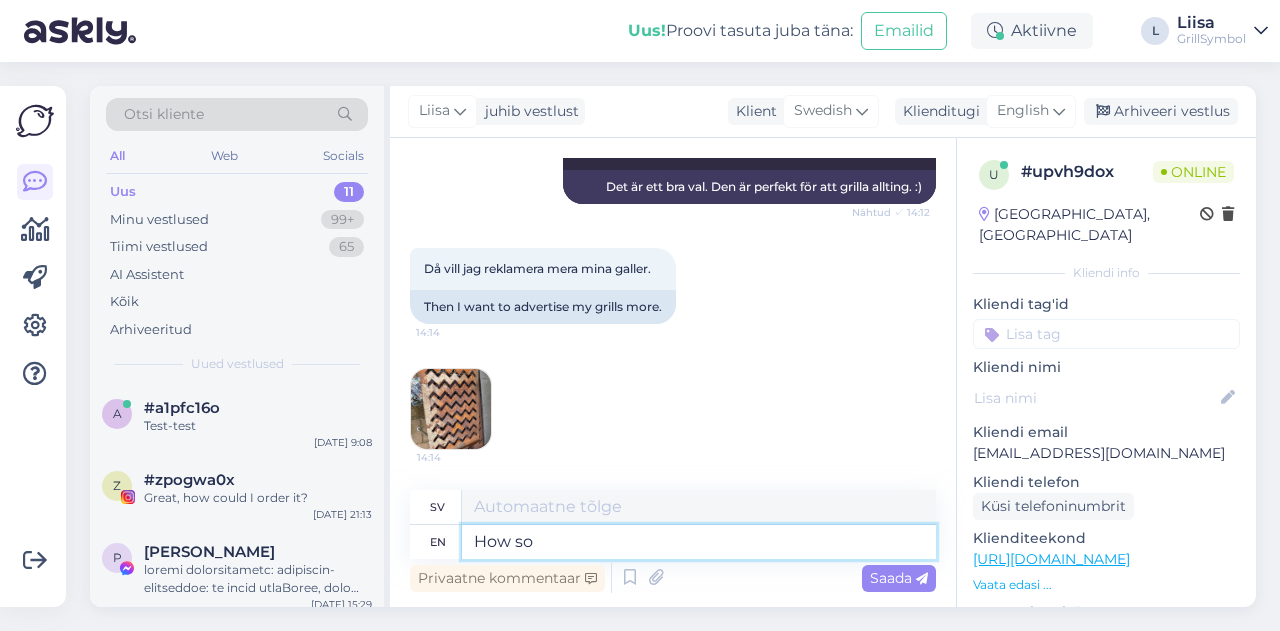 type on "Hur" 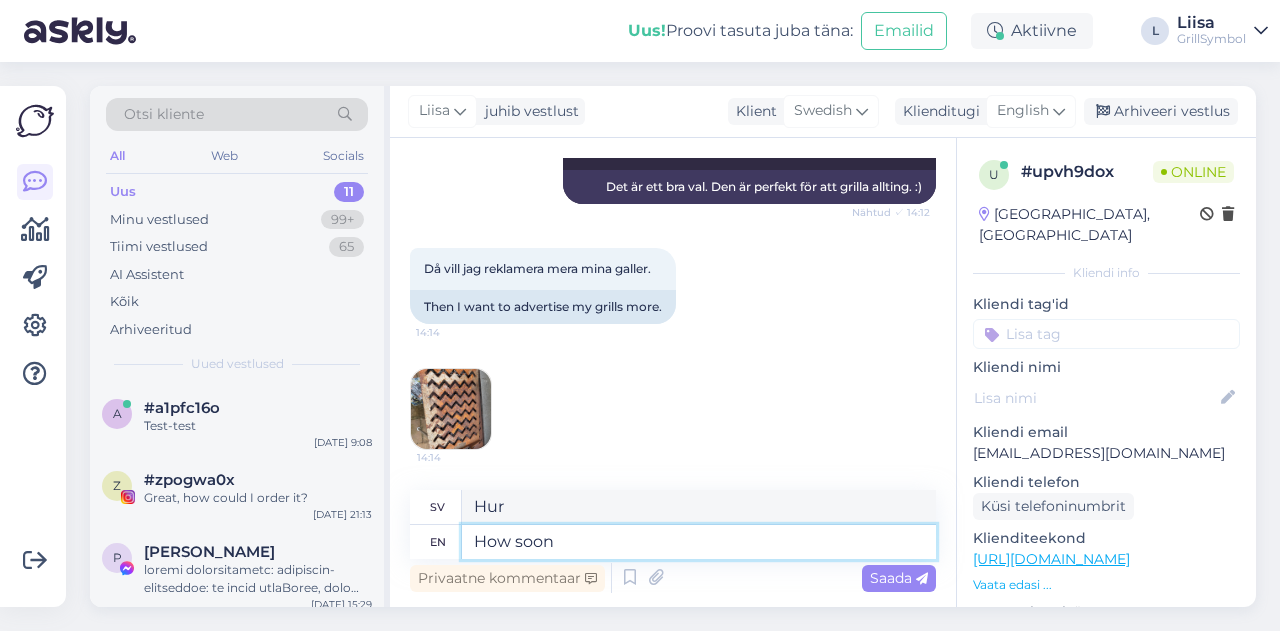 type on "How soon i" 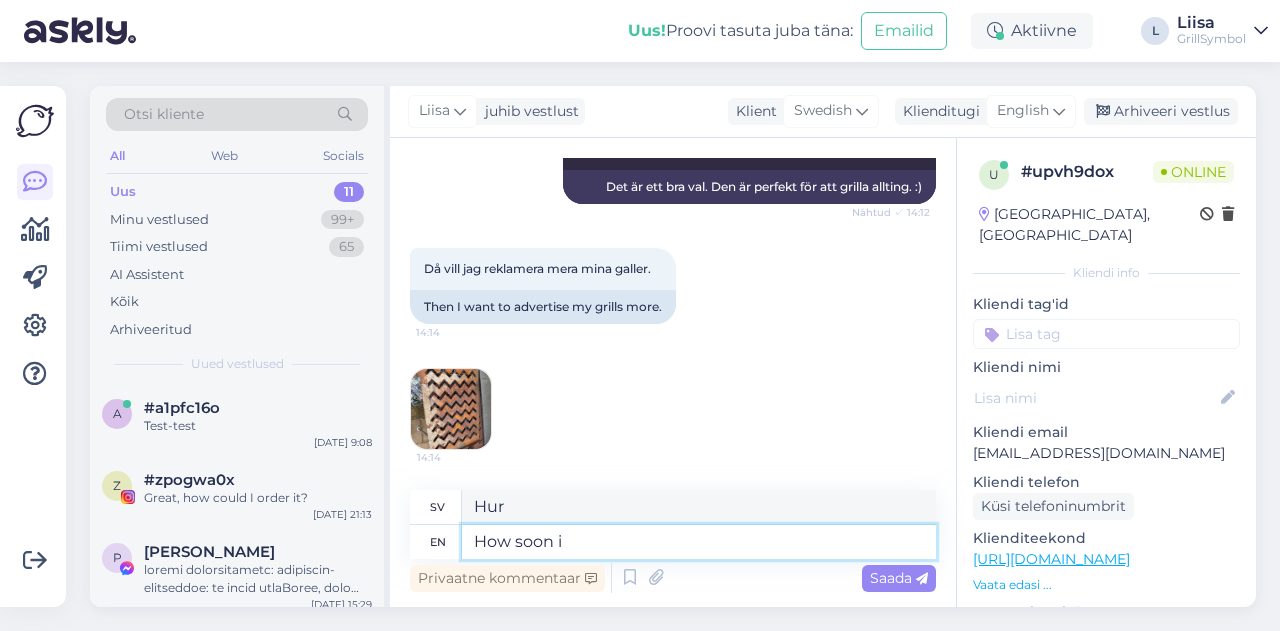 type on "Hur snart" 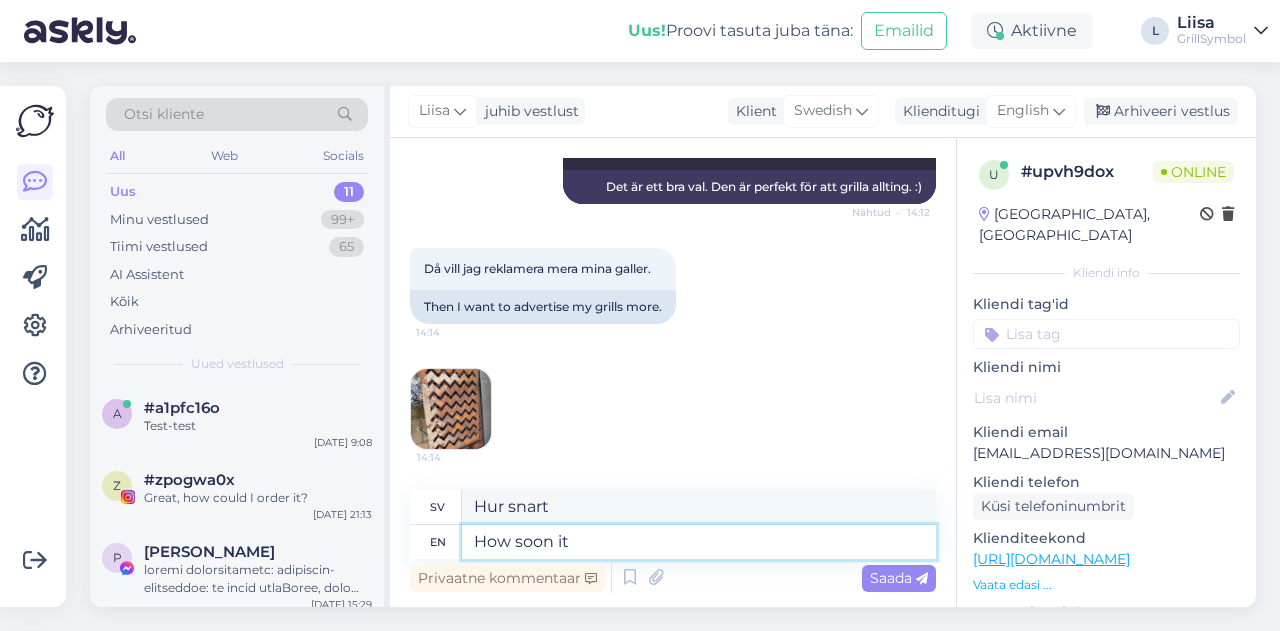 type on "How soon it" 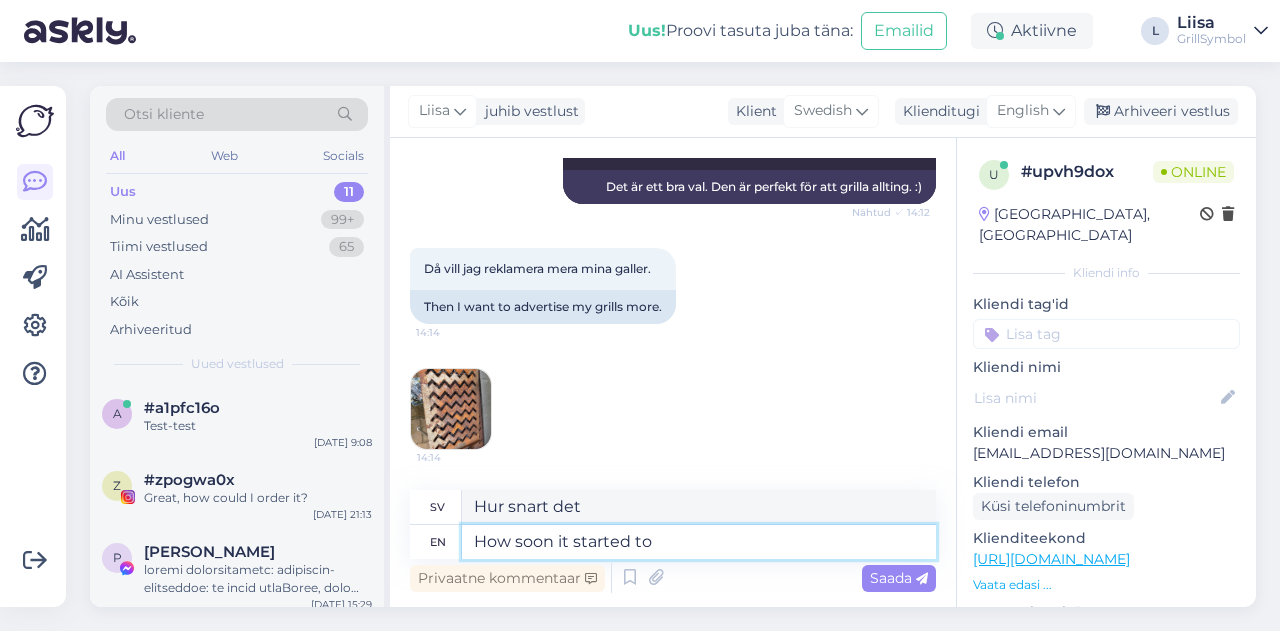 type on "How soon it started to" 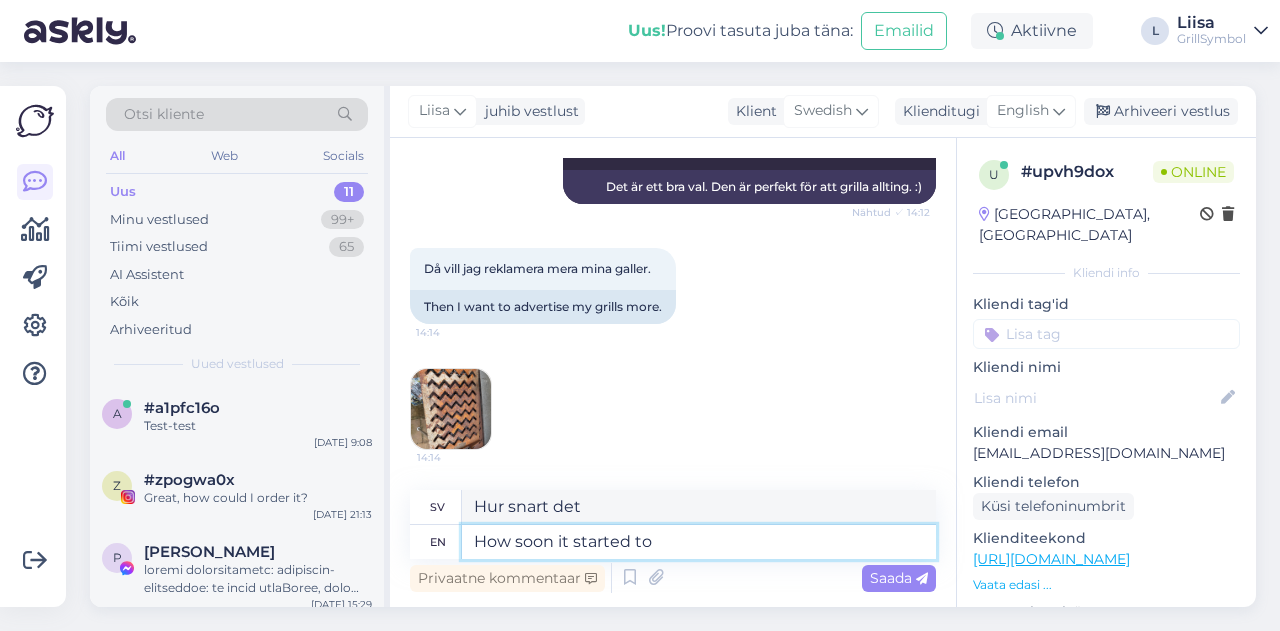 type on "Hur snart det började" 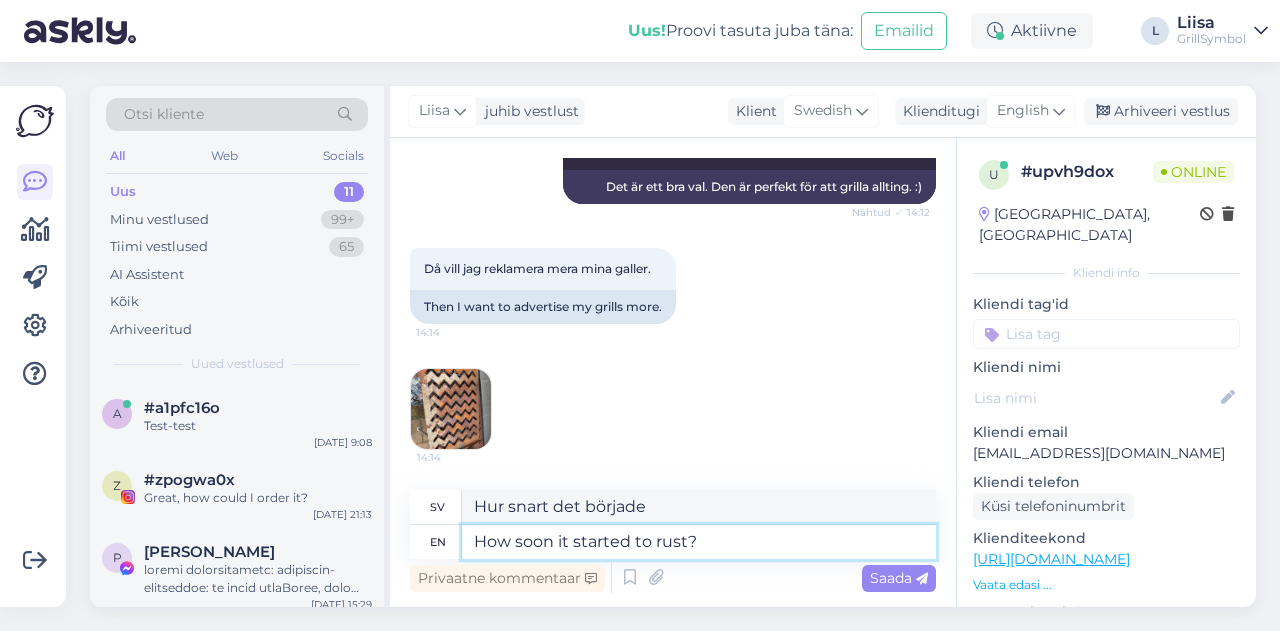 type on "How soon it started to rust?" 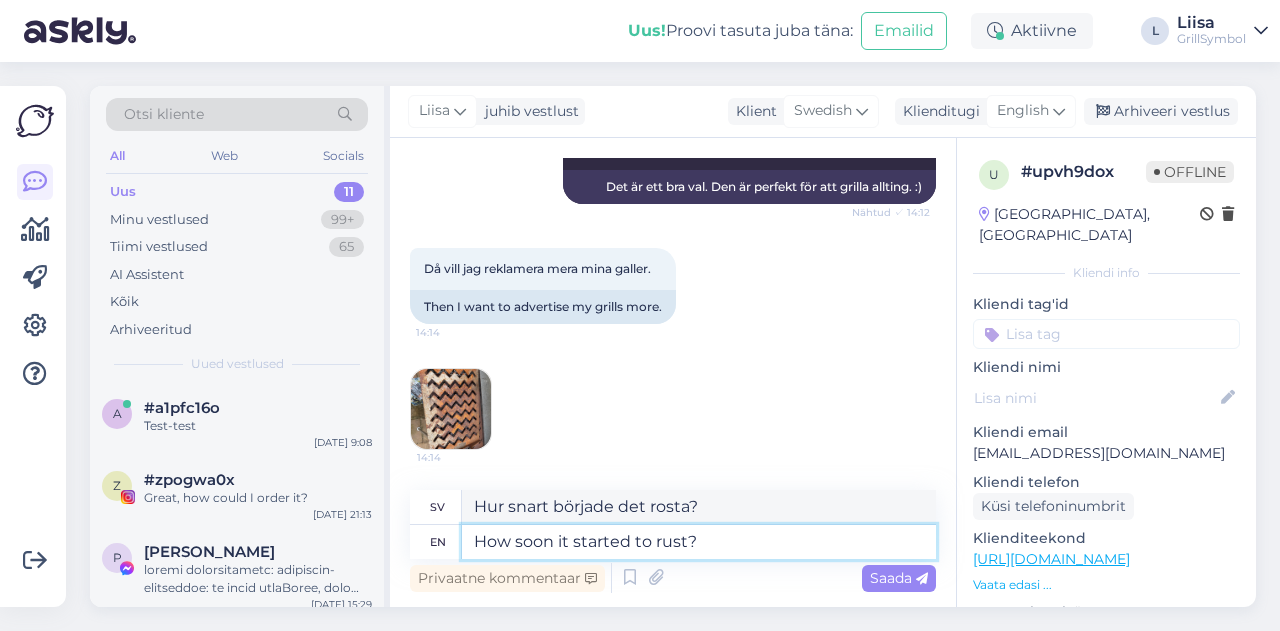 click on "How soon it started to rust?" at bounding box center [699, 542] 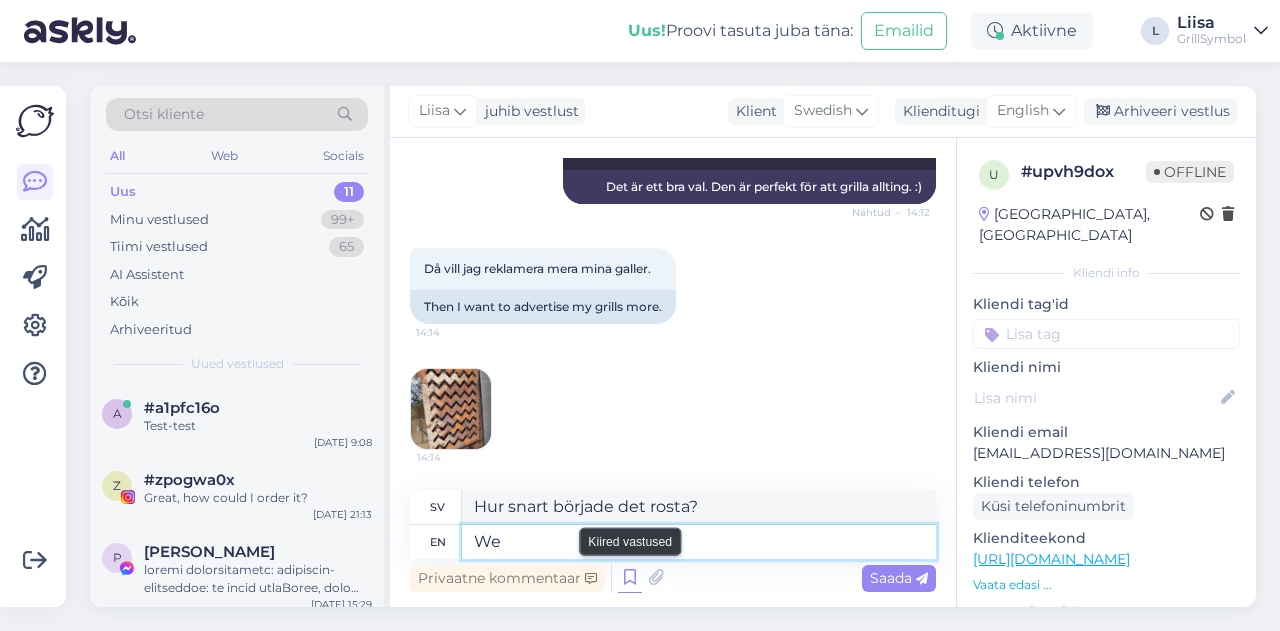 type on "We h" 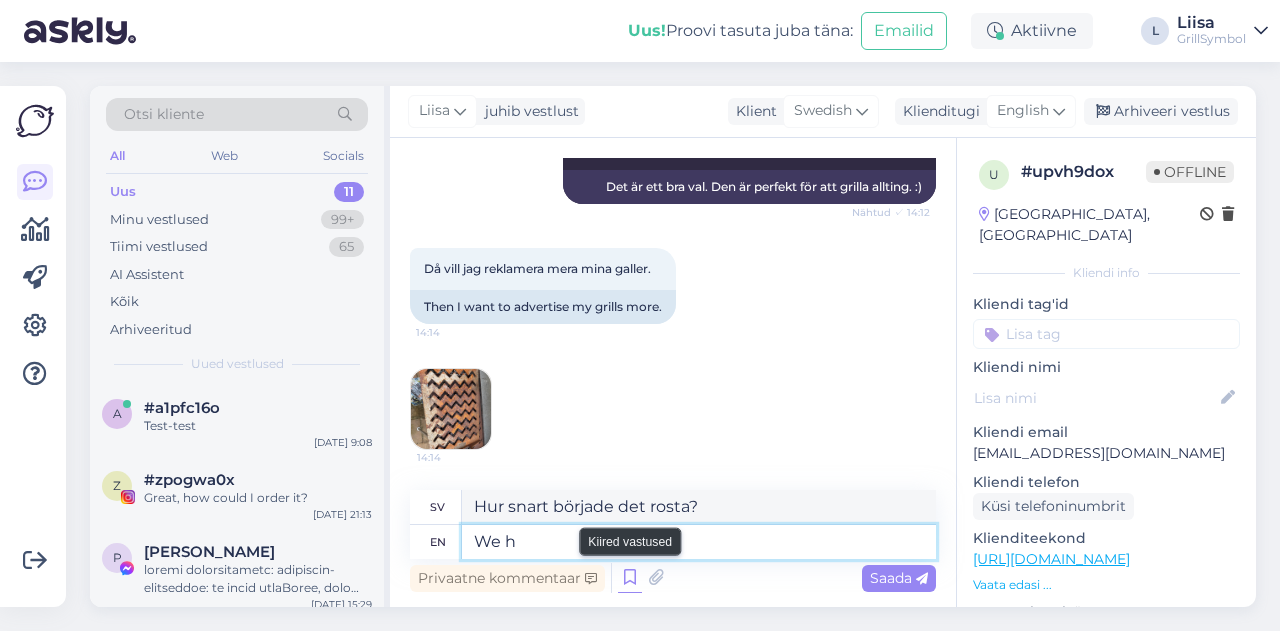 type on "Vi" 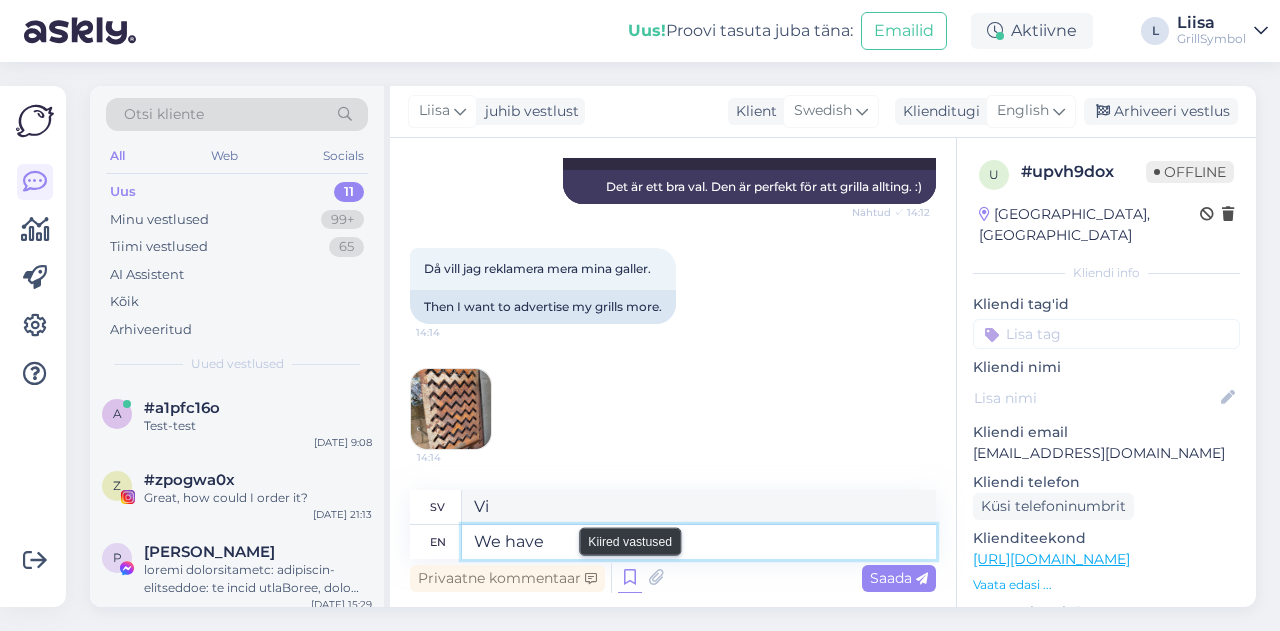 type on "We have" 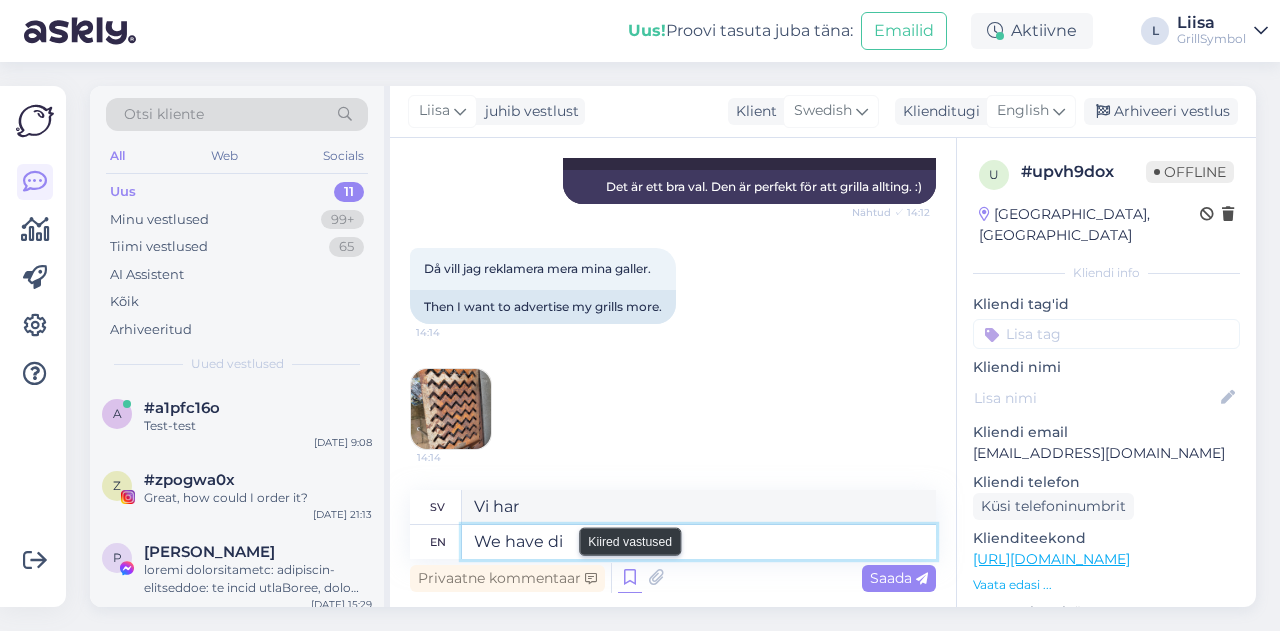 type on "We have die" 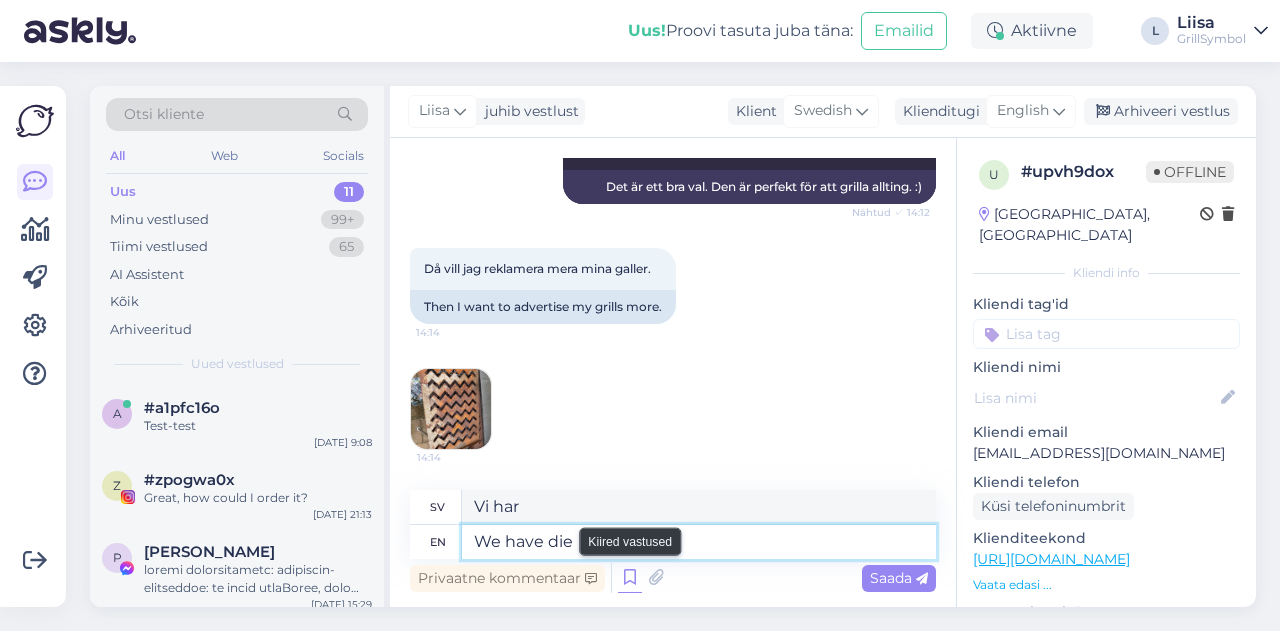 type on "Vi har di" 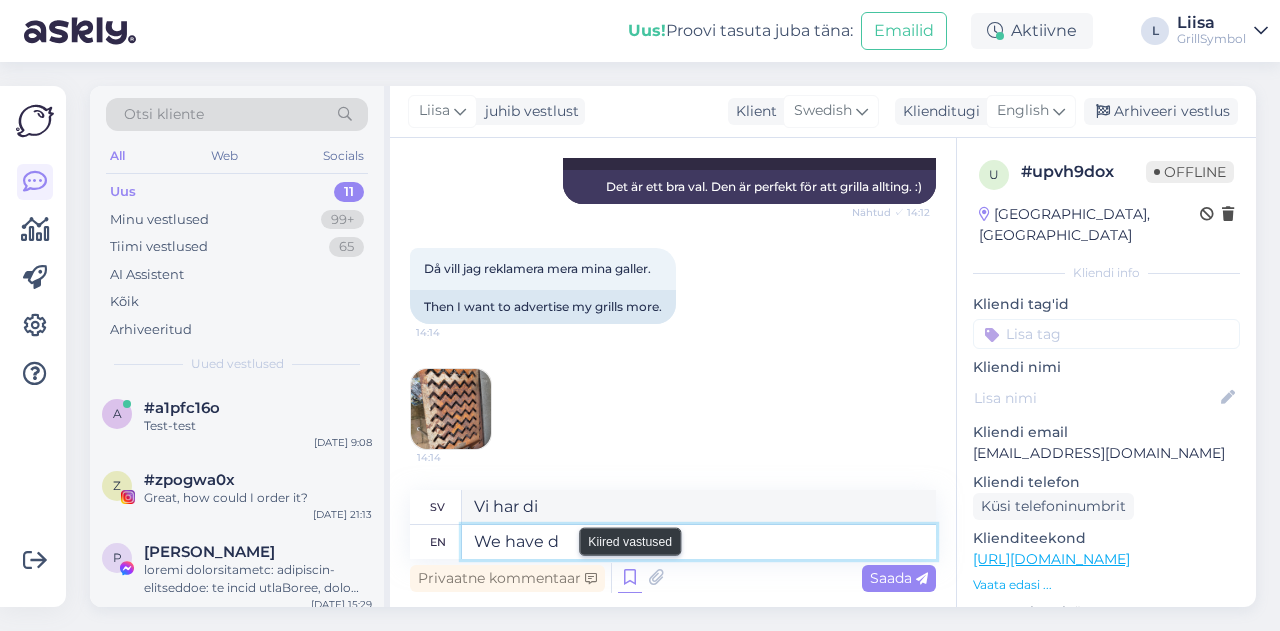 type on "We have" 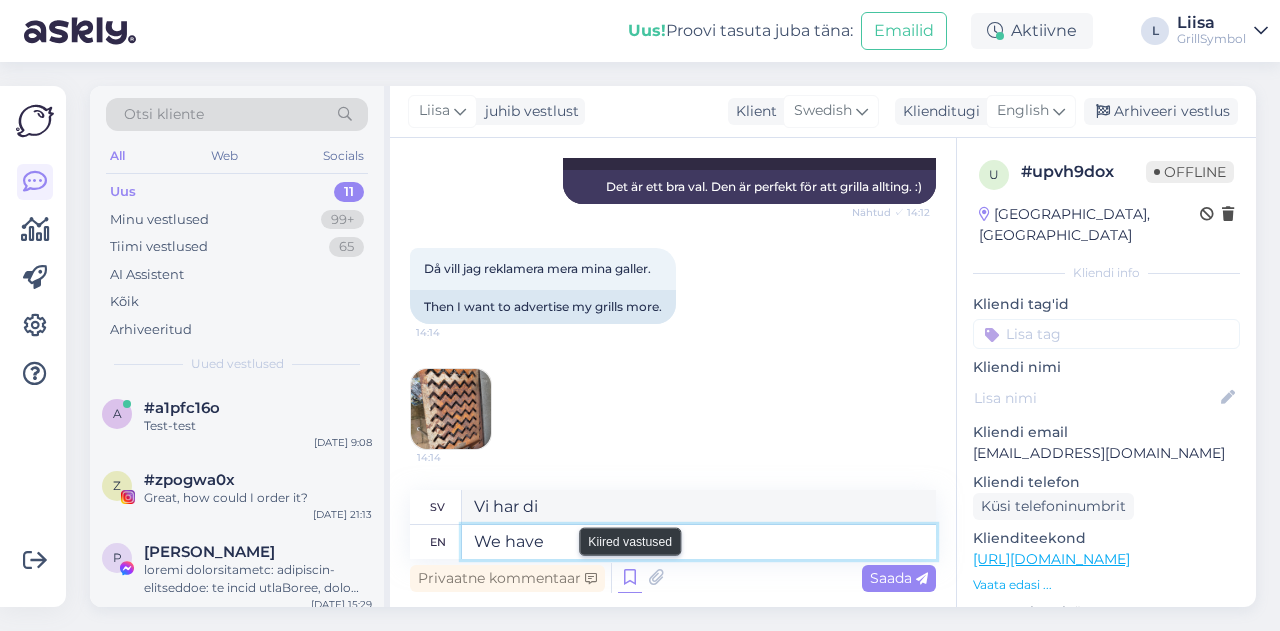 type on "Vi har" 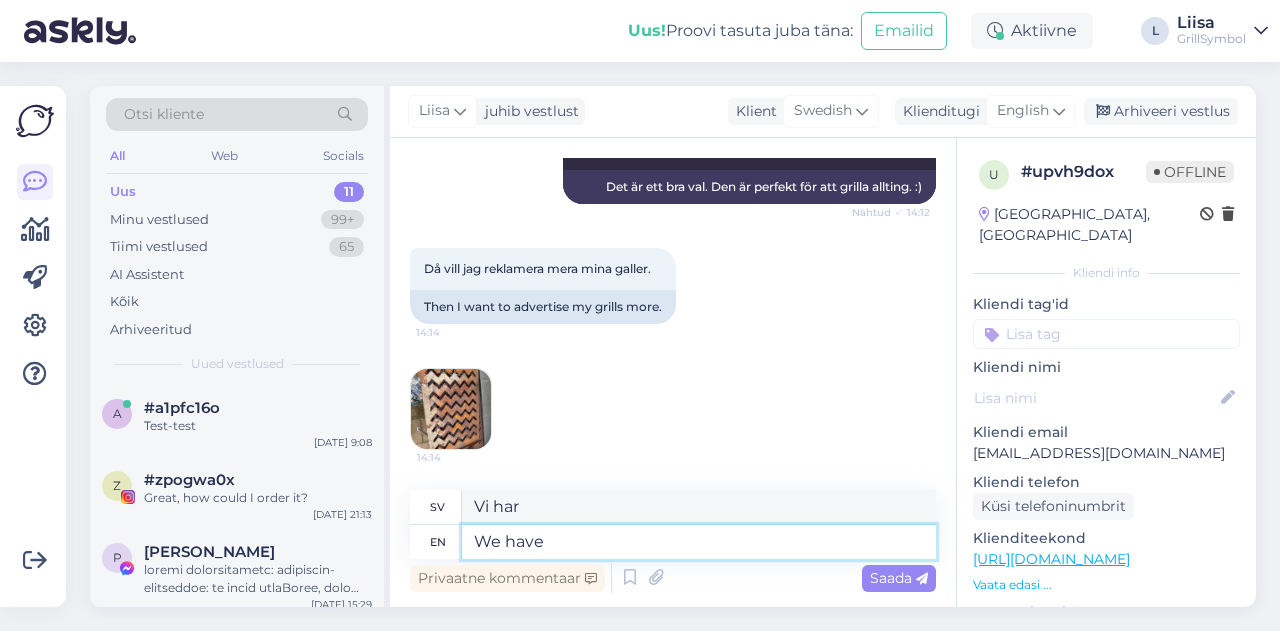 paste on "Maintenance of steel grill grates (Zig-Zag grates)" 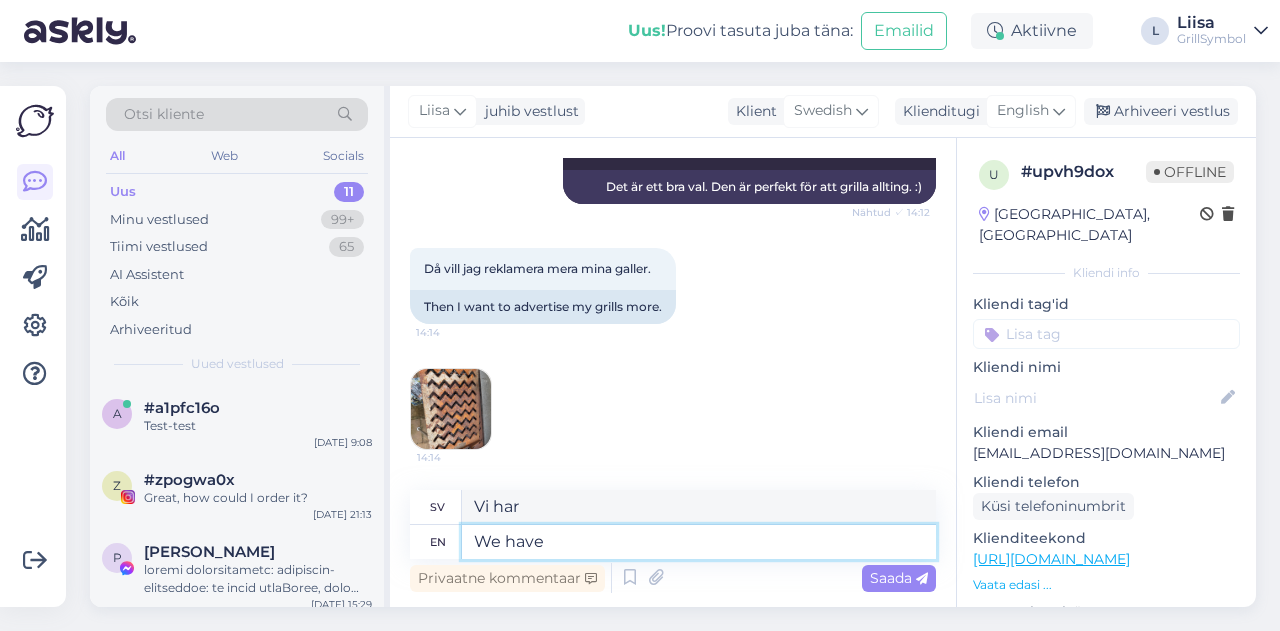 type on "We have Maintenance of steel grill grates (Zig-Zag grates)" 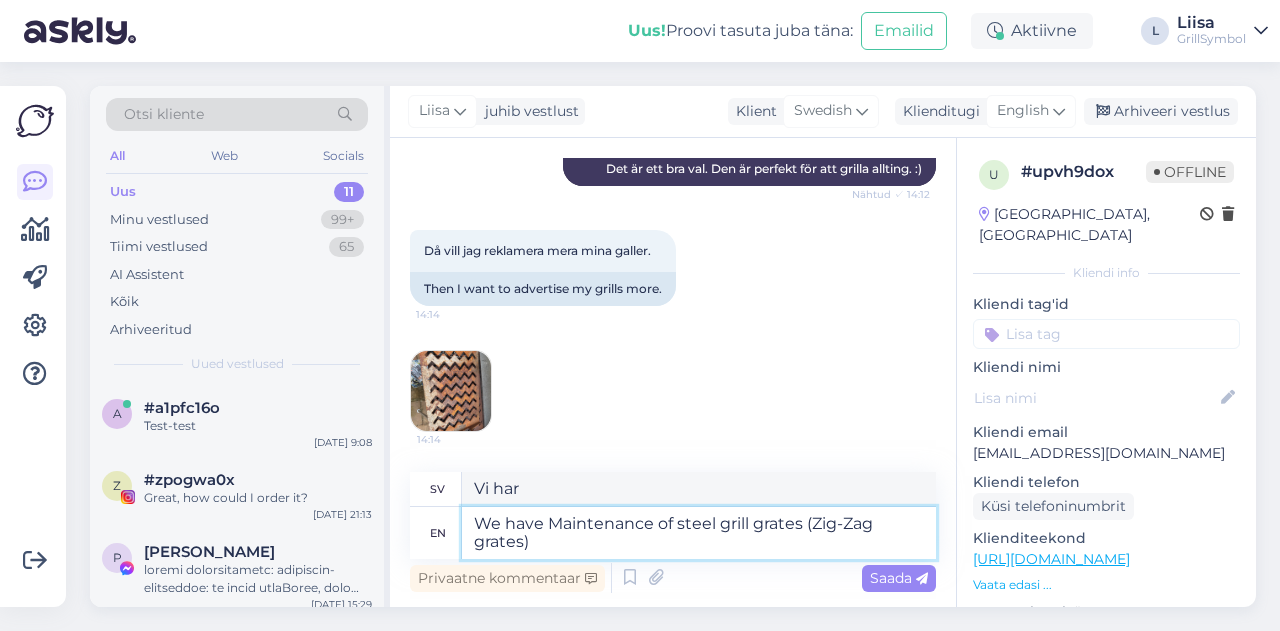 type on "Vi utför underhåll av grillgaller i stål (Zig-Zag-galler)" 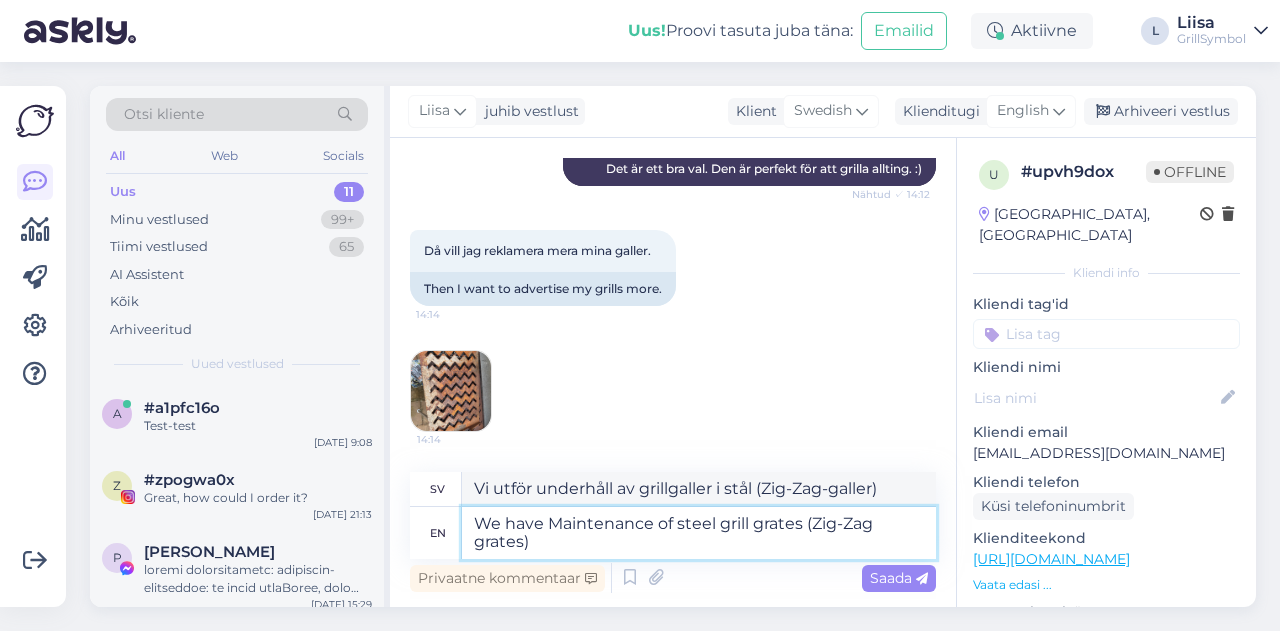 click on "We have Maintenance of steel grill grates (Zig-Zag grates)" at bounding box center (699, 533) 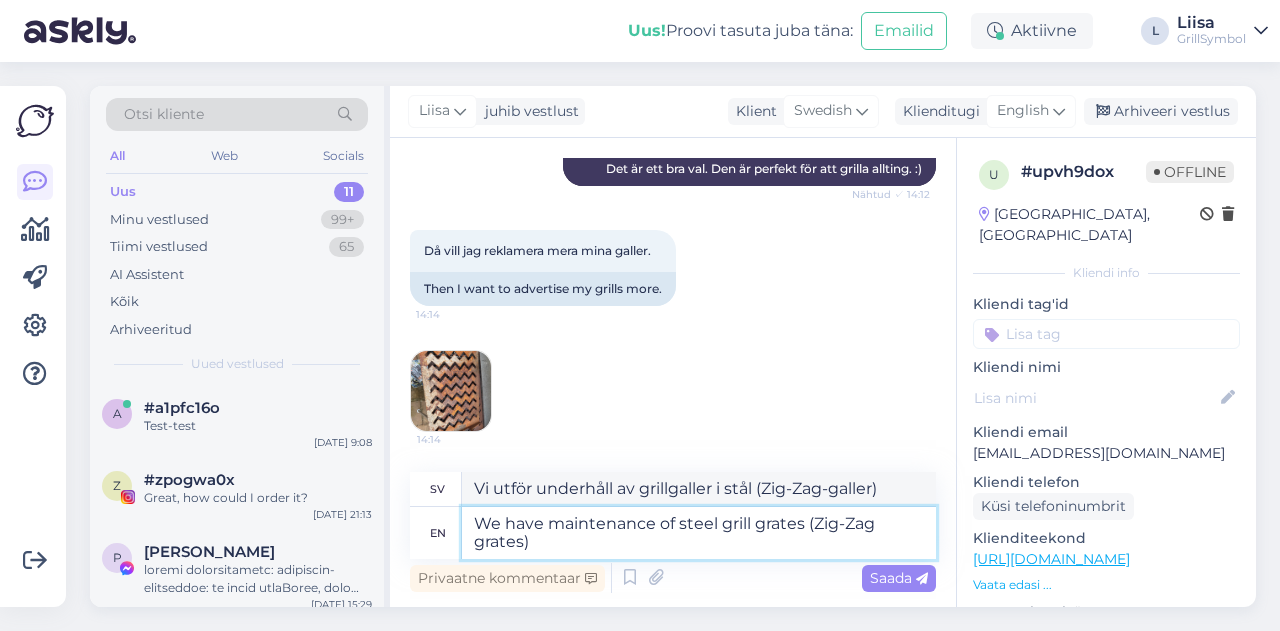 click on "We have maintenance of steel grill grates (Zig-Zag grates)" at bounding box center (699, 533) 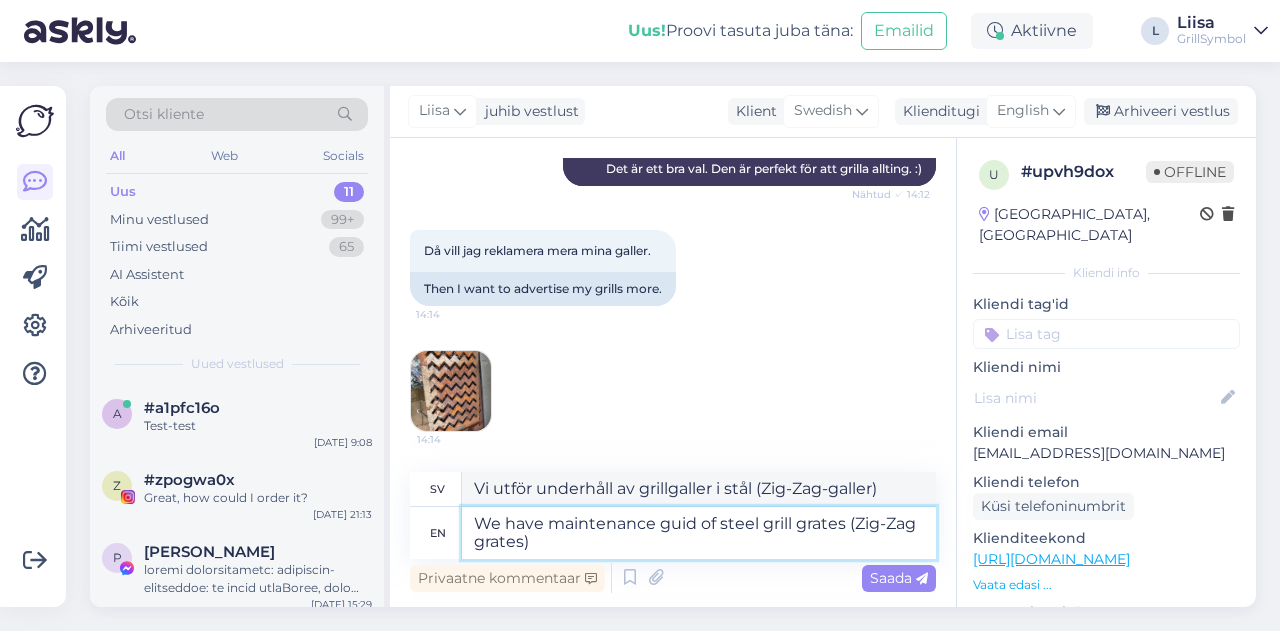 type on "We have maintenance guide of steel grill grates (Zig-Zag grates)" 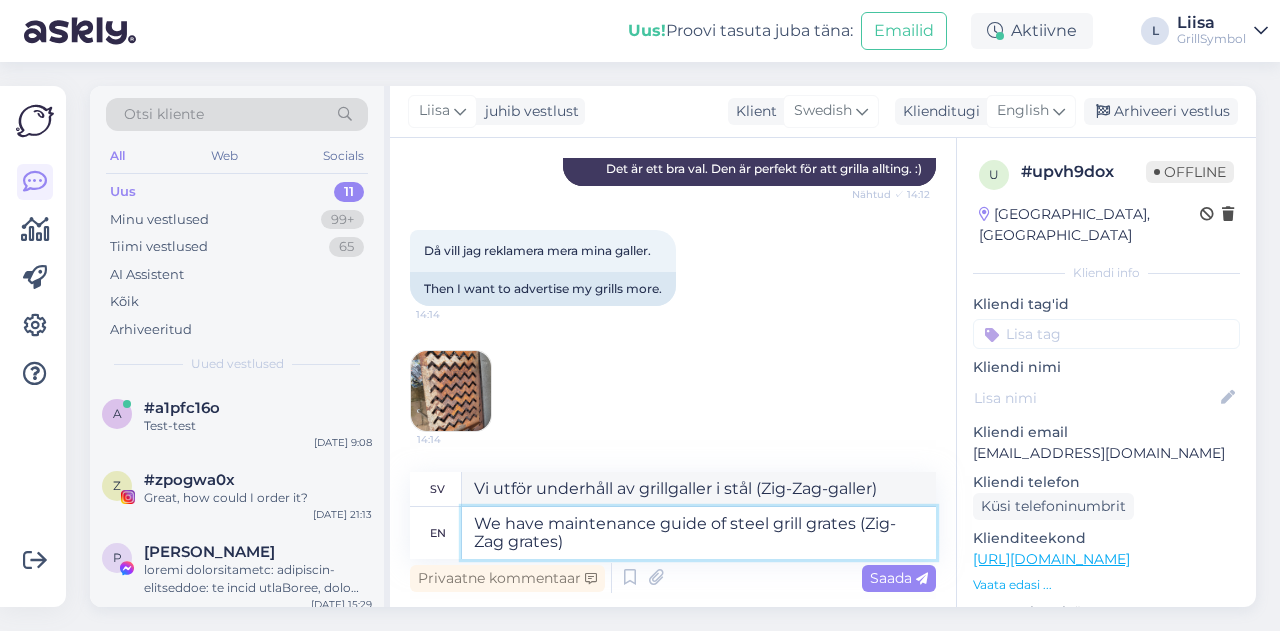 click on "We have maintenance guide of steel grill grates (Zig-Zag grates)" at bounding box center (699, 533) 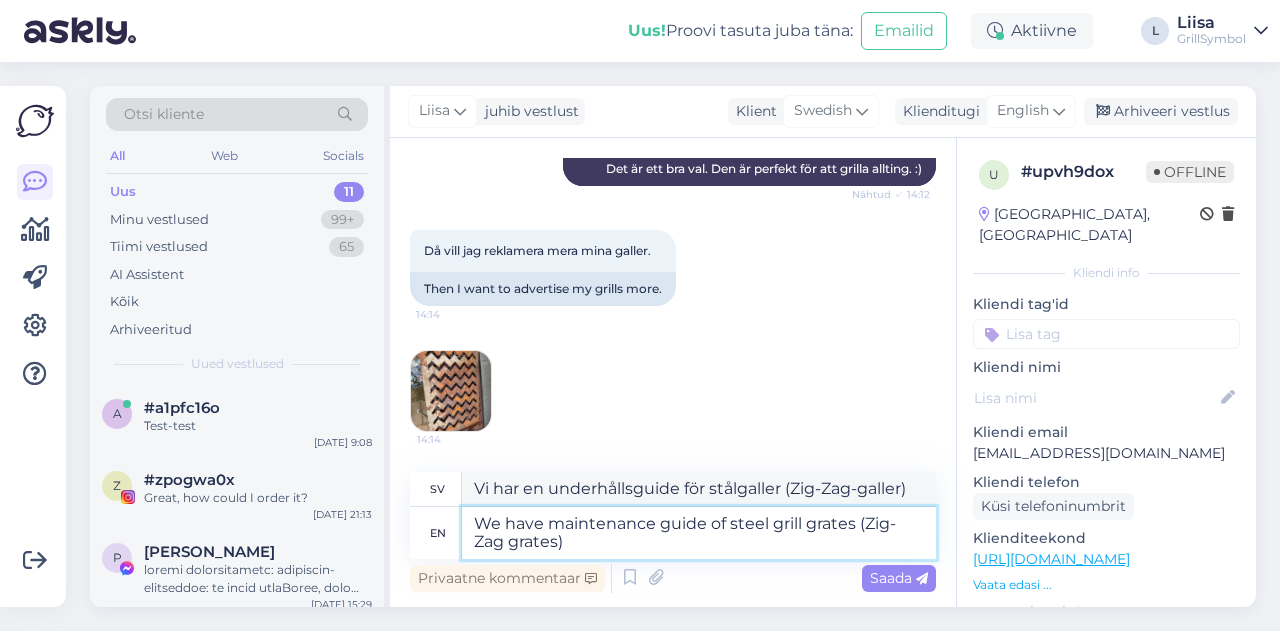 click on "We have maintenance guide of steel grill grates (Zig-Zag grates)" at bounding box center (699, 533) 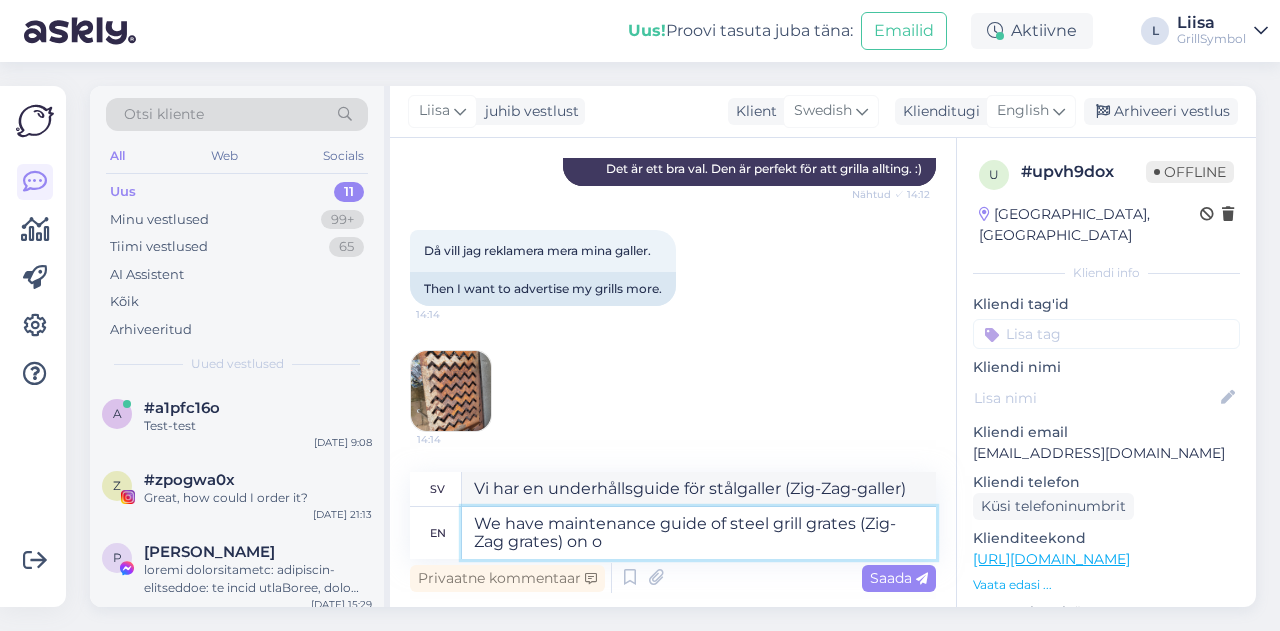 type on "We have maintenance guide of steel grill grates (Zig-Zag grates) on ou" 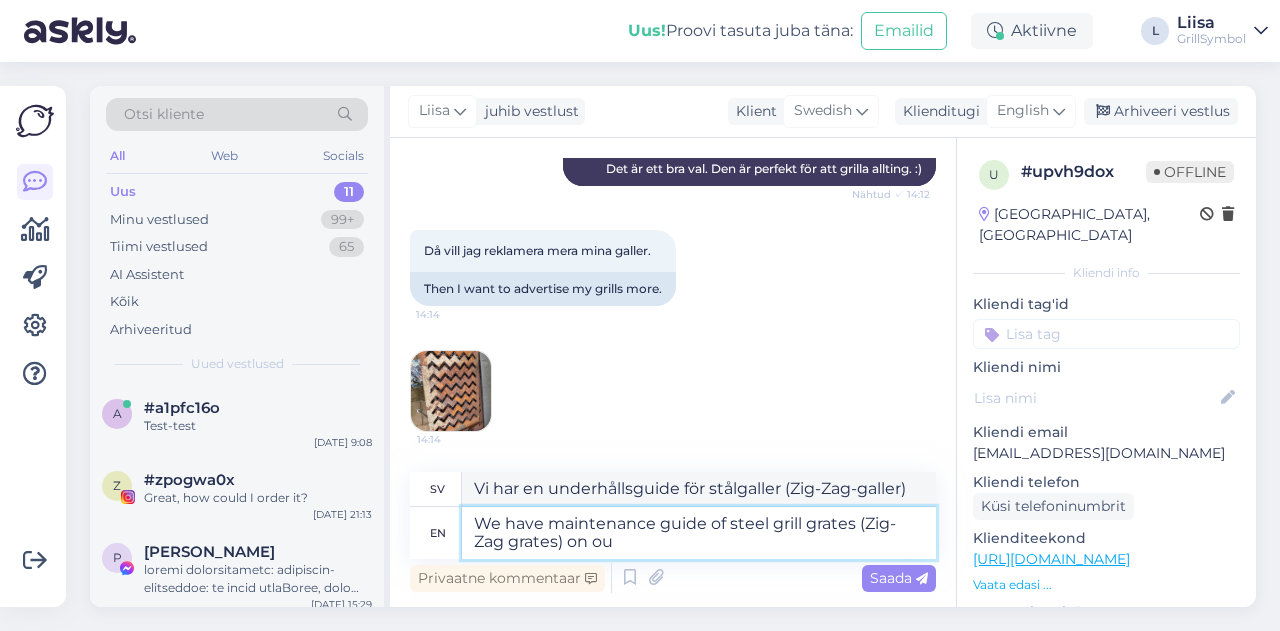 type on "Vi har en underhållsguide för stålgaller (Zig-Zag-galler) på" 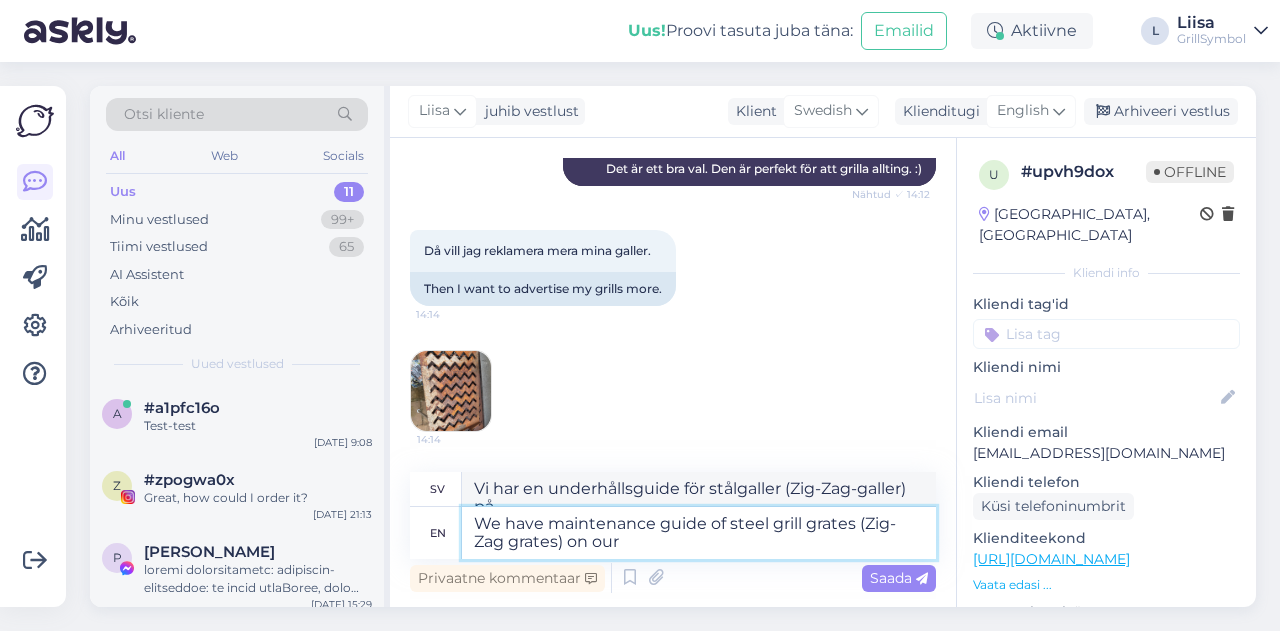 type on "We have maintenance guide of steel grill grates (Zig-Zag grates) on our" 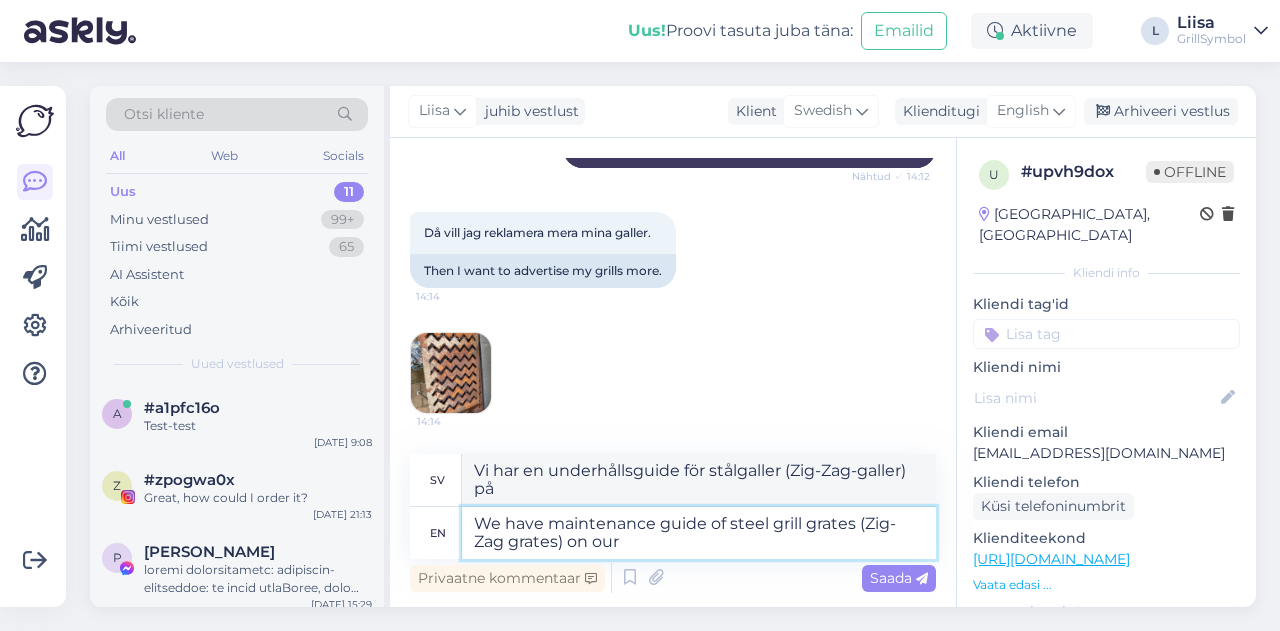 type on "Vi har en underhållsguide för stålgaller (Zig-Zag-galler) på vår" 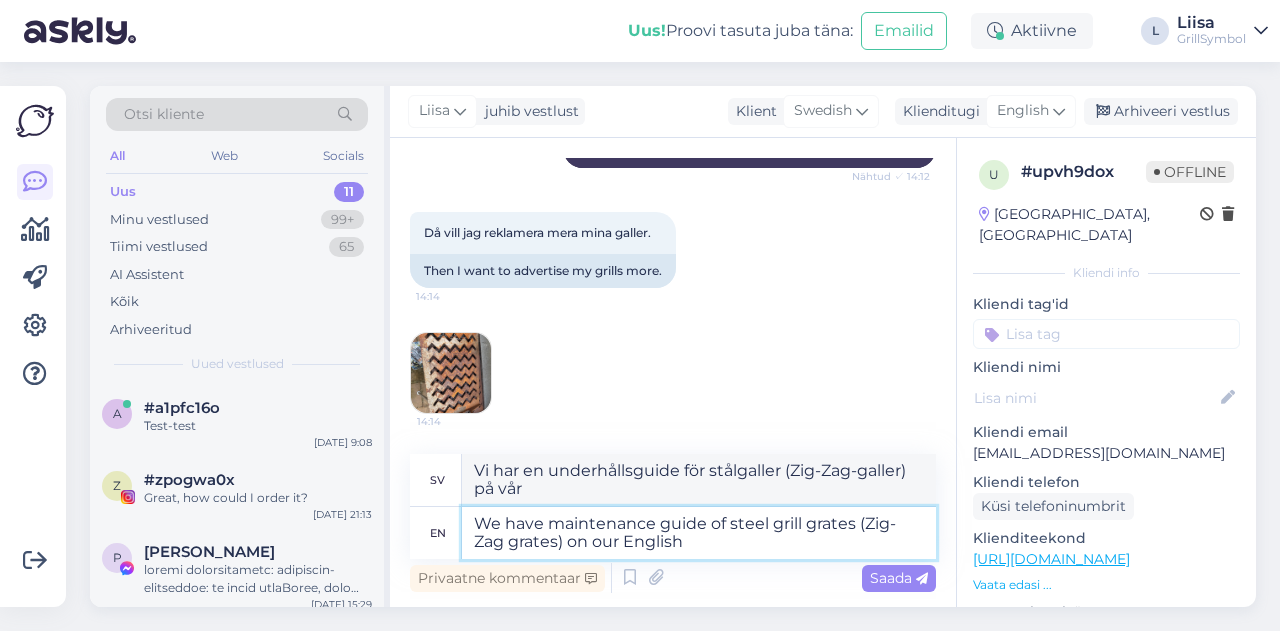 type 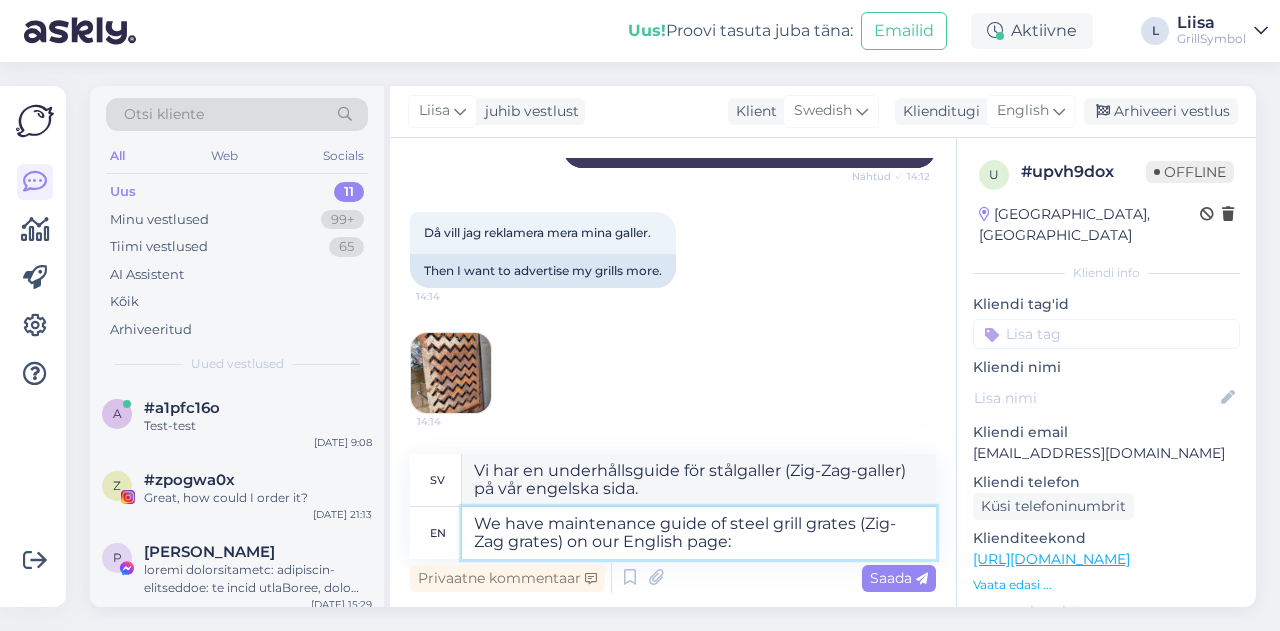 paste on "Maintenance of steel grill grates (Zig-Zag grates)" 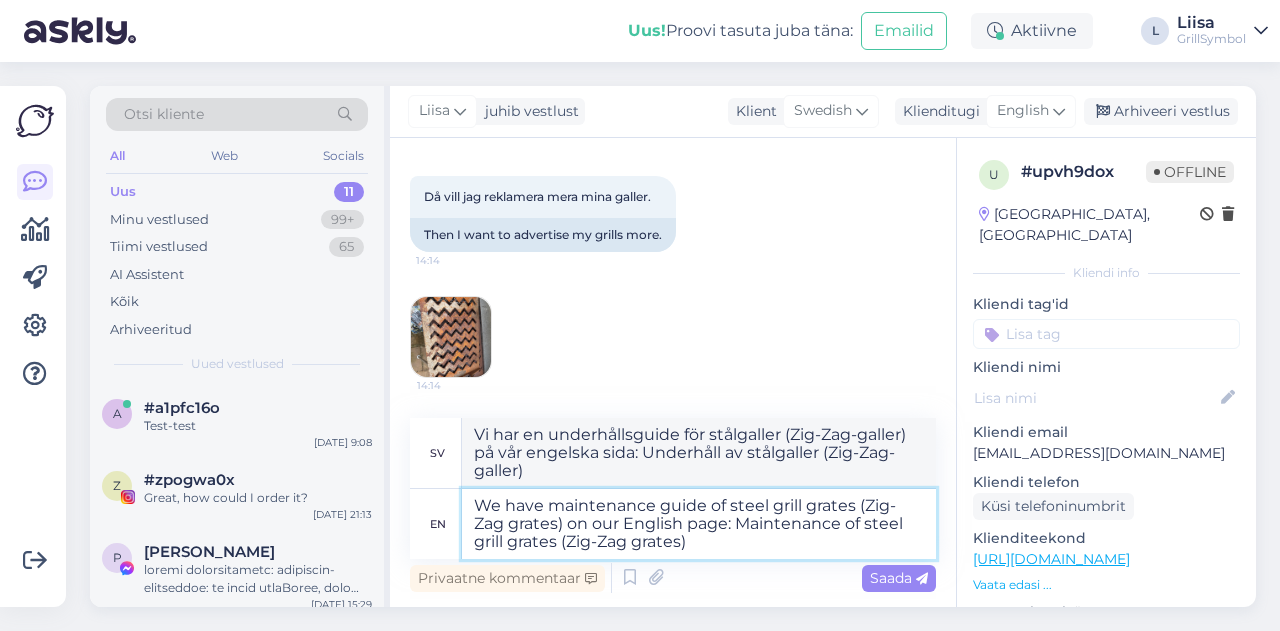 click on "We have maintenance guide of steel grill grates (Zig-Zag grates) on our English page: Maintenance of steel grill grates (Zig-Zag grates)" at bounding box center [699, 524] 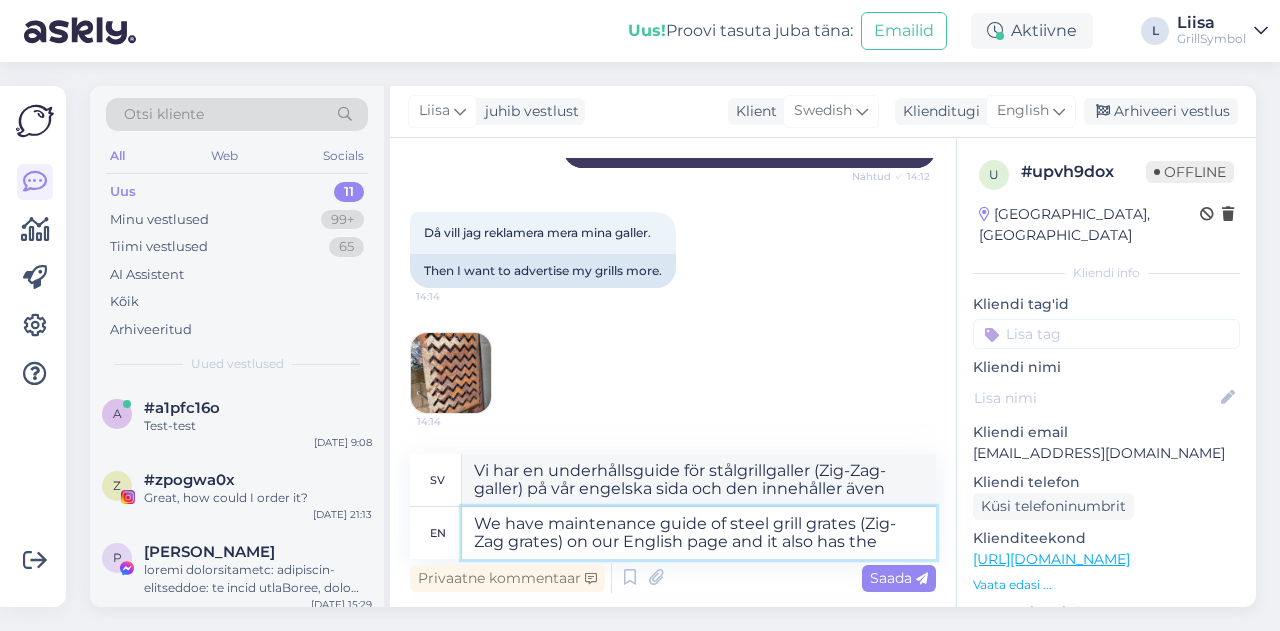 paste on "Follow these steps to remove rust from the grate" 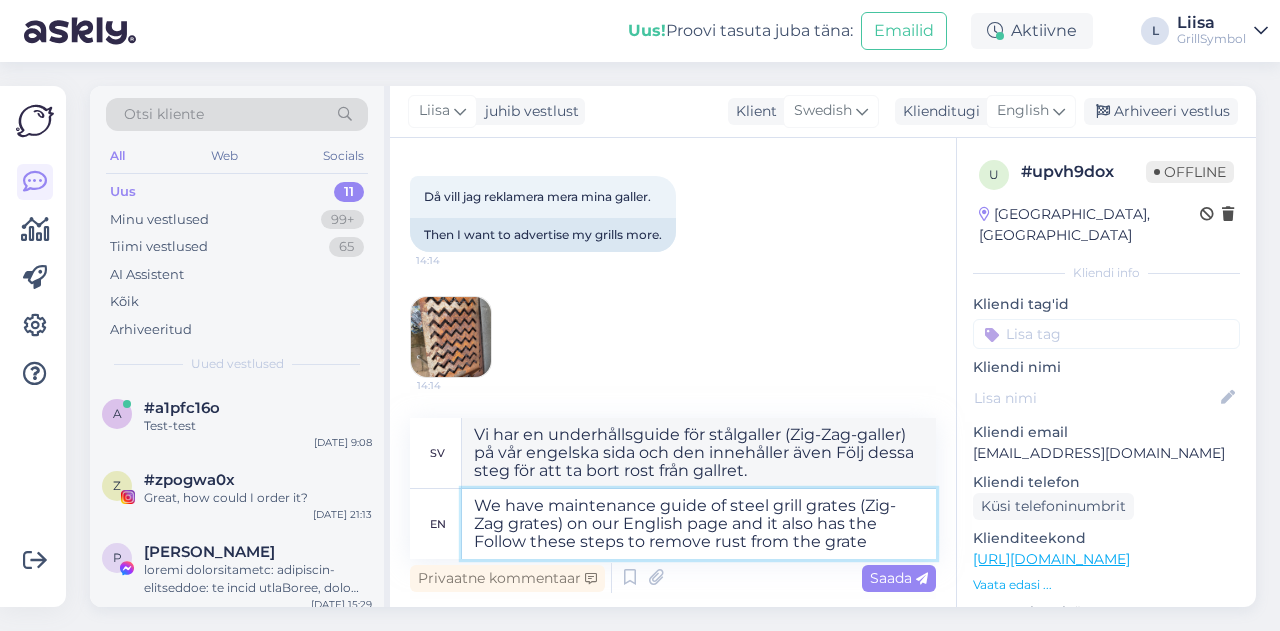 drag, startPoint x: 586, startPoint y: 543, endPoint x: 472, endPoint y: 541, distance: 114.01754 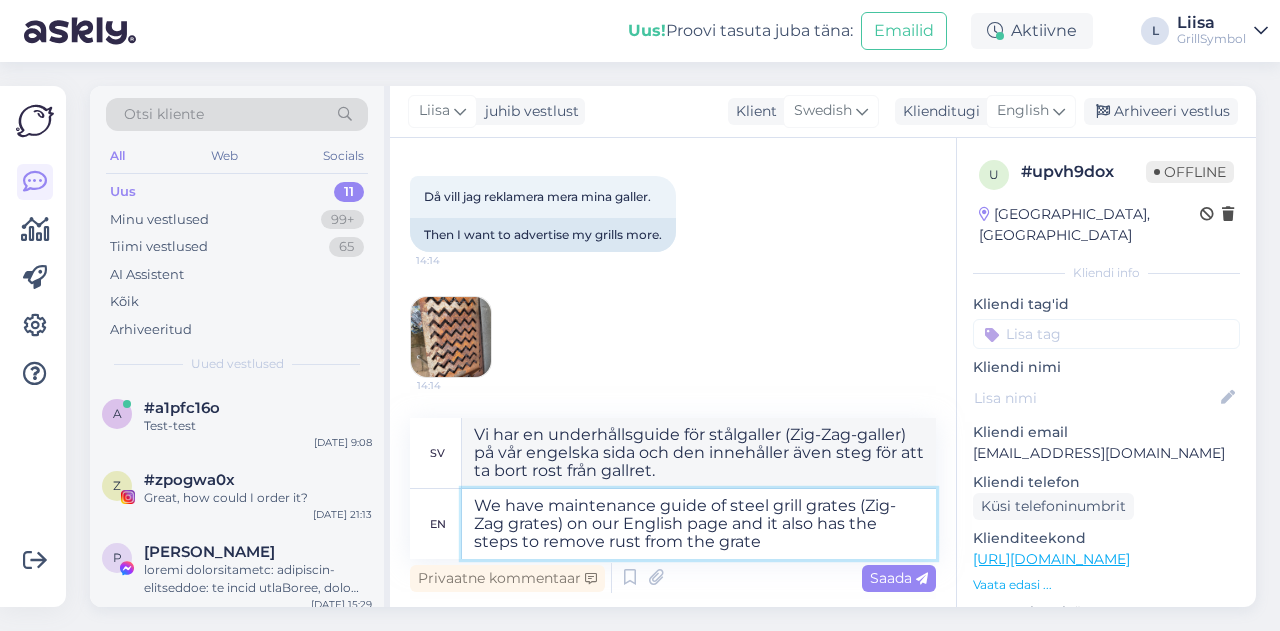 click on "We have maintenance guide of steel grill grates (Zig-Zag grates) on our English page and it also has the steps to remove rust from the grate" at bounding box center (699, 524) 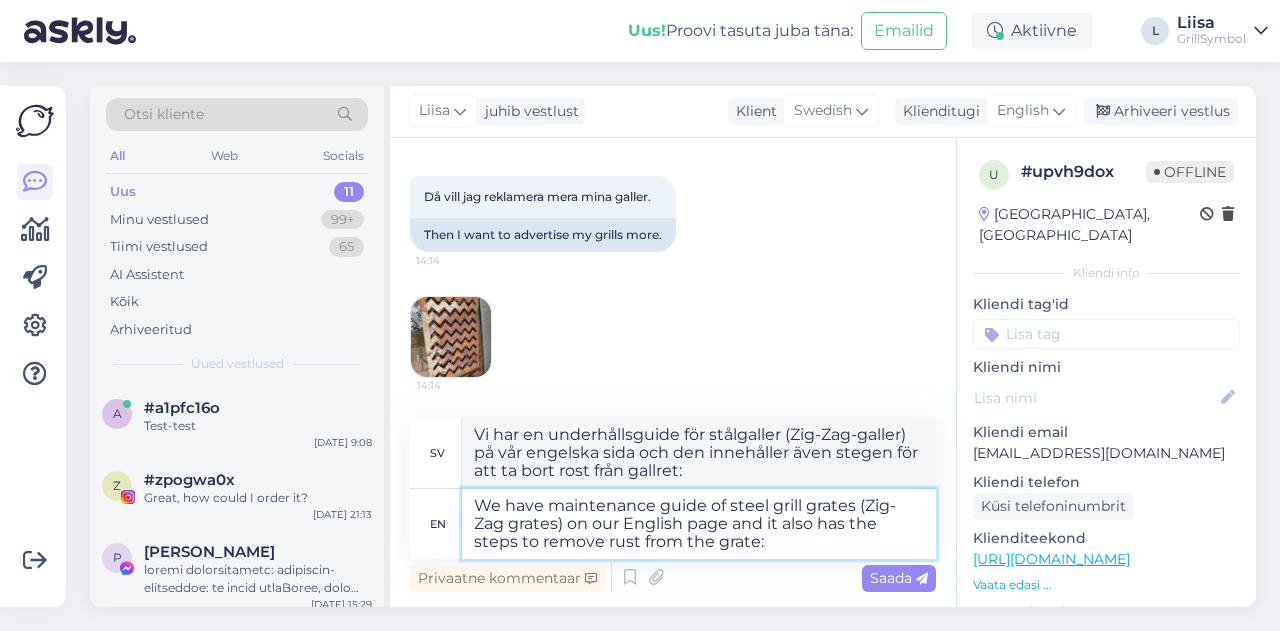 paste on "https://grillsymbol.co.uk/instructions/user-manual-for-chef-charcoal-grills/" 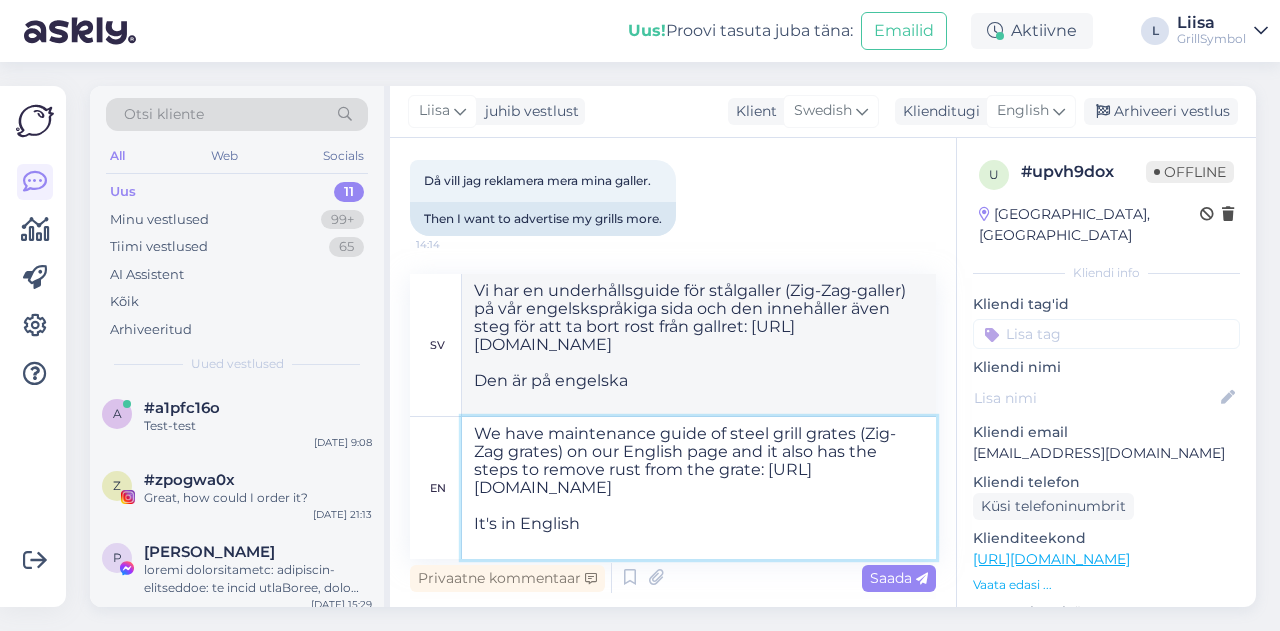 click on "We have maintenance guide of steel grill grates (Zig-Zag grates) on our English page and it also has the steps to remove rust from the grate: https://grillsymbol.co.uk/instructions/user-manual-for-chef-charcoal-grills/
It's in English" at bounding box center (699, 488) 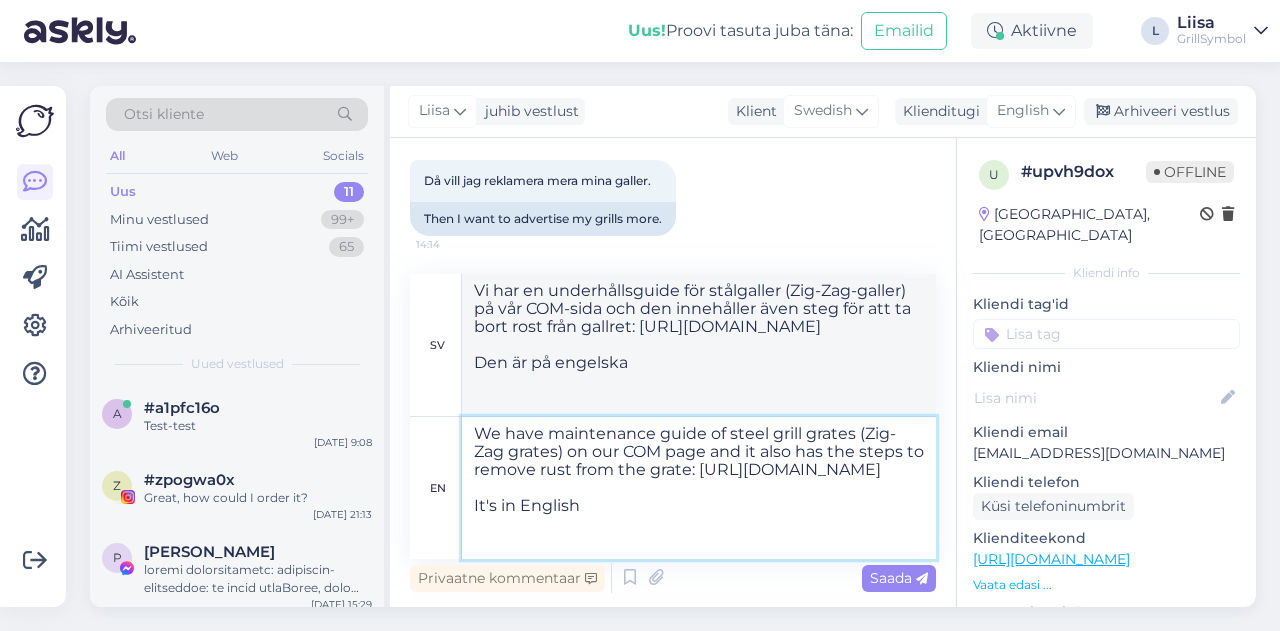 drag, startPoint x: 475, startPoint y: 486, endPoint x: 653, endPoint y: 505, distance: 179.01117 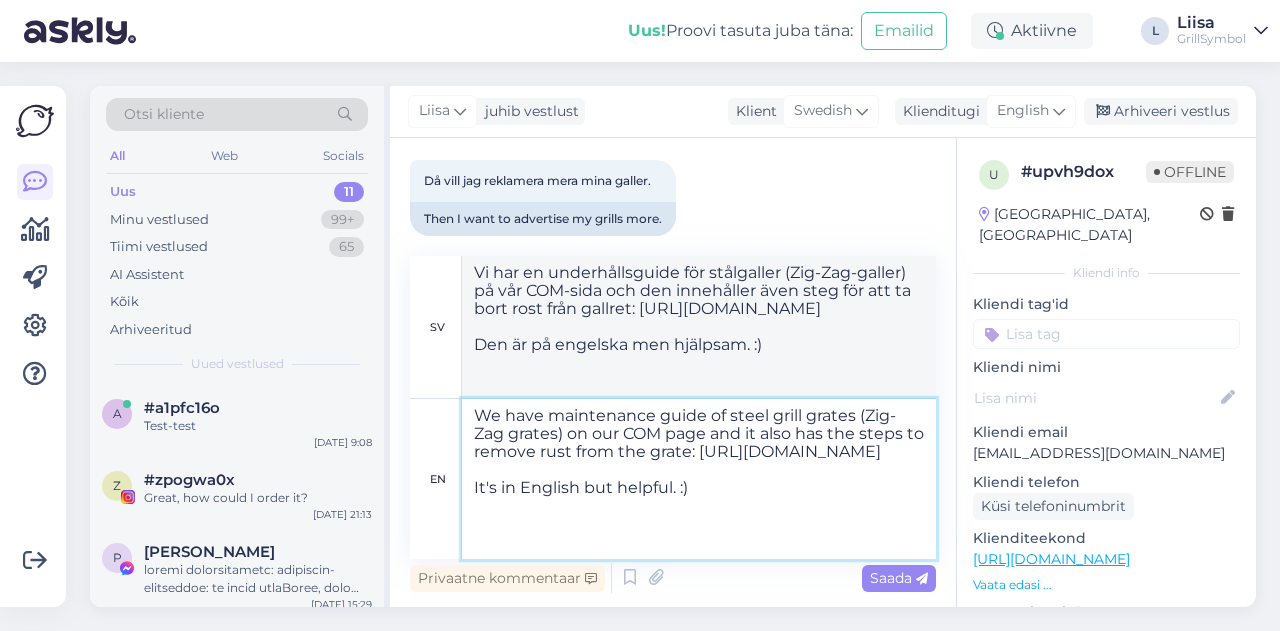 click on "We have maintenance guide of steel grill grates (Zig-Zag grates) on our COM page and it also has the steps to remove rust from the grate: https://www.grillsymbol.com/instructions/user-manual-for-chef-charcoal-grills/
It's in English but helpful. :)" at bounding box center [699, 479] 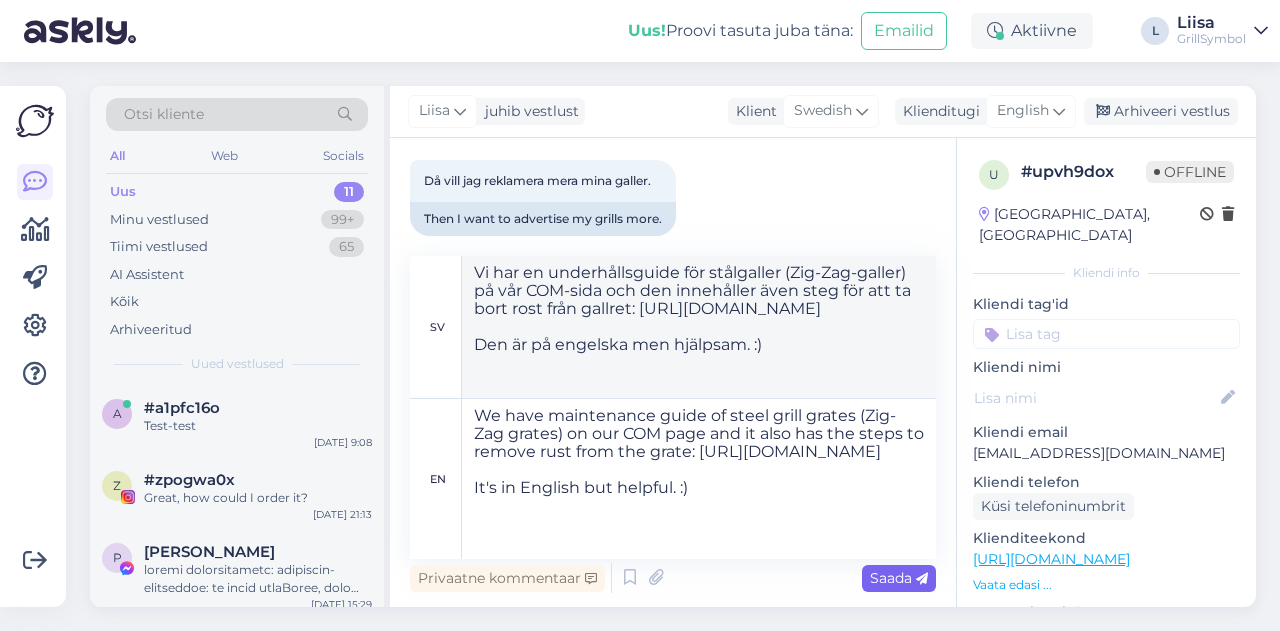 click on "Saada" at bounding box center [899, 578] 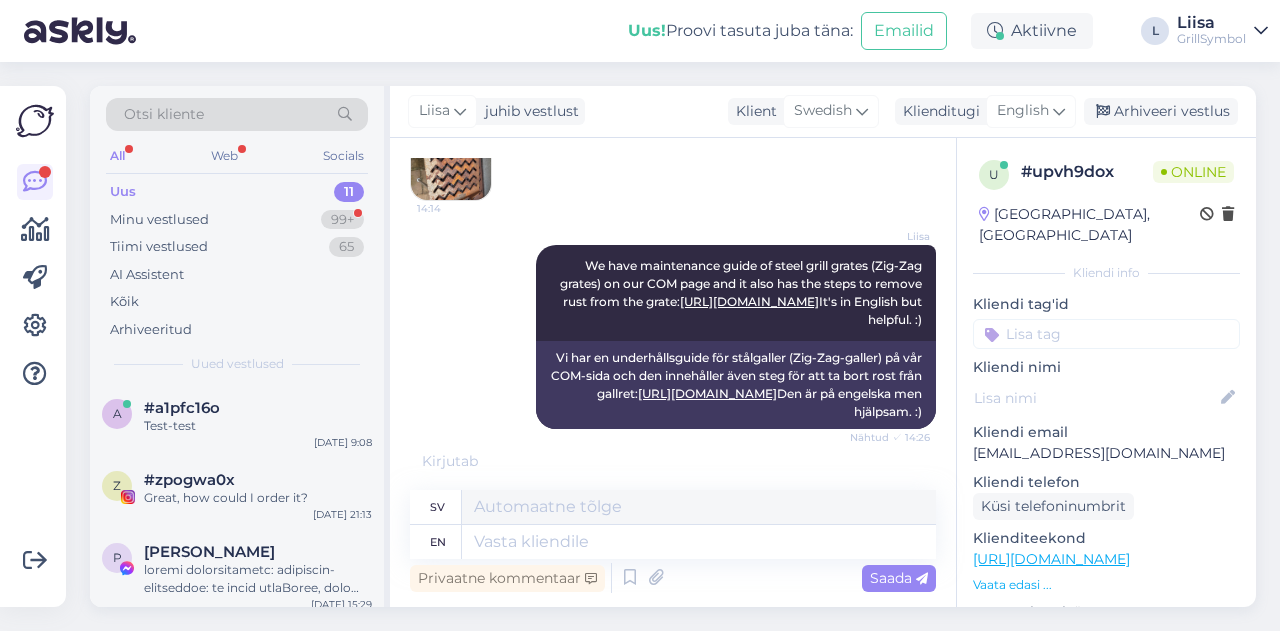 scroll, scrollTop: 2627, scrollLeft: 0, axis: vertical 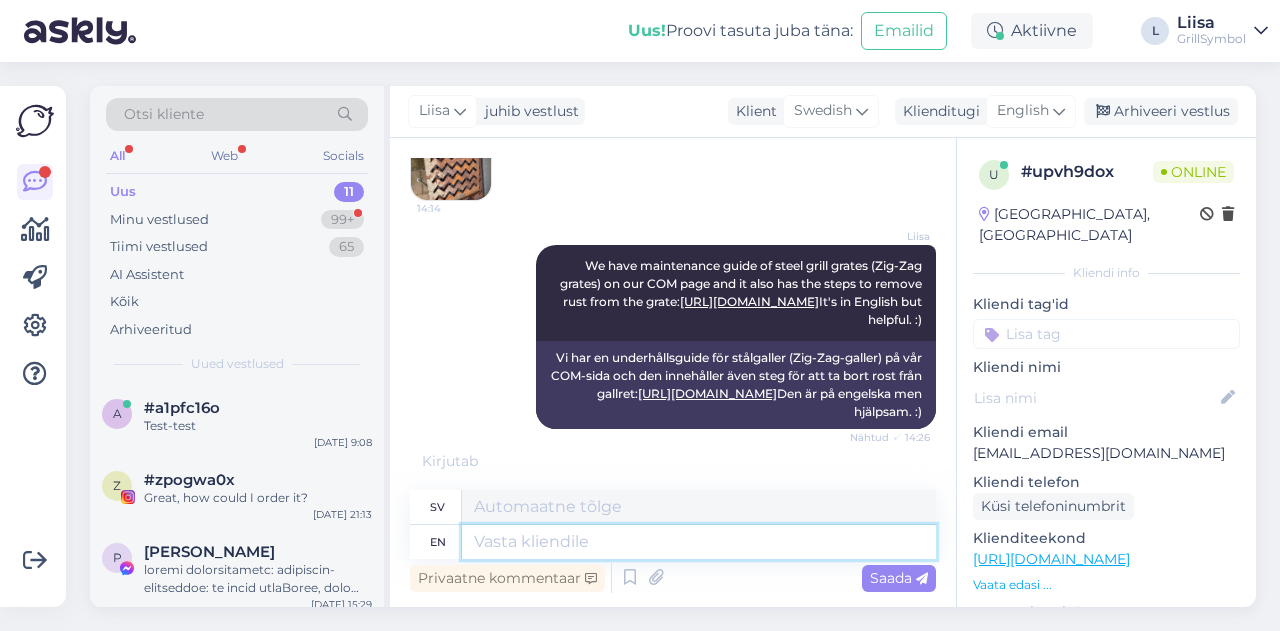 click at bounding box center [699, 542] 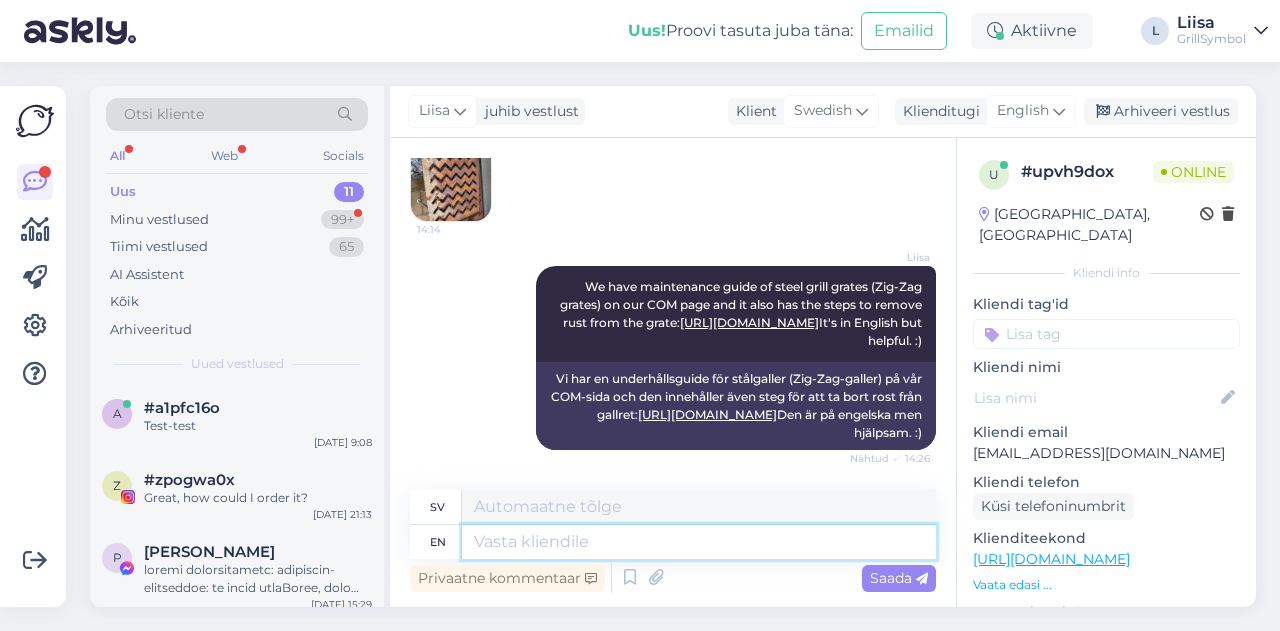 scroll, scrollTop: 2606, scrollLeft: 0, axis: vertical 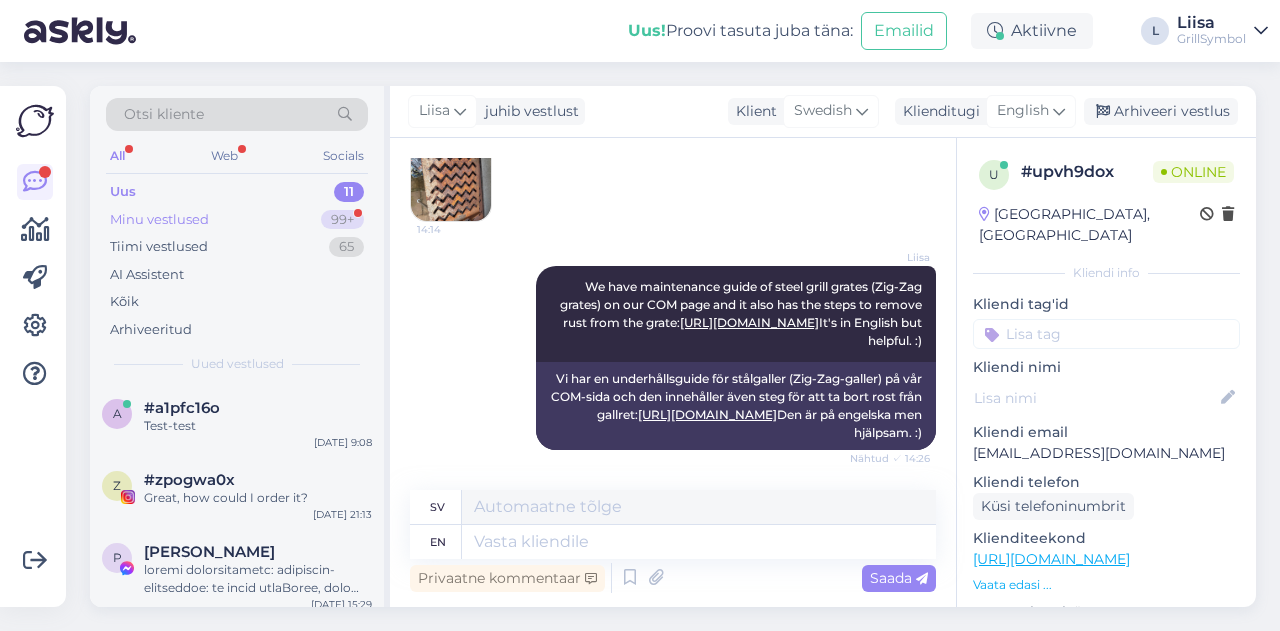 click on "Minu vestlused 99+" at bounding box center (237, 220) 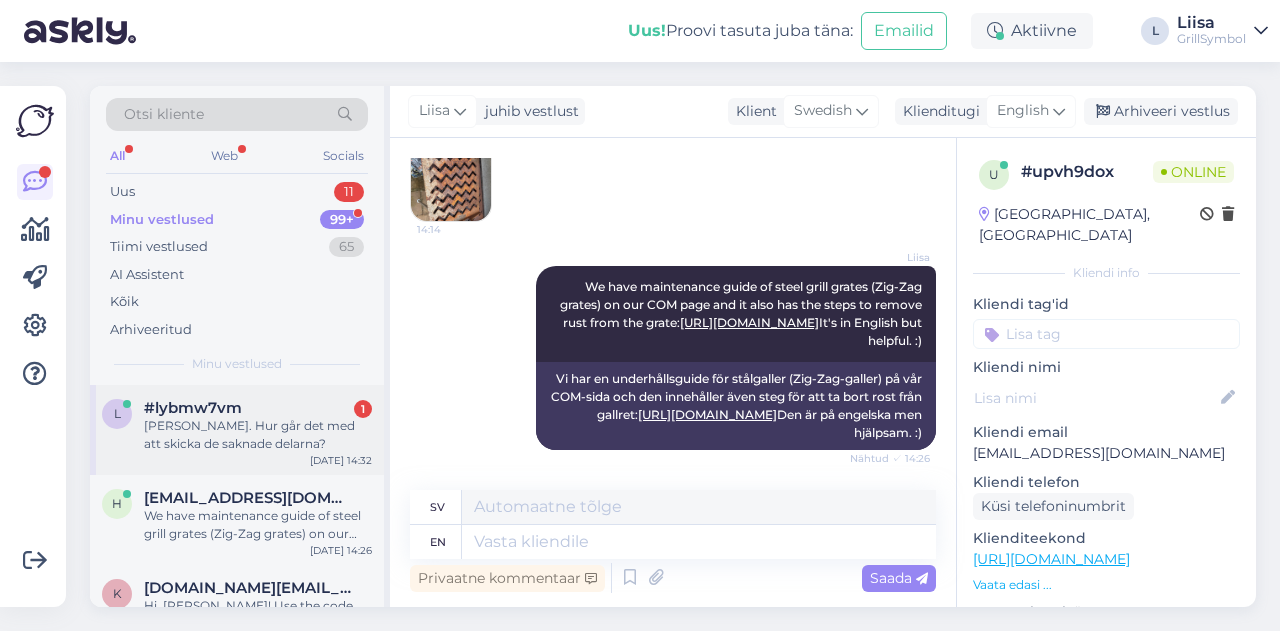 click on "Hej Liisa. Hur går det med att skicka de saknade delarna?" at bounding box center (258, 435) 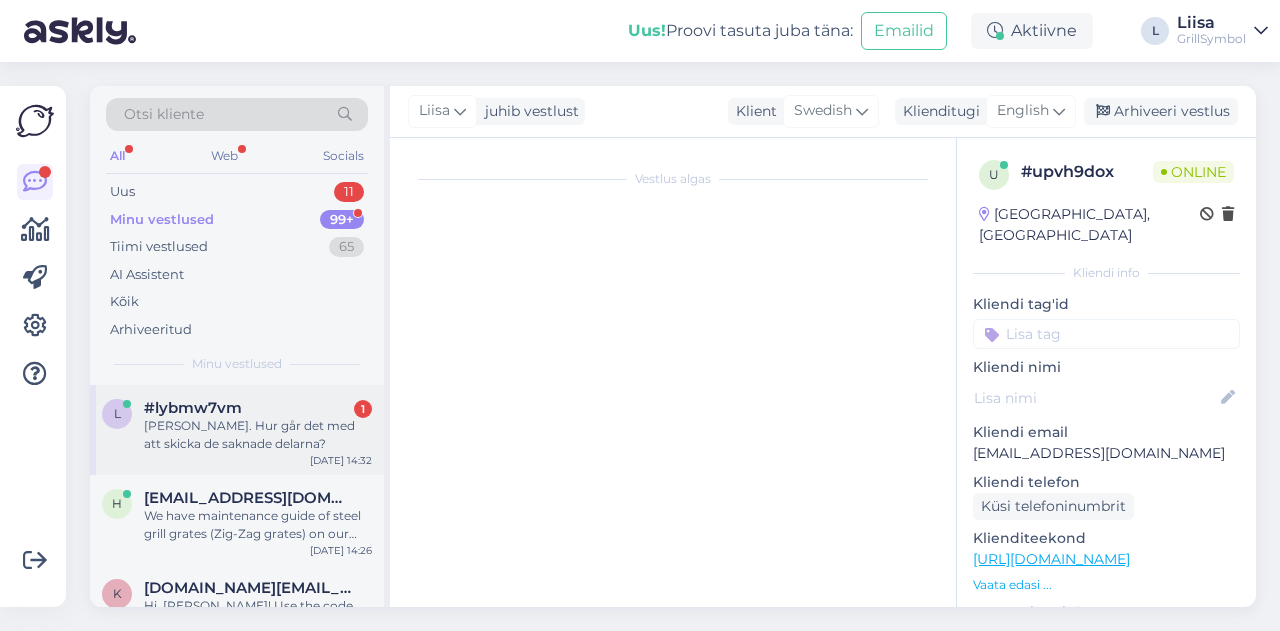 scroll, scrollTop: 10503, scrollLeft: 0, axis: vertical 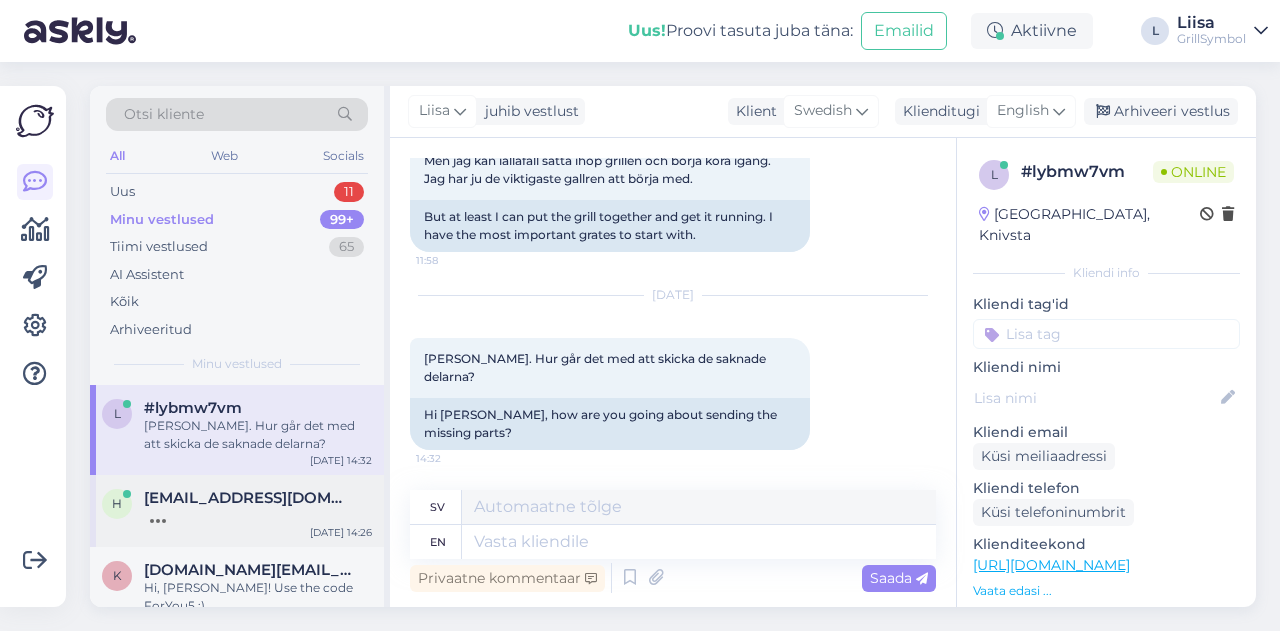 click on "[EMAIL_ADDRESS][DOMAIN_NAME]" at bounding box center (248, 498) 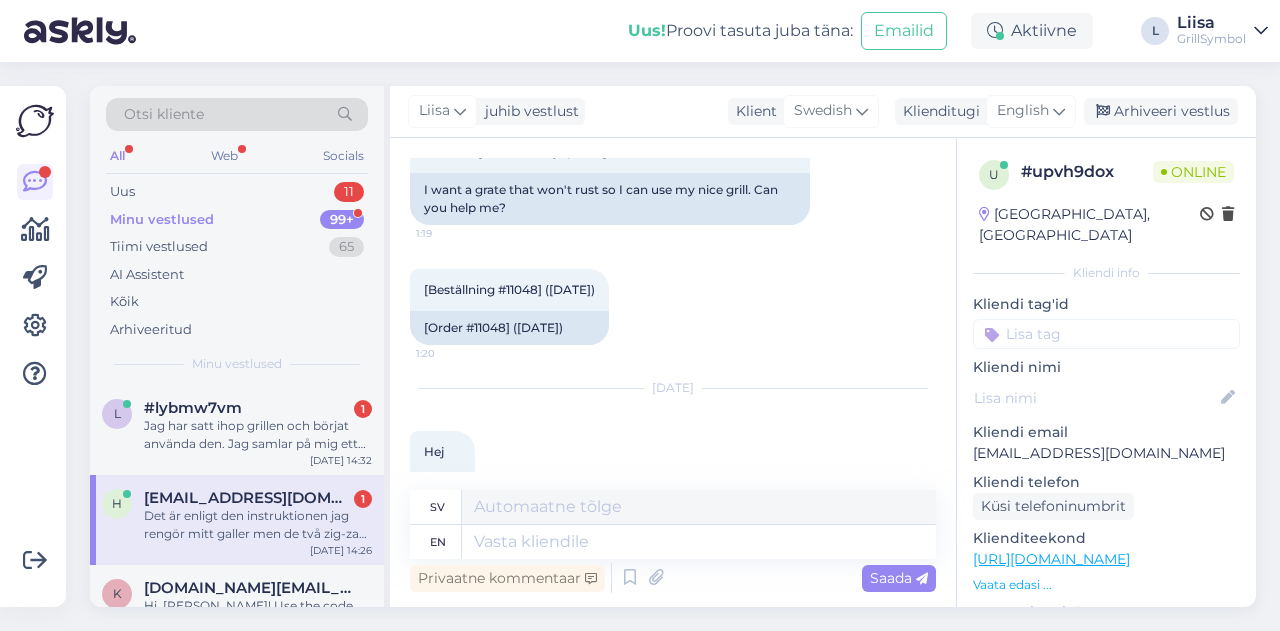 scroll, scrollTop: 398, scrollLeft: 0, axis: vertical 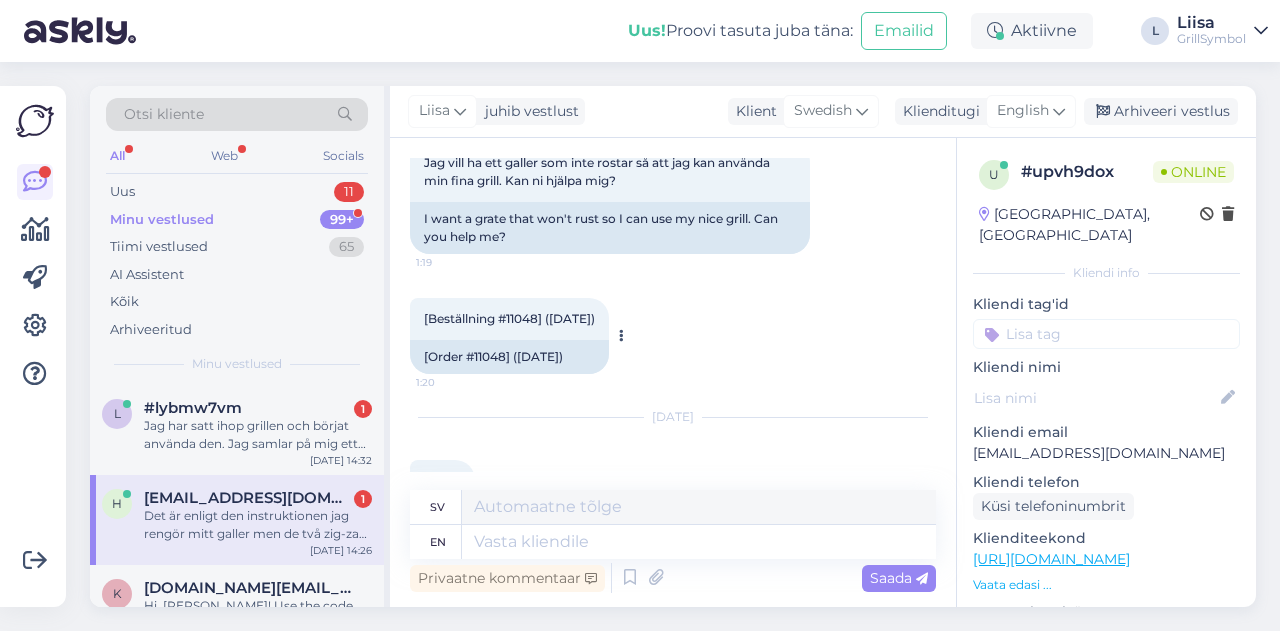 click on "[Beställning #11048] (maj 30, 2024)" at bounding box center [509, 318] 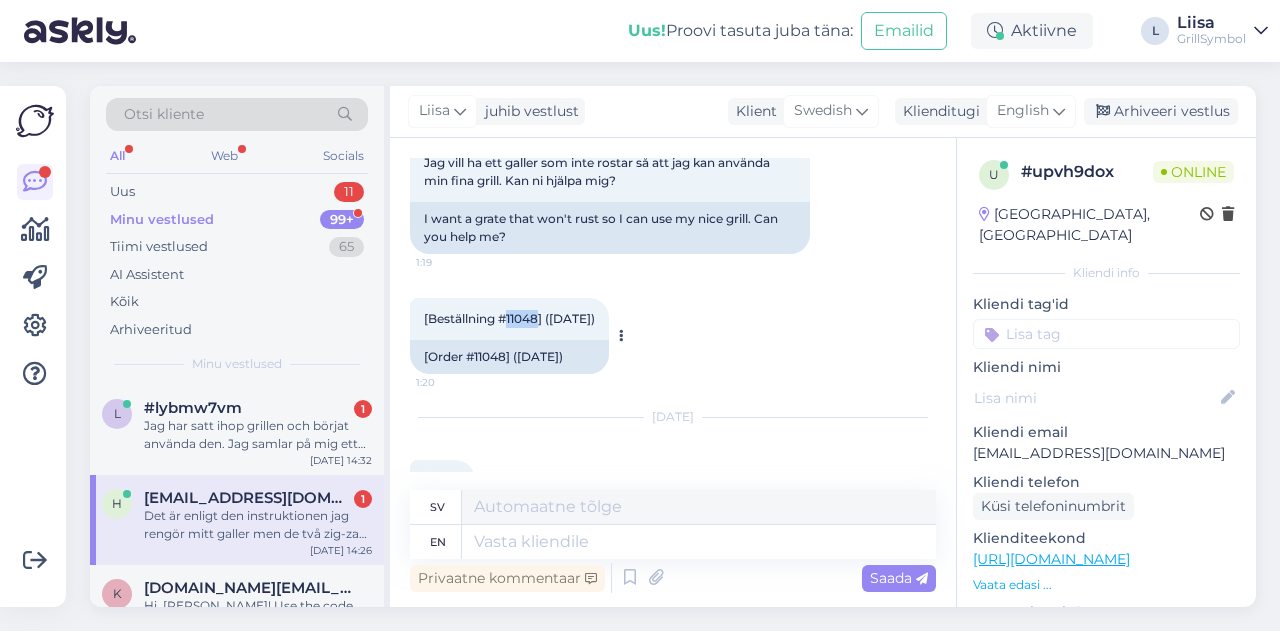 click on "[Beställning #11048] (maj 30, 2024)" at bounding box center (509, 318) 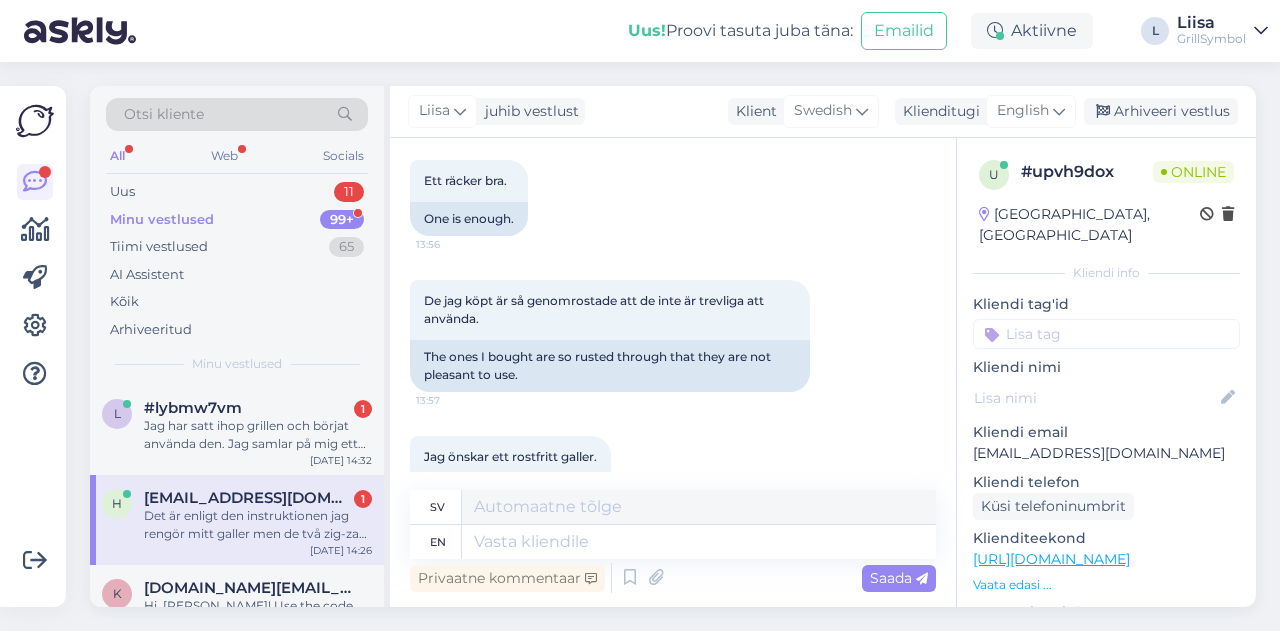scroll, scrollTop: 1898, scrollLeft: 0, axis: vertical 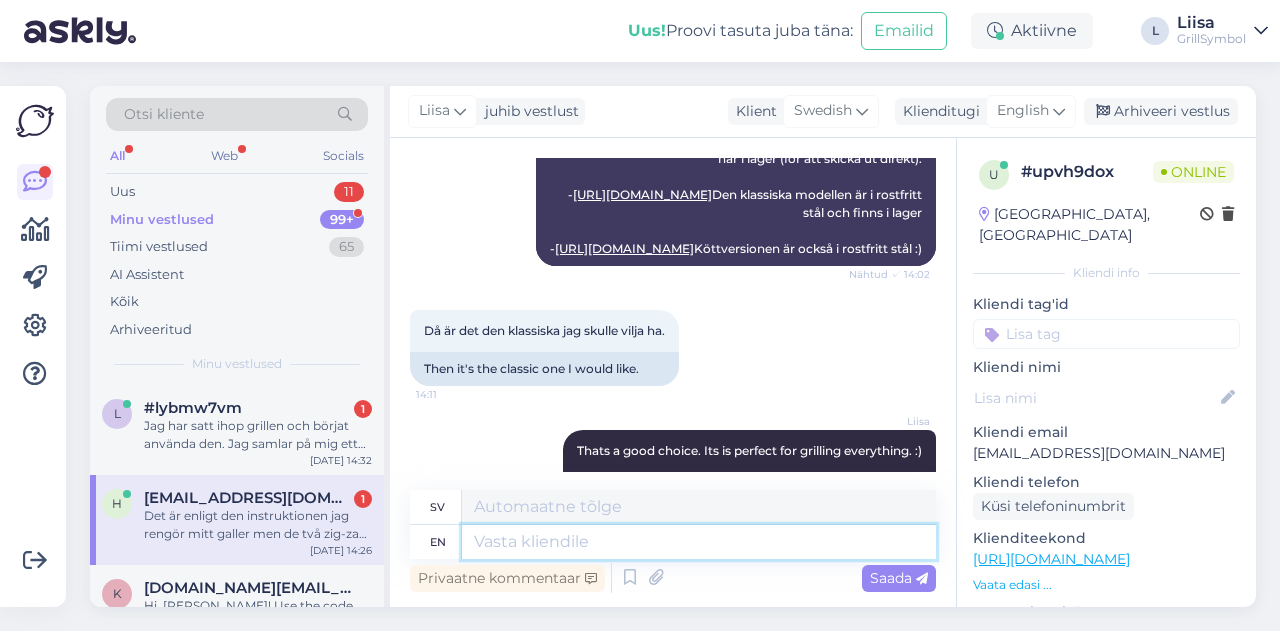 click at bounding box center [699, 542] 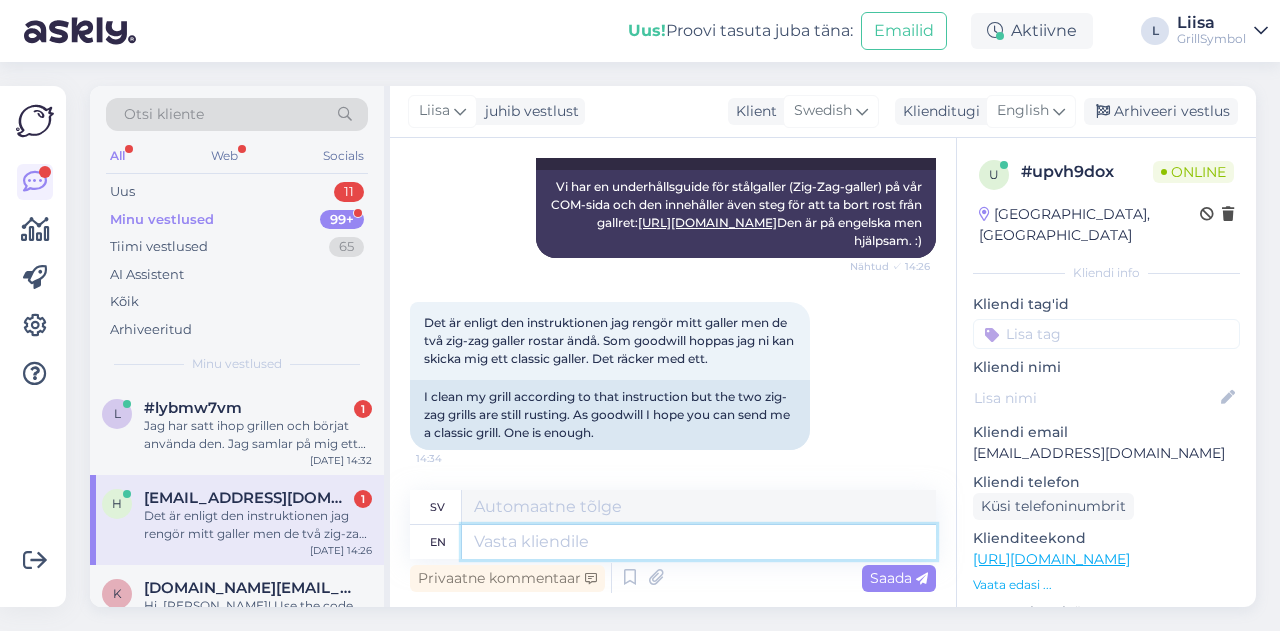 scroll, scrollTop: 2798, scrollLeft: 0, axis: vertical 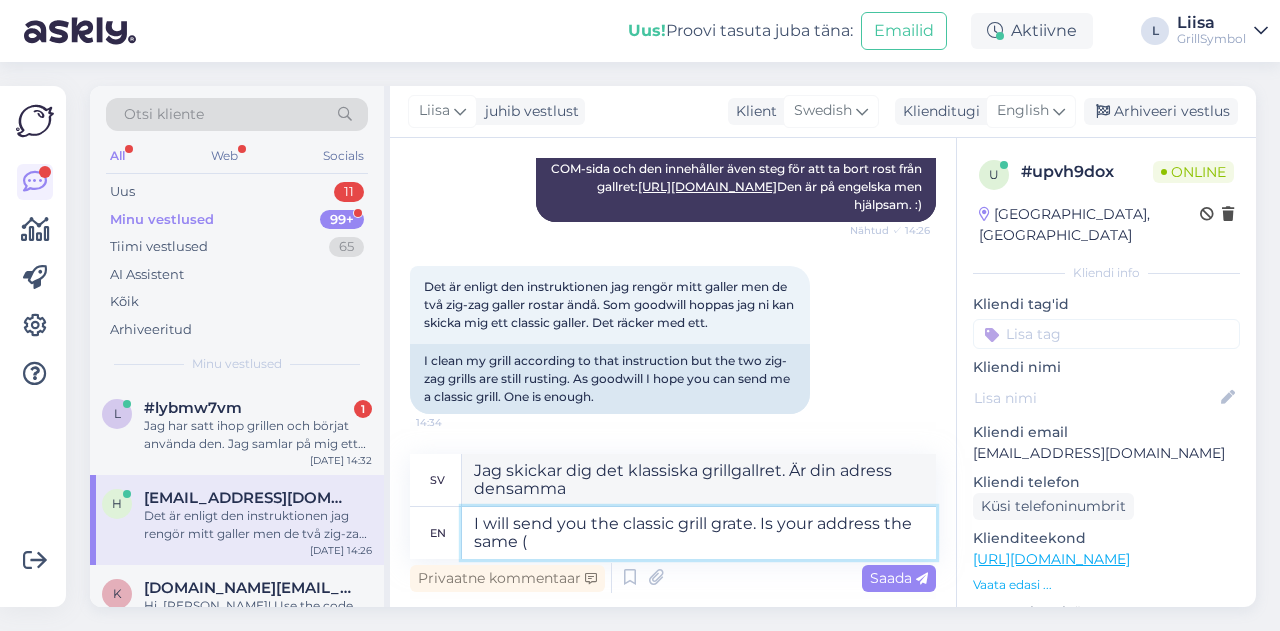 paste on "Vejbystrand" 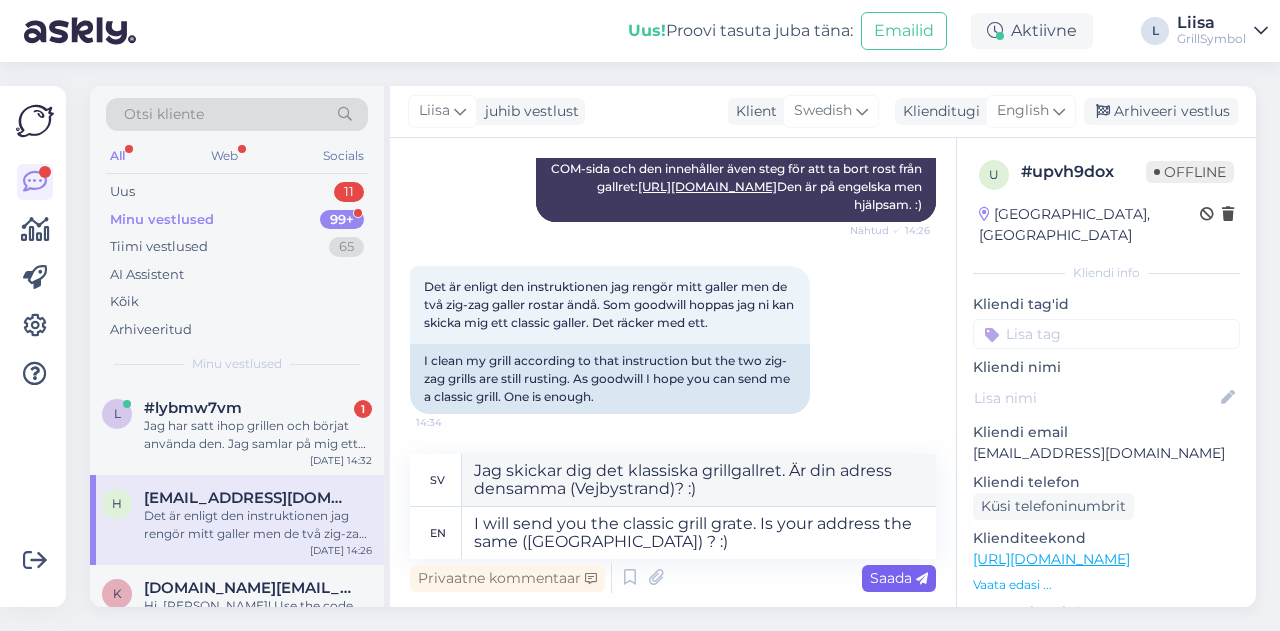 click on "Saada" at bounding box center (899, 578) 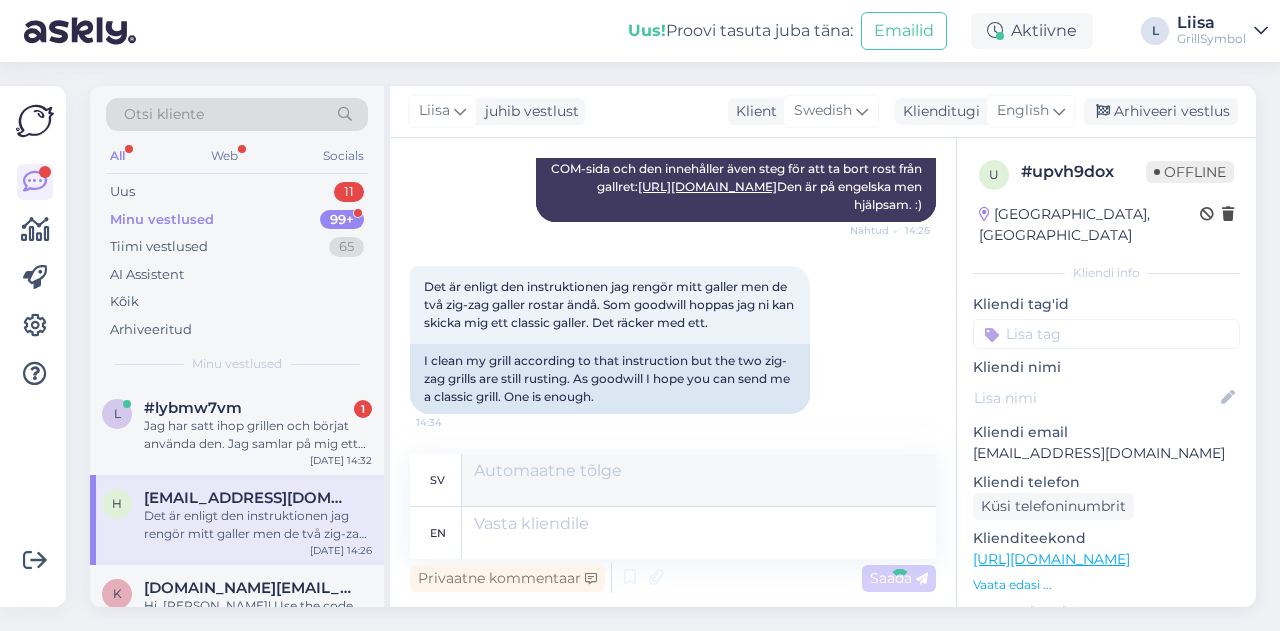 scroll, scrollTop: 2954, scrollLeft: 0, axis: vertical 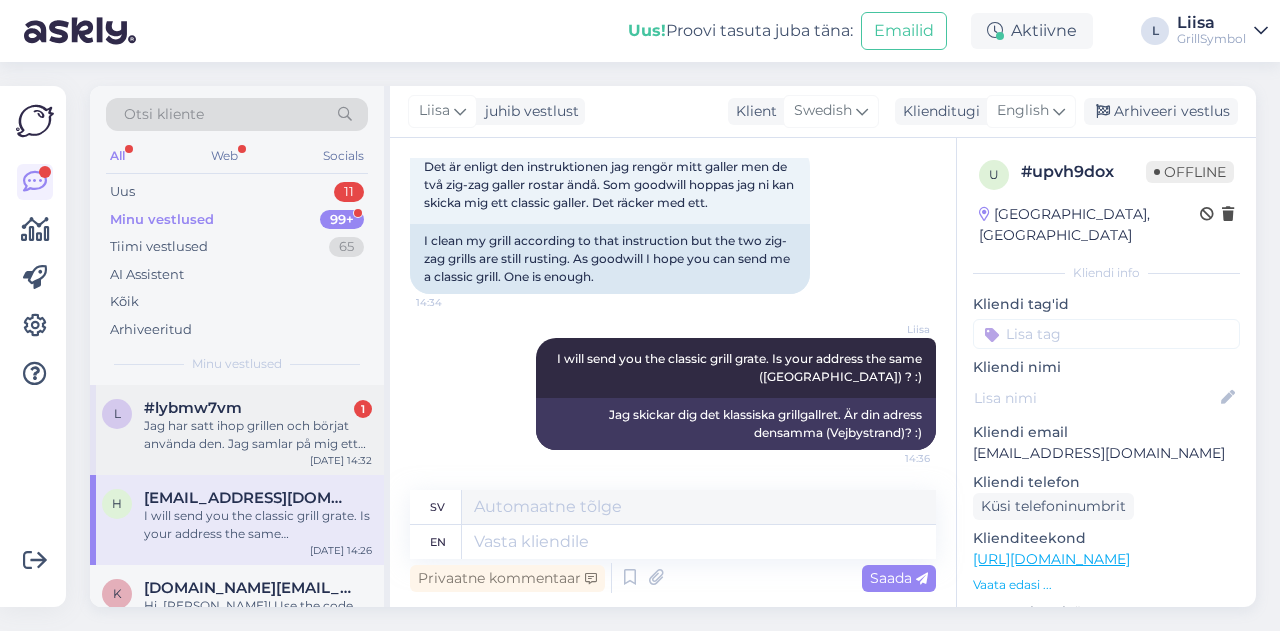 click on "Jag har satt ihop grillen och börjat använda den. Jag samlar på mig ett antal kommentarer om monteringen och frågor om hur man enklast hanterar grillen och skickar dem i ett mail till dig inom kort. Men den funkade bra för den första grillningen iallafall!" at bounding box center [258, 435] 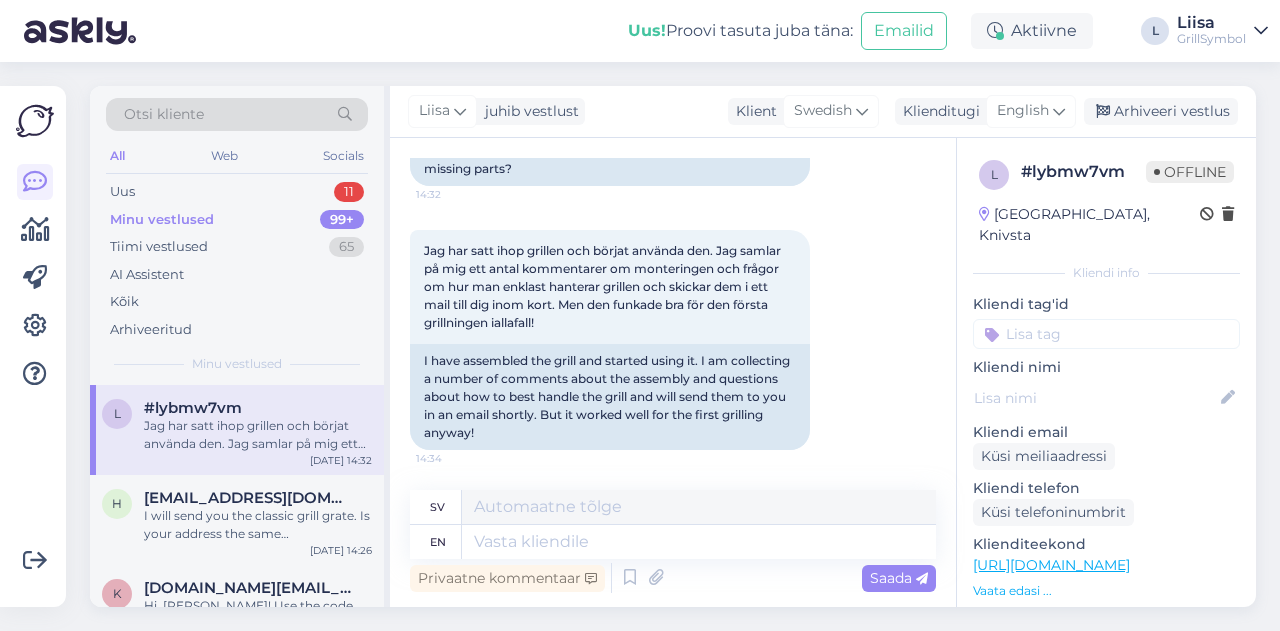 scroll, scrollTop: 10767, scrollLeft: 0, axis: vertical 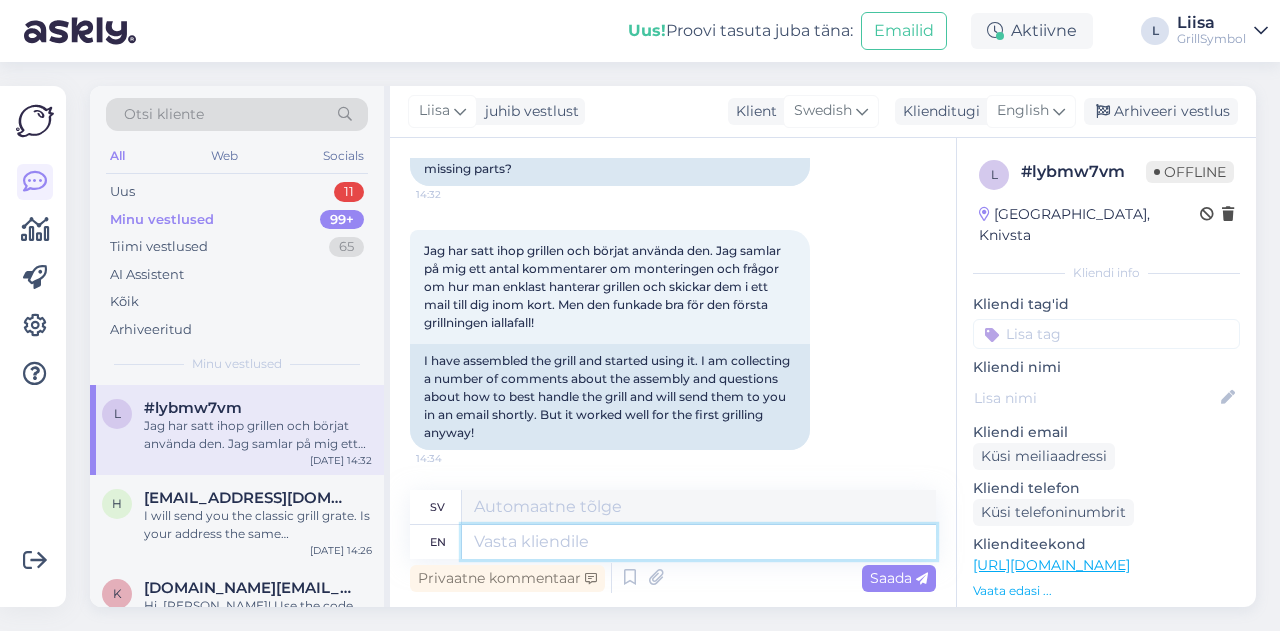 click at bounding box center (699, 542) 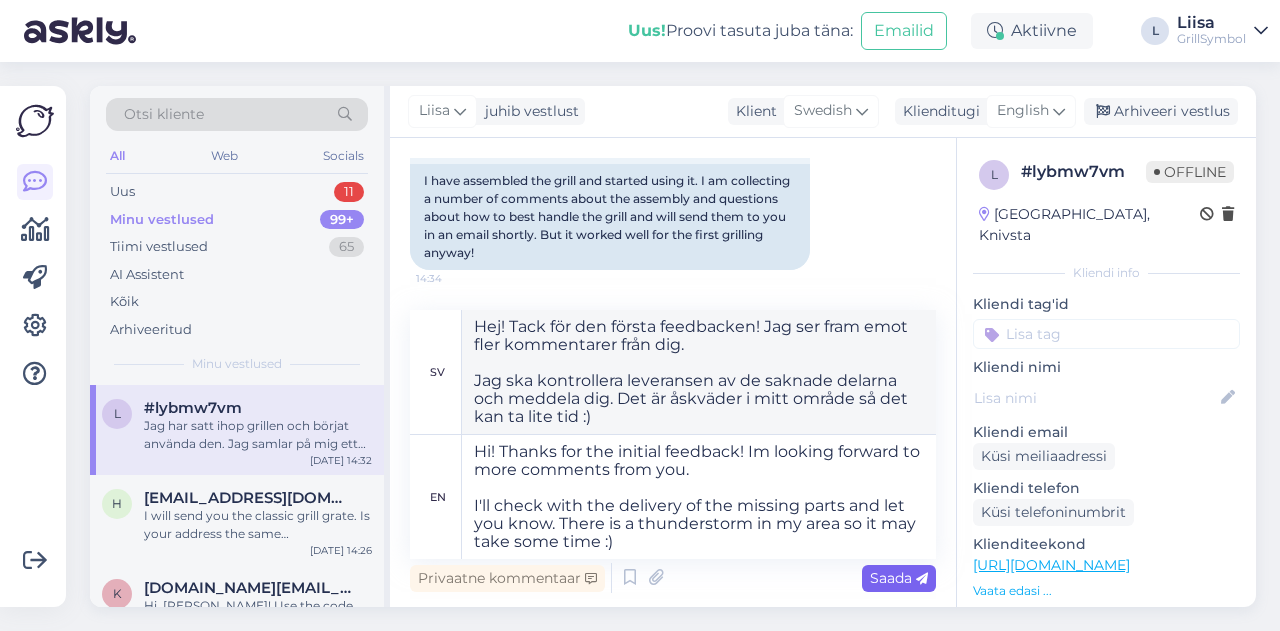 click on "Saada" at bounding box center (899, 578) 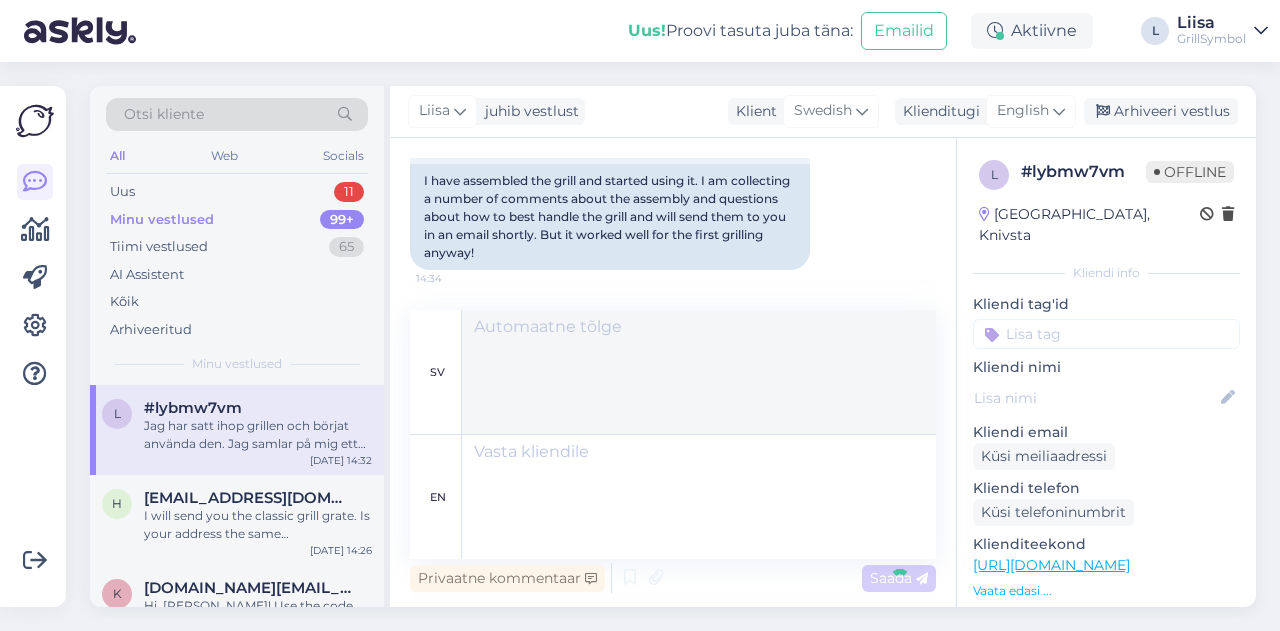 scroll, scrollTop: 11067, scrollLeft: 0, axis: vertical 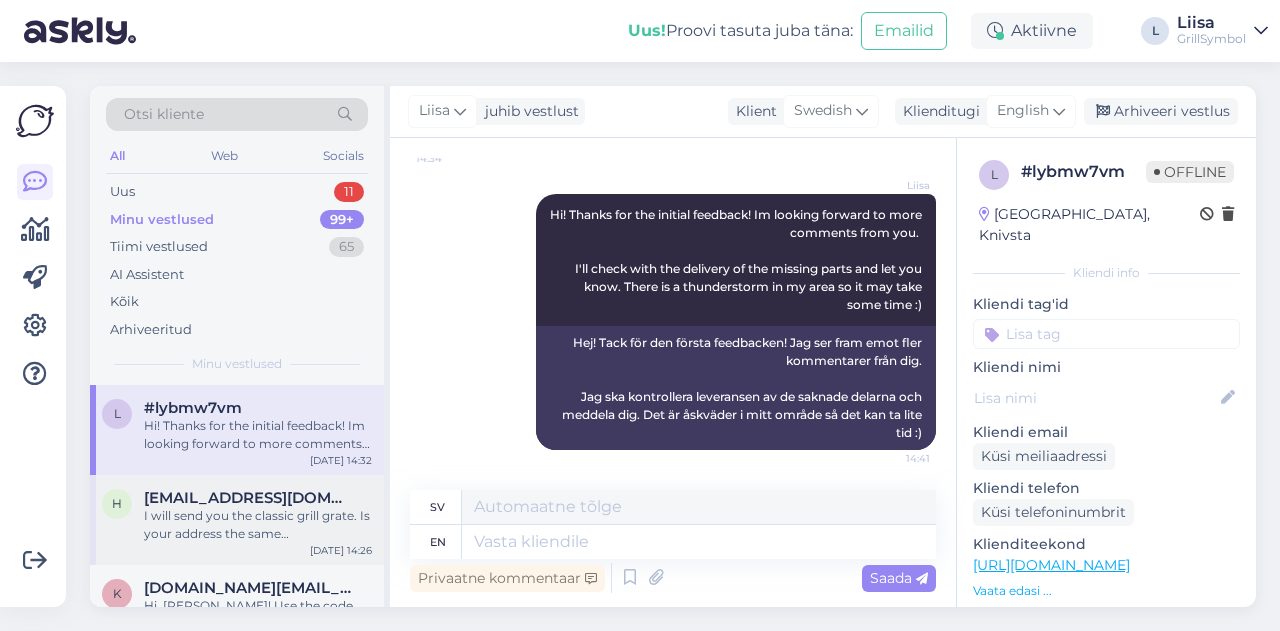 click on "I will send you the classic grill grate. Is your address the same ([GEOGRAPHIC_DATA]) ? :)" at bounding box center [258, 525] 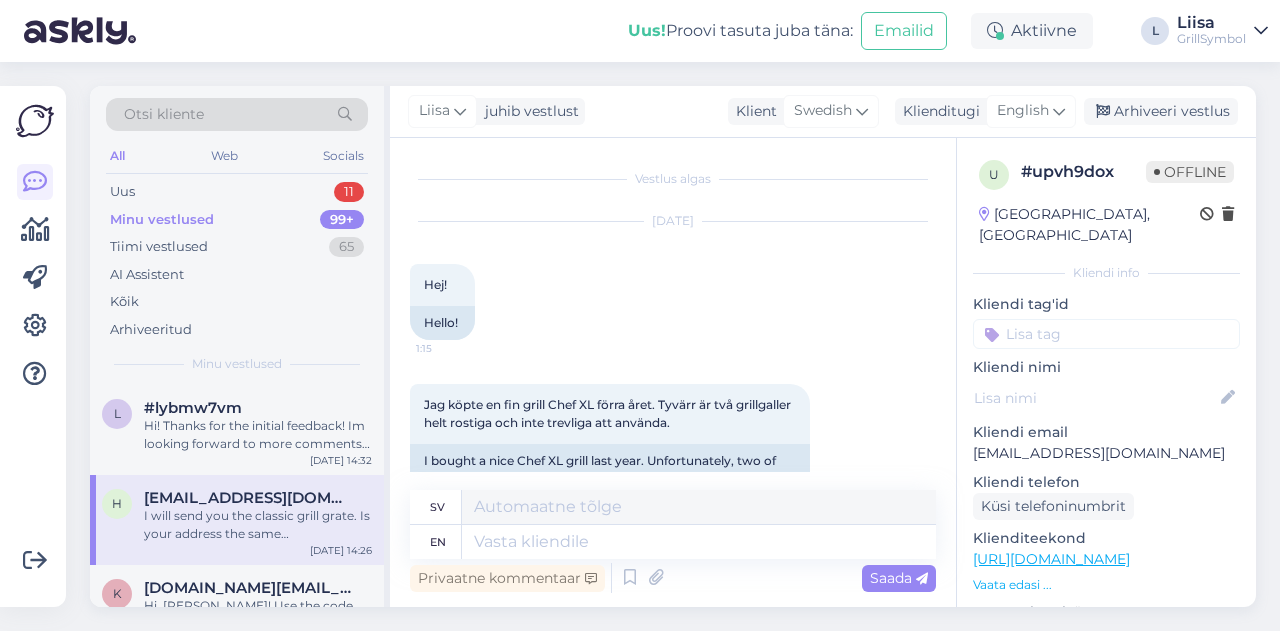 scroll, scrollTop: 2603, scrollLeft: 0, axis: vertical 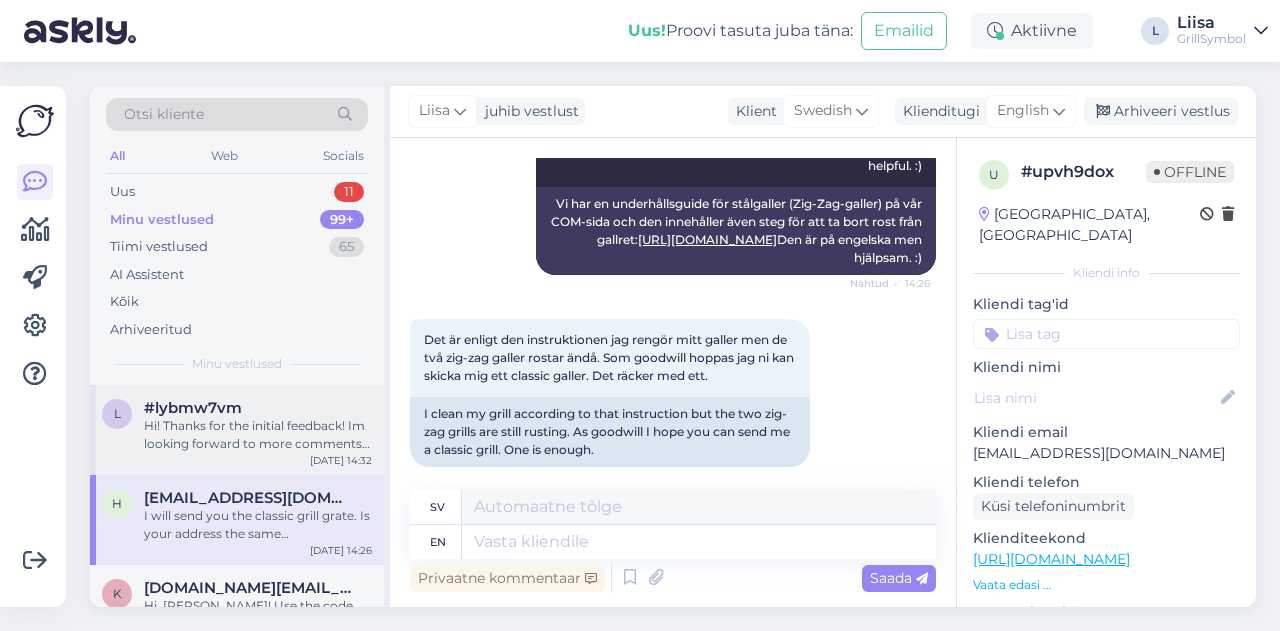 click on "#lybmw7vm" at bounding box center [258, 408] 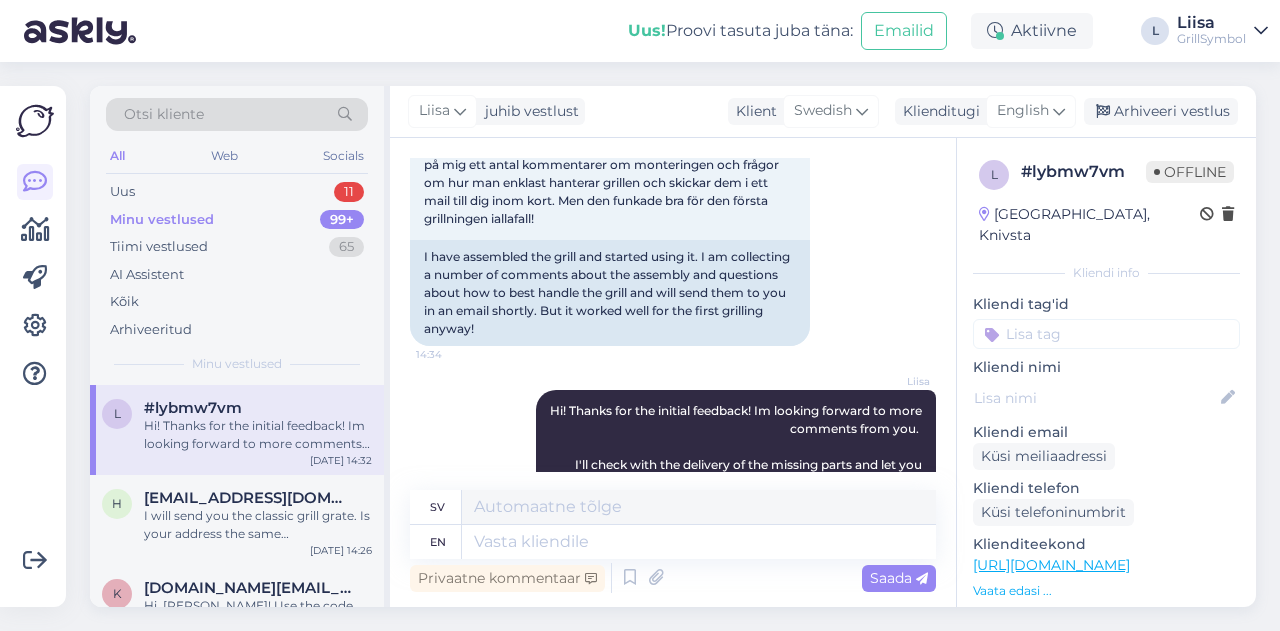 scroll, scrollTop: 11067, scrollLeft: 0, axis: vertical 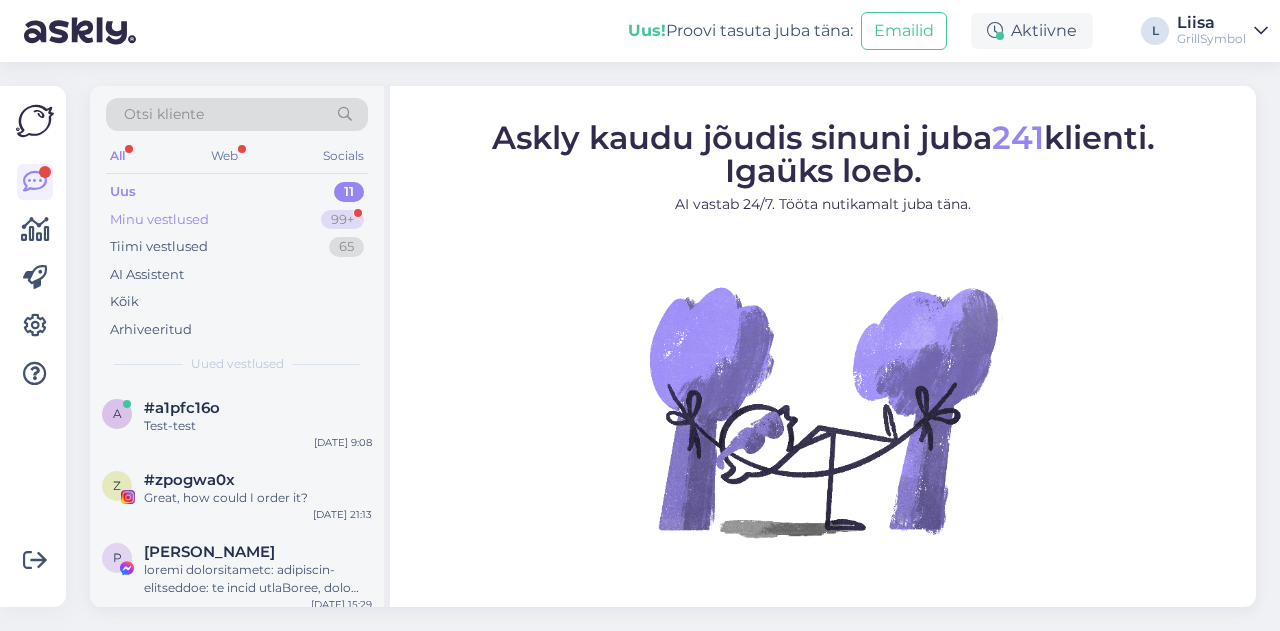 click on "Minu vestlused 99+" at bounding box center [237, 220] 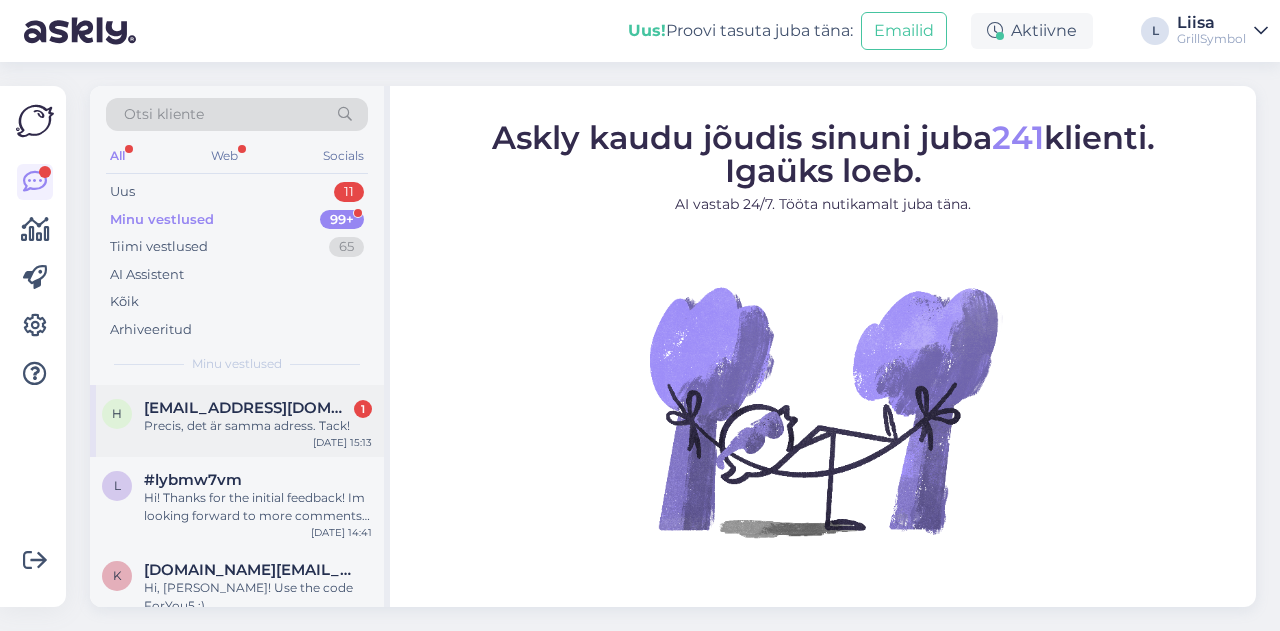 click on "[EMAIL_ADDRESS][DOMAIN_NAME]" at bounding box center [248, 408] 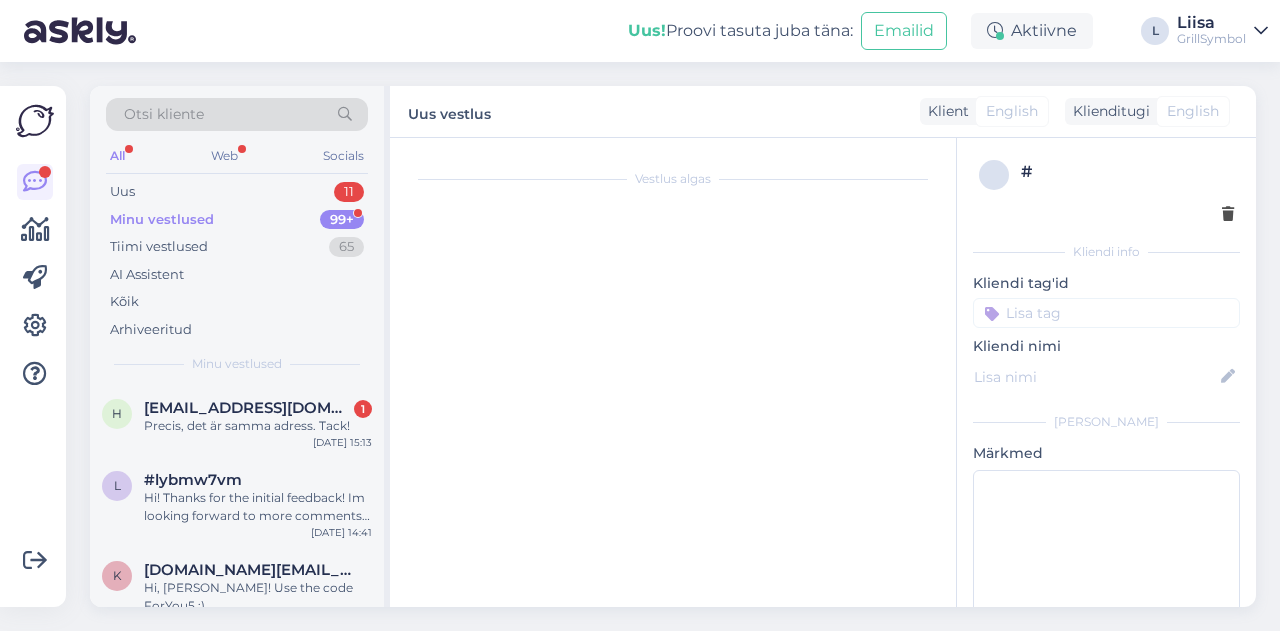 scroll, scrollTop: 3074, scrollLeft: 0, axis: vertical 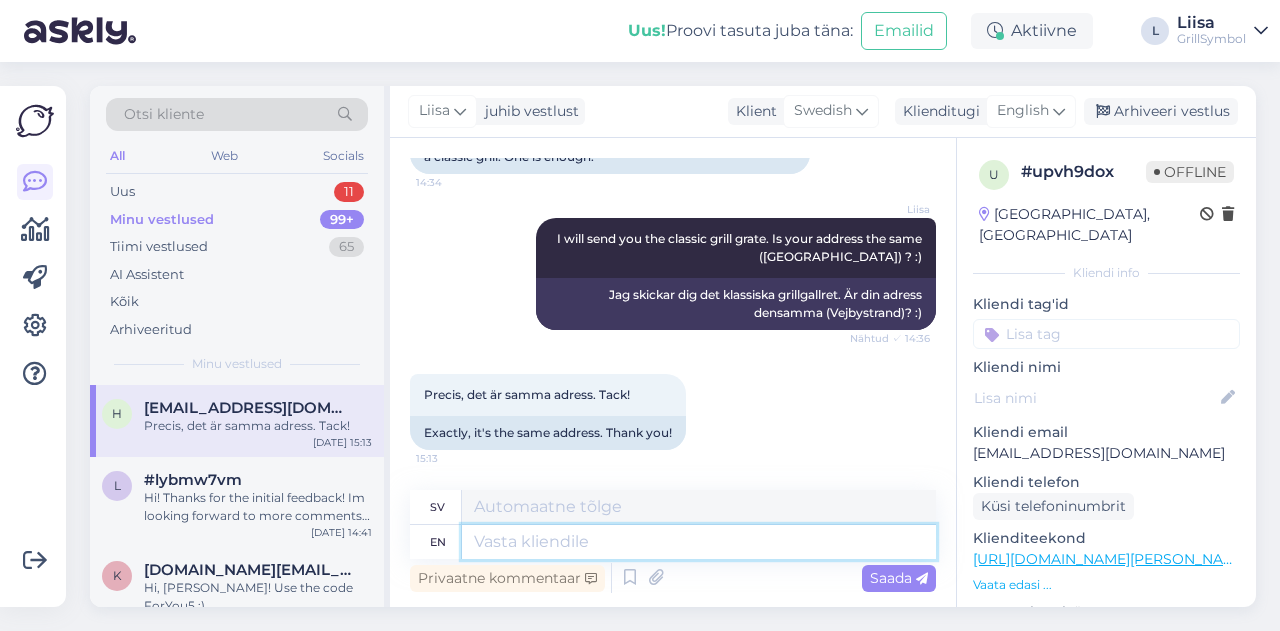 click at bounding box center [699, 542] 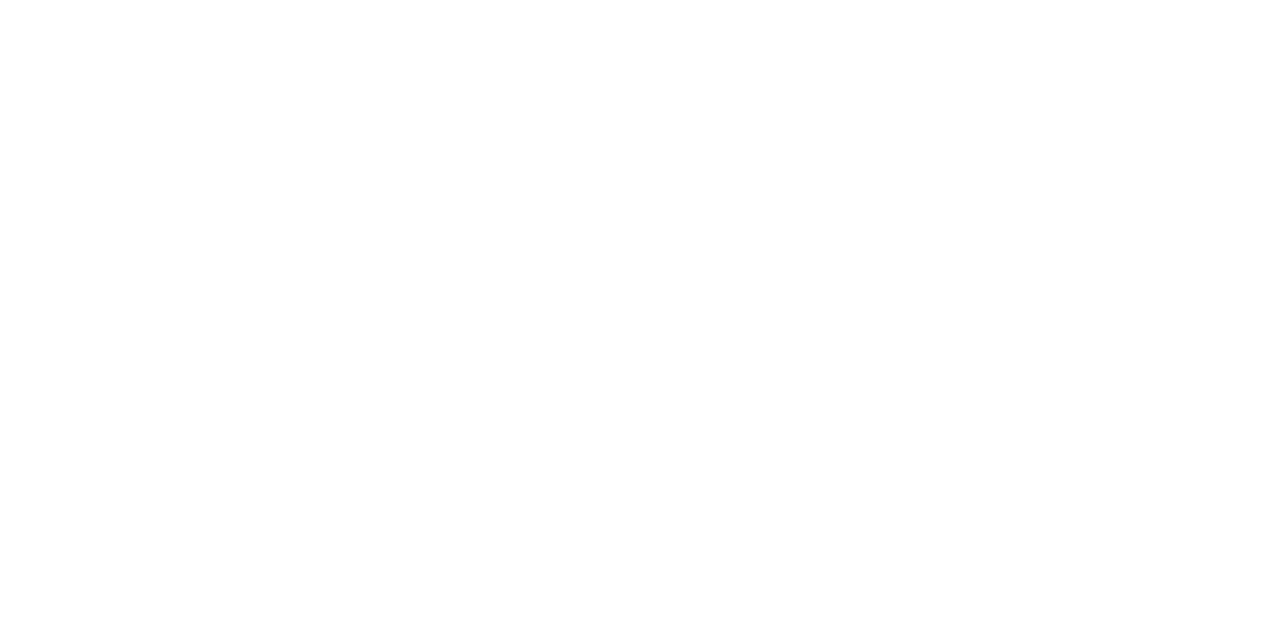 scroll, scrollTop: 0, scrollLeft: 0, axis: both 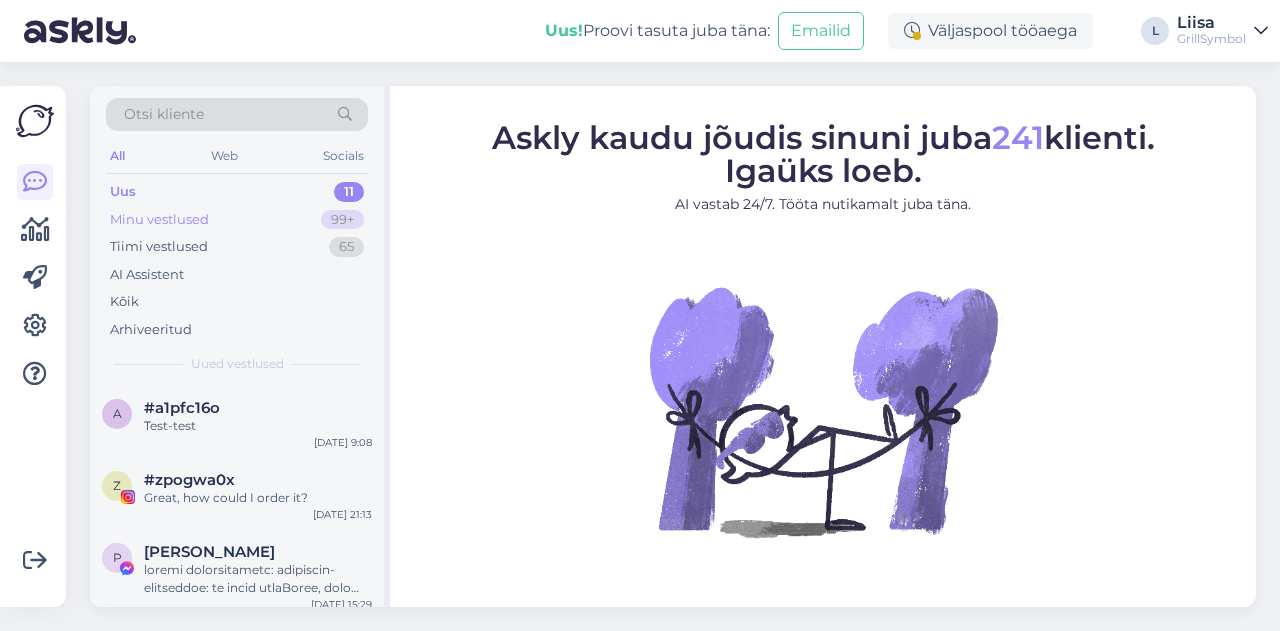 click on "Minu vestlused" at bounding box center (159, 220) 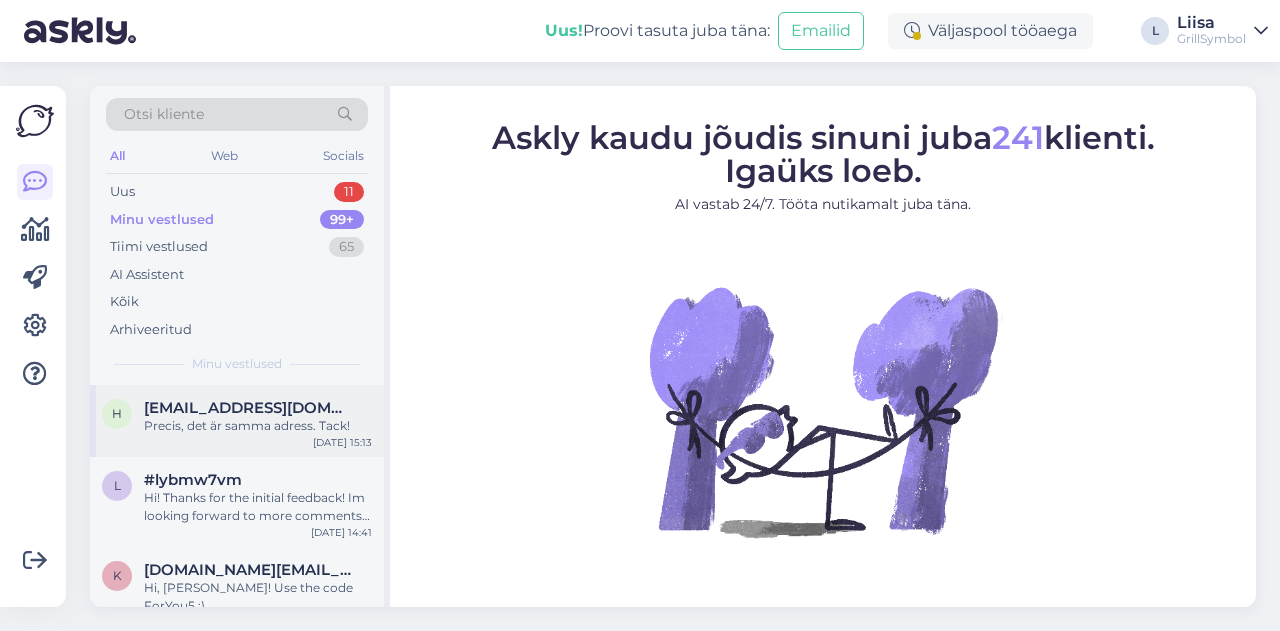 click on "[EMAIL_ADDRESS][DOMAIN_NAME]" at bounding box center [248, 408] 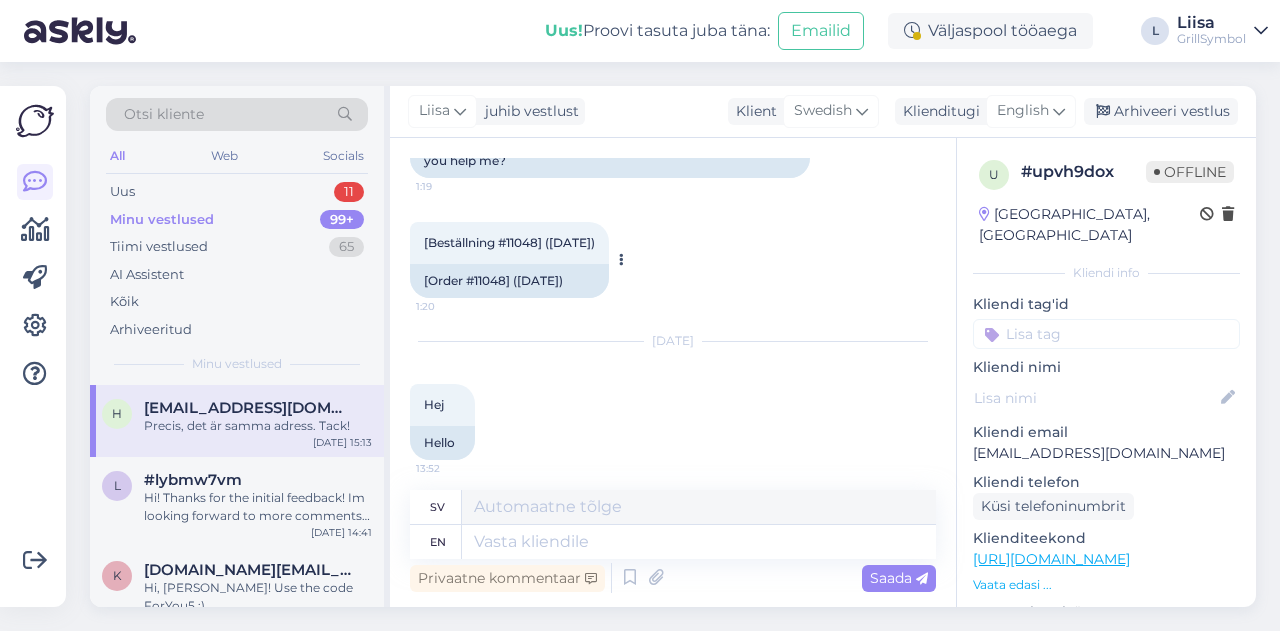 scroll, scrollTop: 374, scrollLeft: 0, axis: vertical 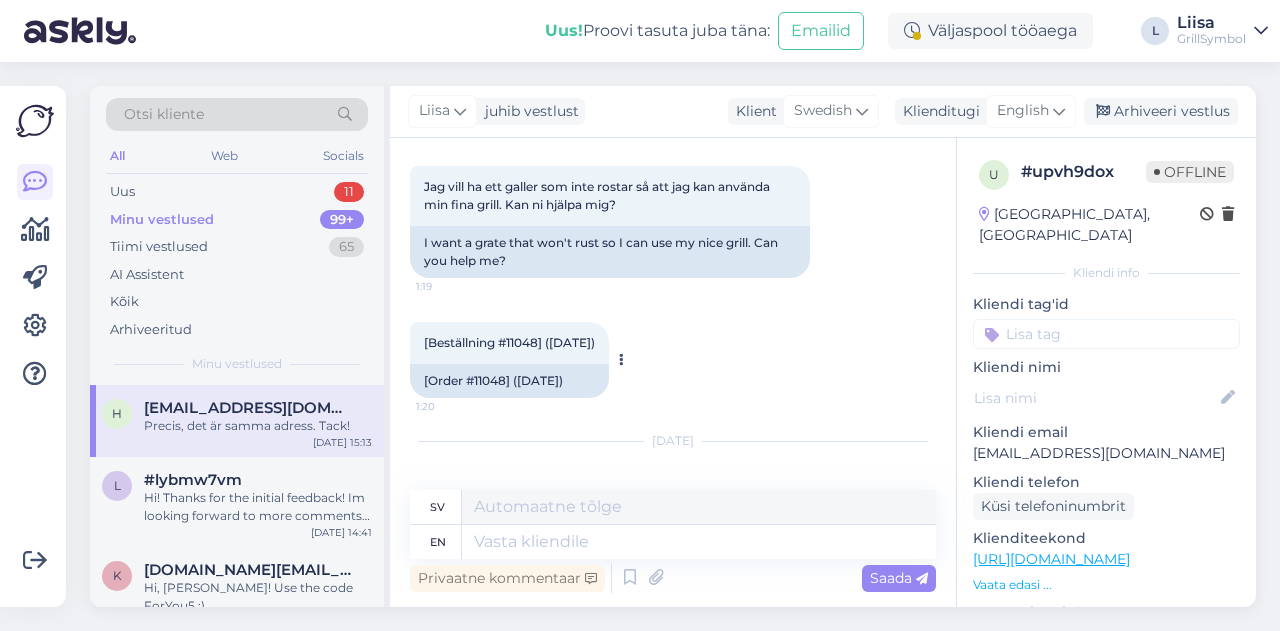 click on "[Beställning #11048] ([DATE])" at bounding box center (509, 342) 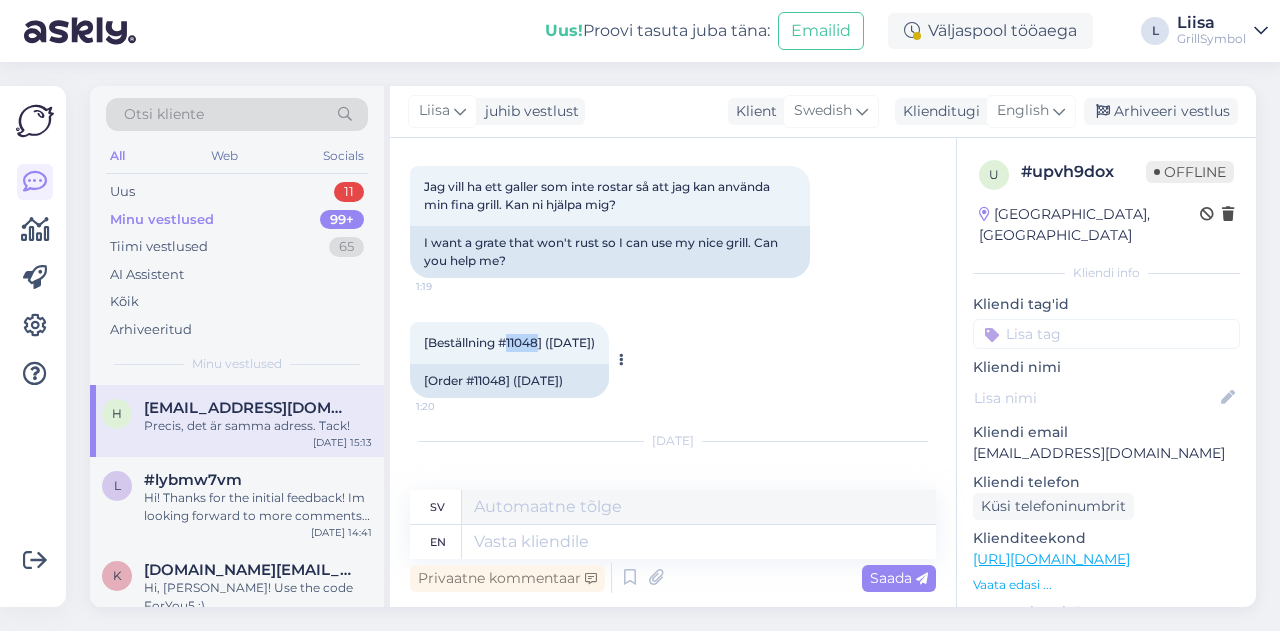 click on "[Beställning #11048] ([DATE])" at bounding box center (509, 342) 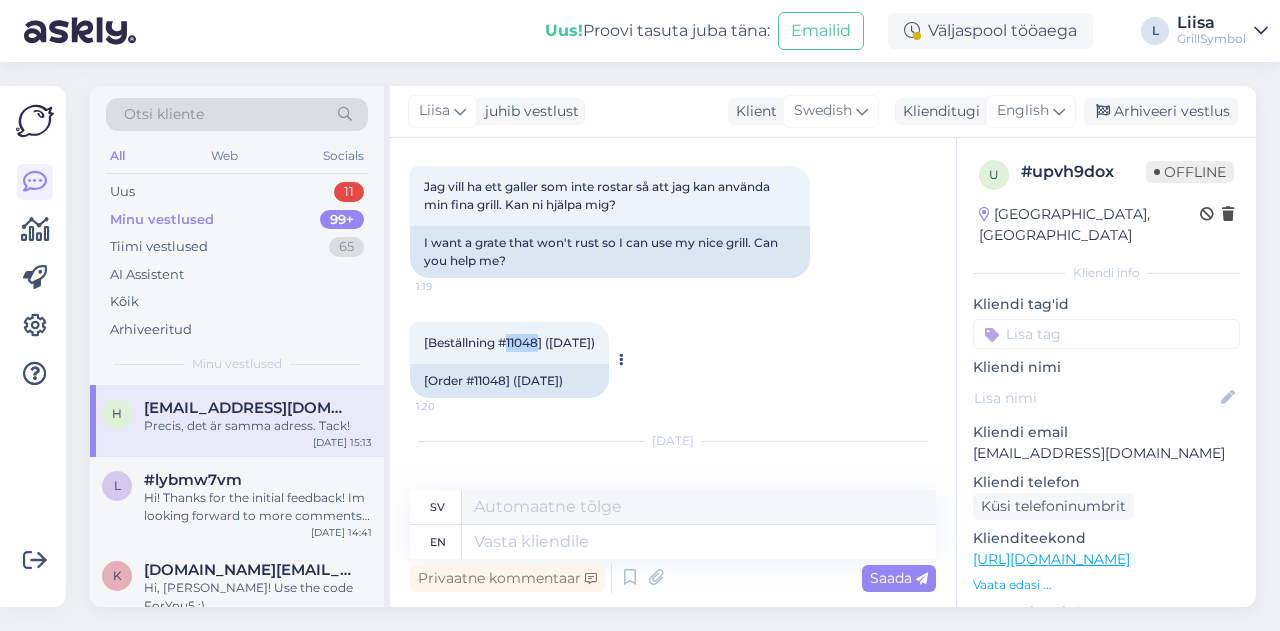 copy on "11048" 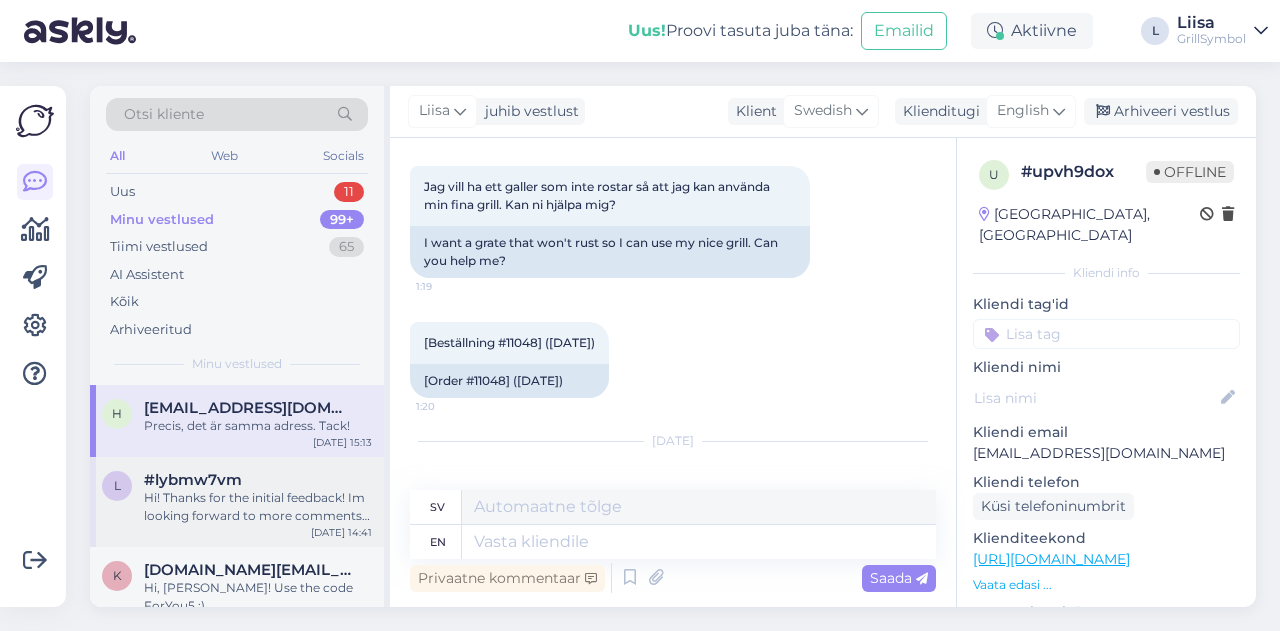 click on "Hi! Thanks for the initial feedback! Im looking forward to more comments from you.
I'll check with the delivery of the missing parts and let you know. There is a thunderstorm in my area so it may take some time :)" at bounding box center (258, 507) 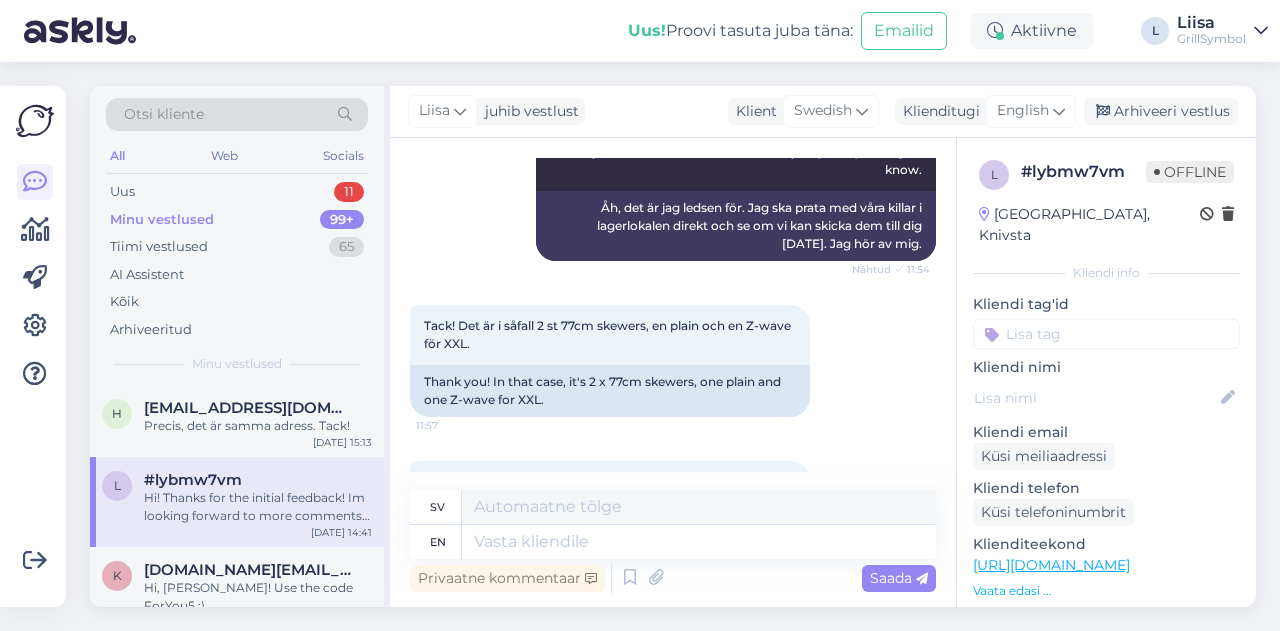 scroll, scrollTop: 9867, scrollLeft: 0, axis: vertical 